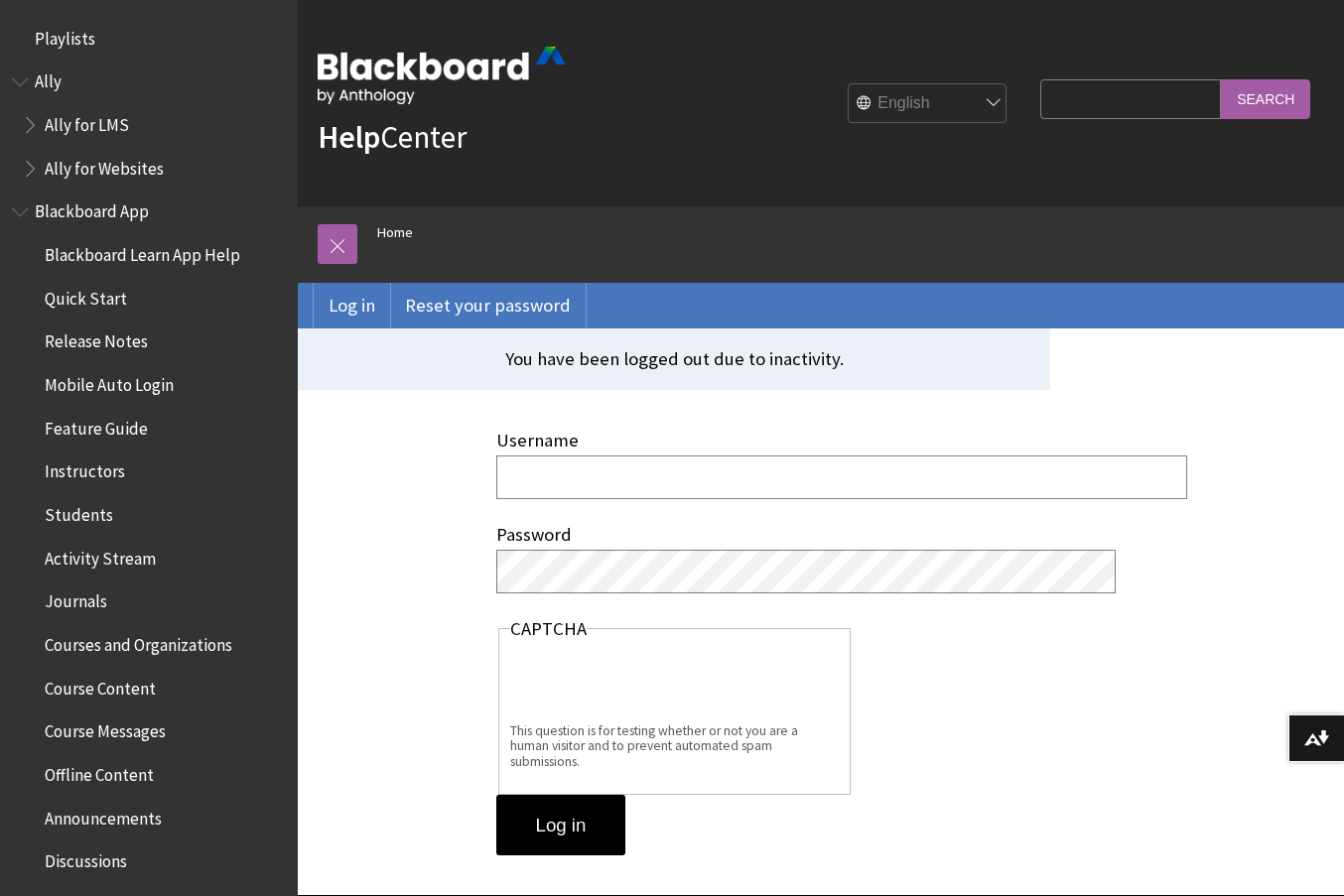 scroll, scrollTop: 0, scrollLeft: 0, axis: both 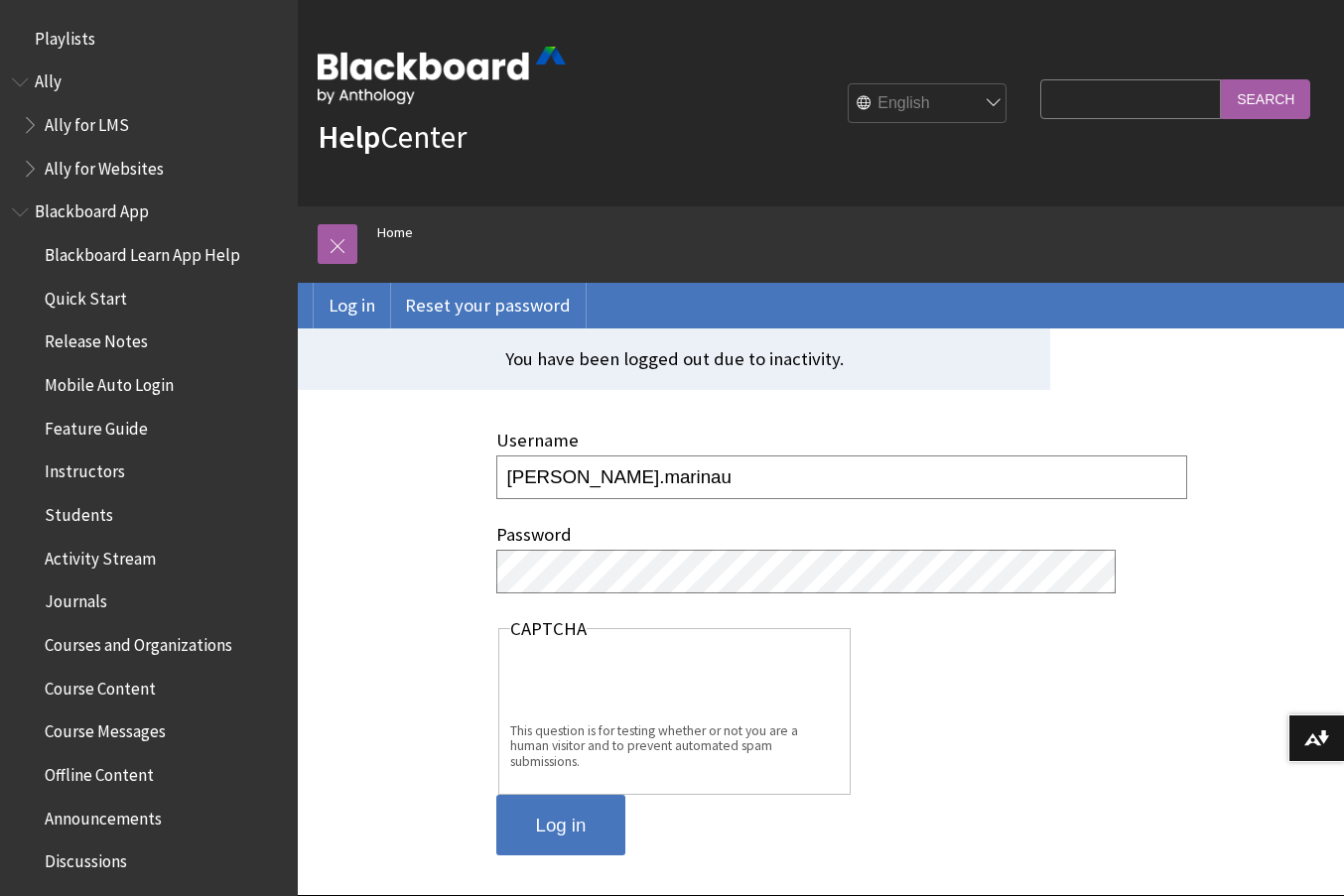 click on "Log in" at bounding box center (561, 826) 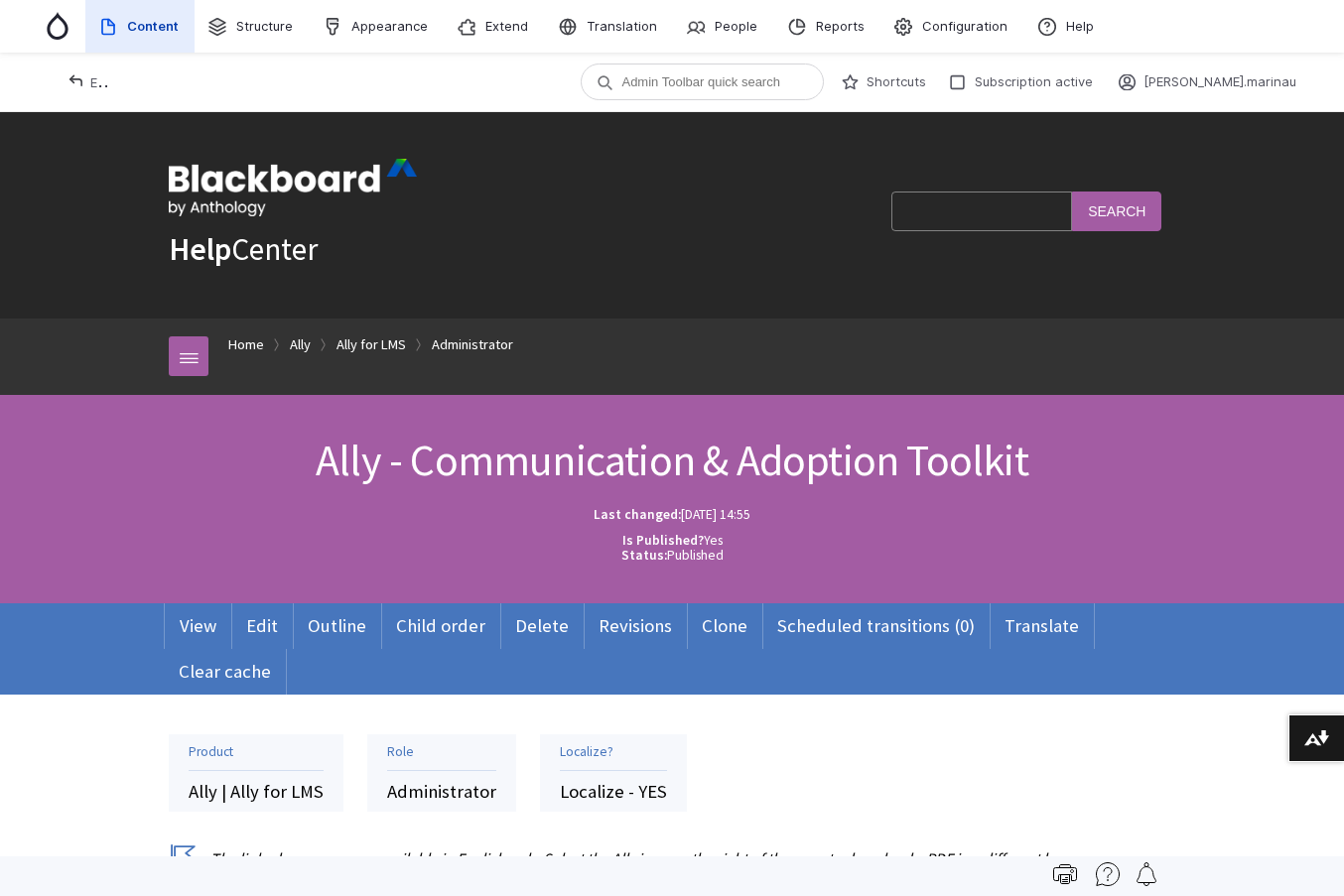 scroll, scrollTop: 0, scrollLeft: 0, axis: both 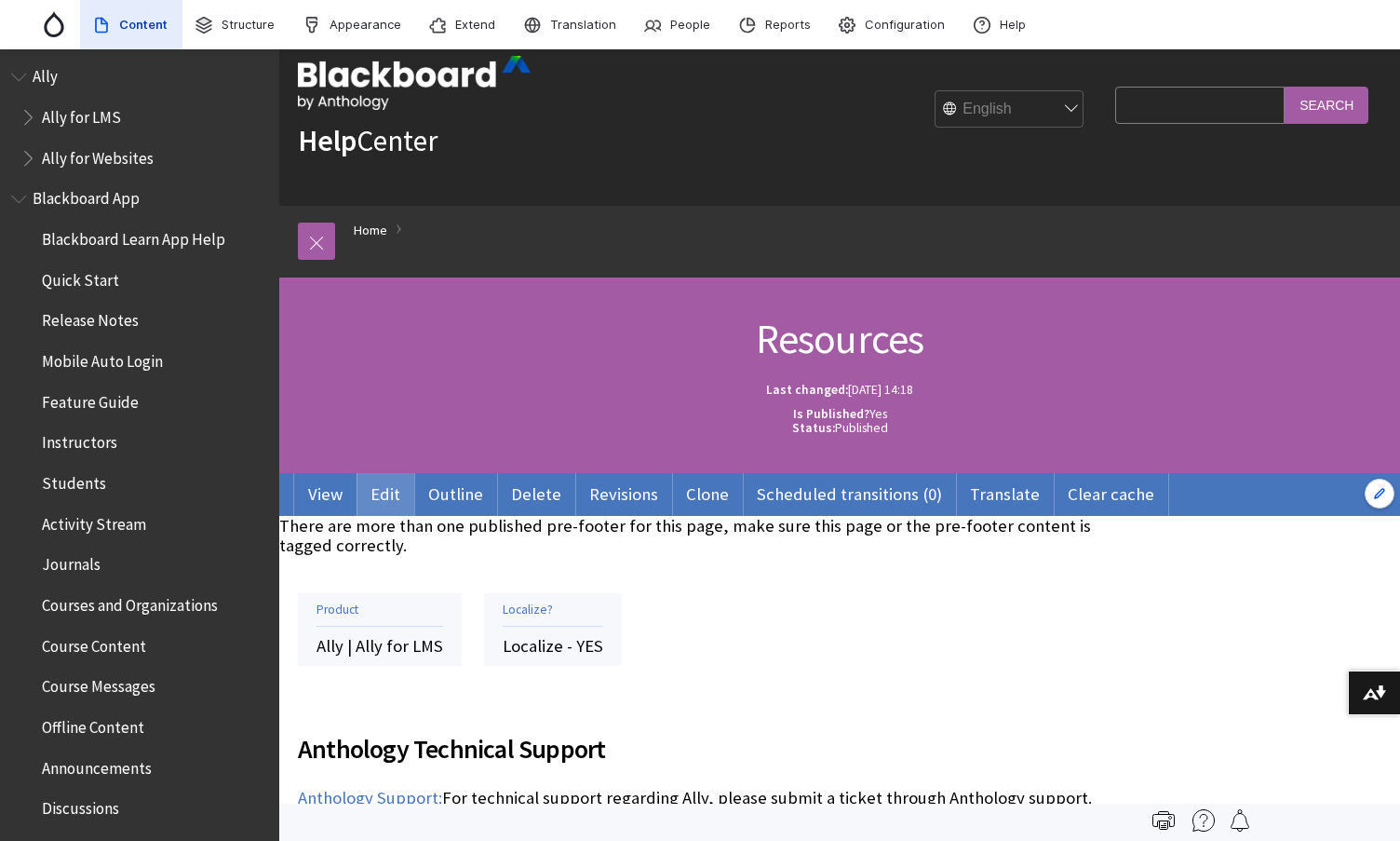click on "Edit" at bounding box center (385, 495) 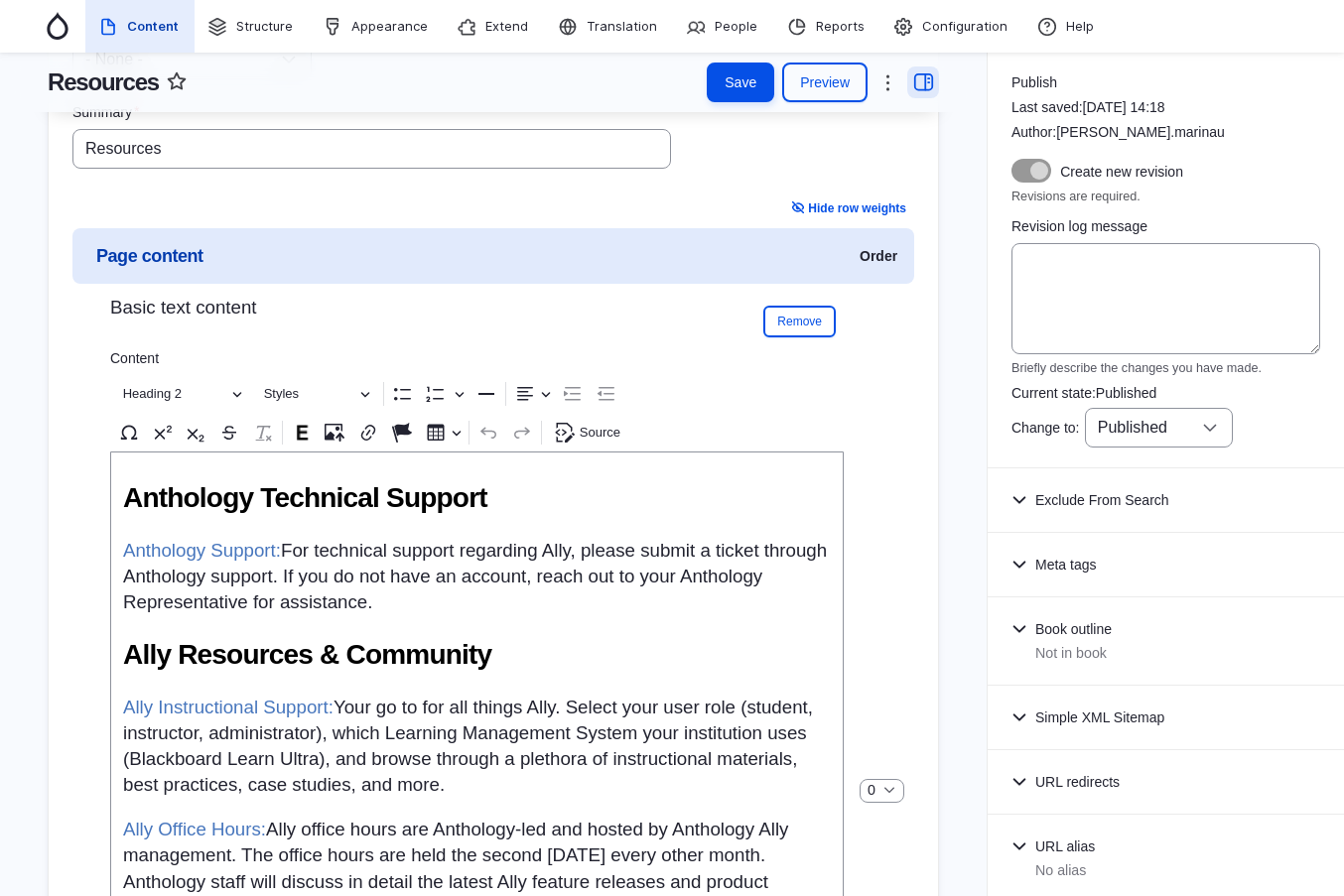 scroll, scrollTop: 2481, scrollLeft: 0, axis: vertical 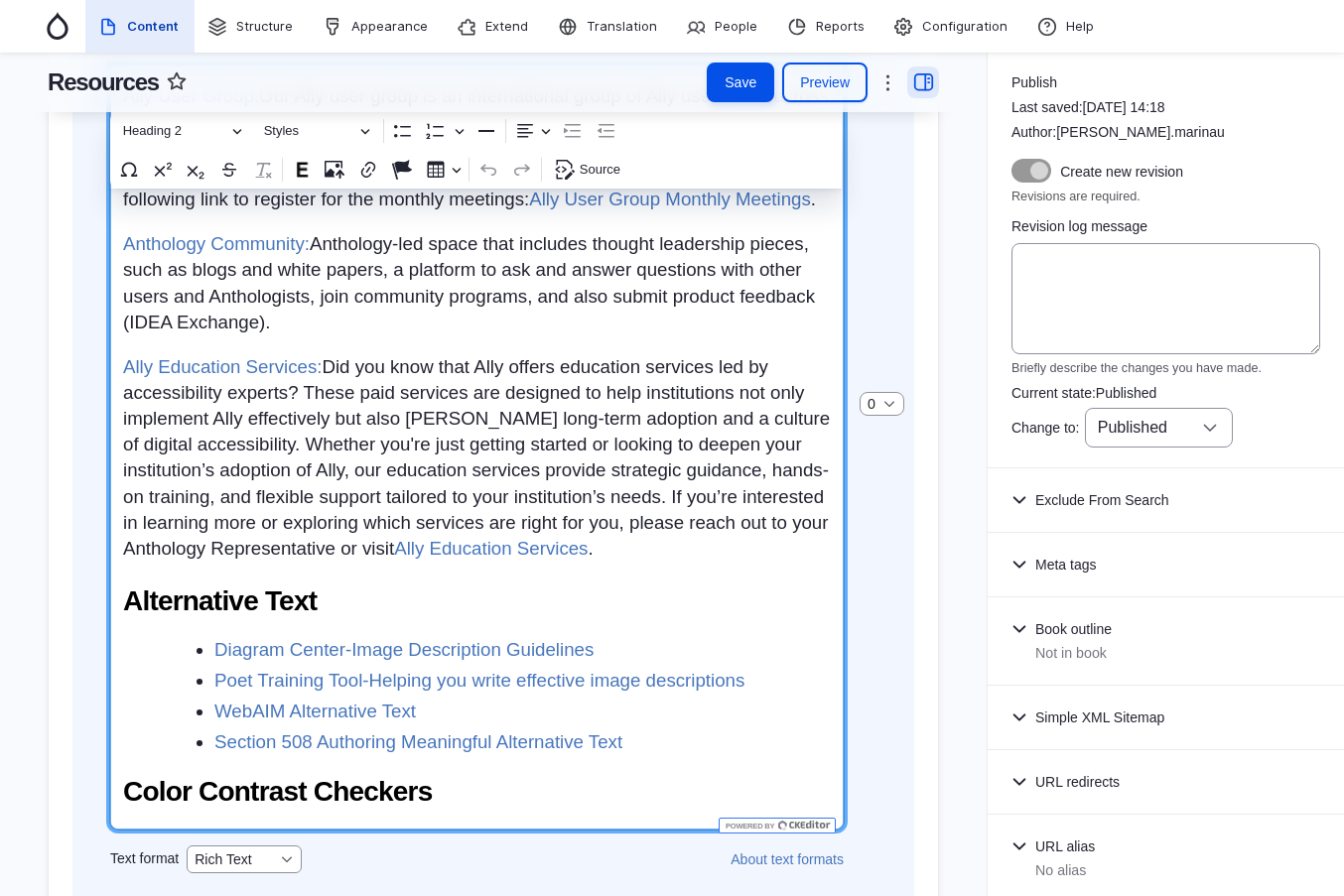 click on "Alternative Text" at bounding box center (476, 601) 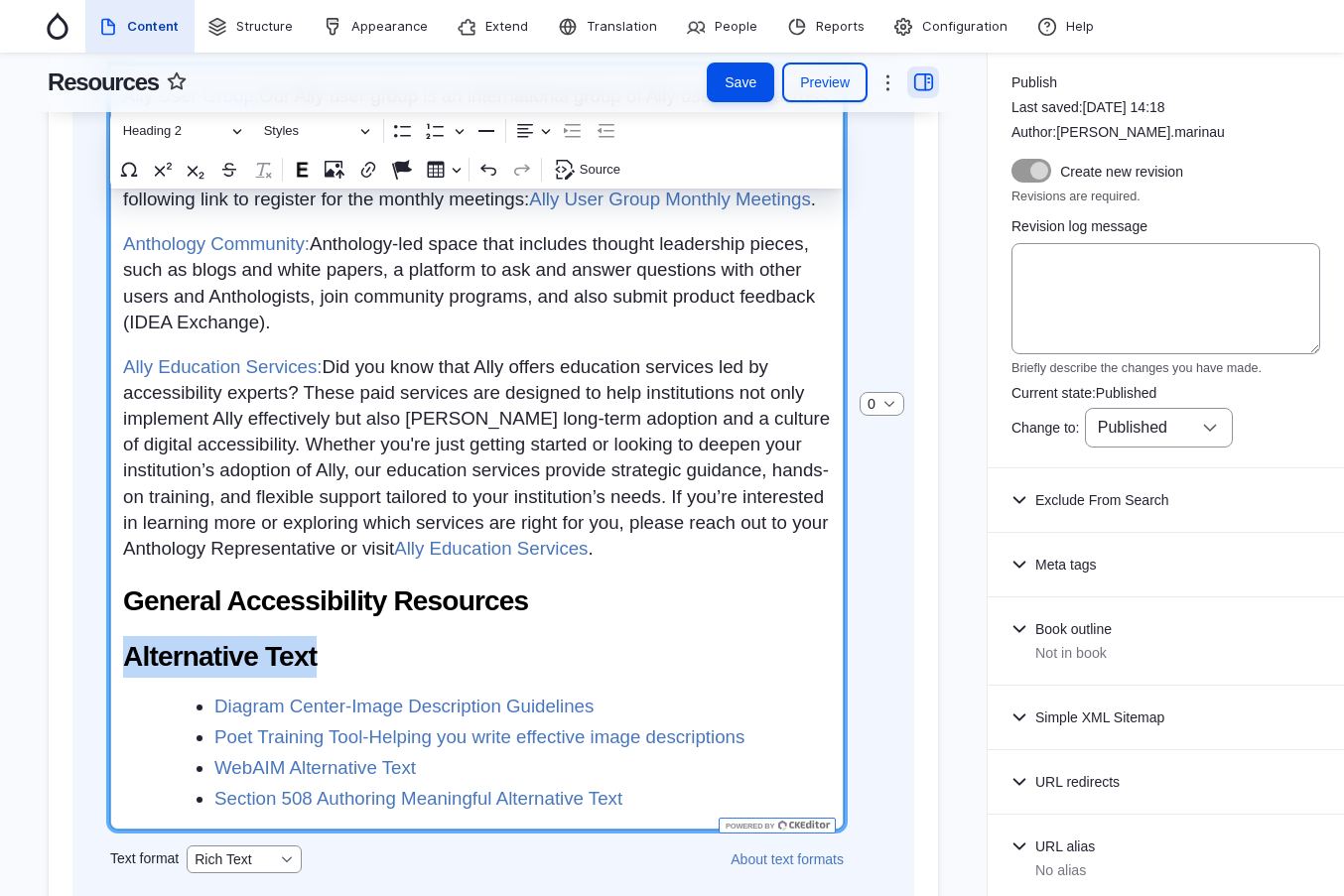 drag, startPoint x: 400, startPoint y: 750, endPoint x: 121, endPoint y: 750, distance: 279 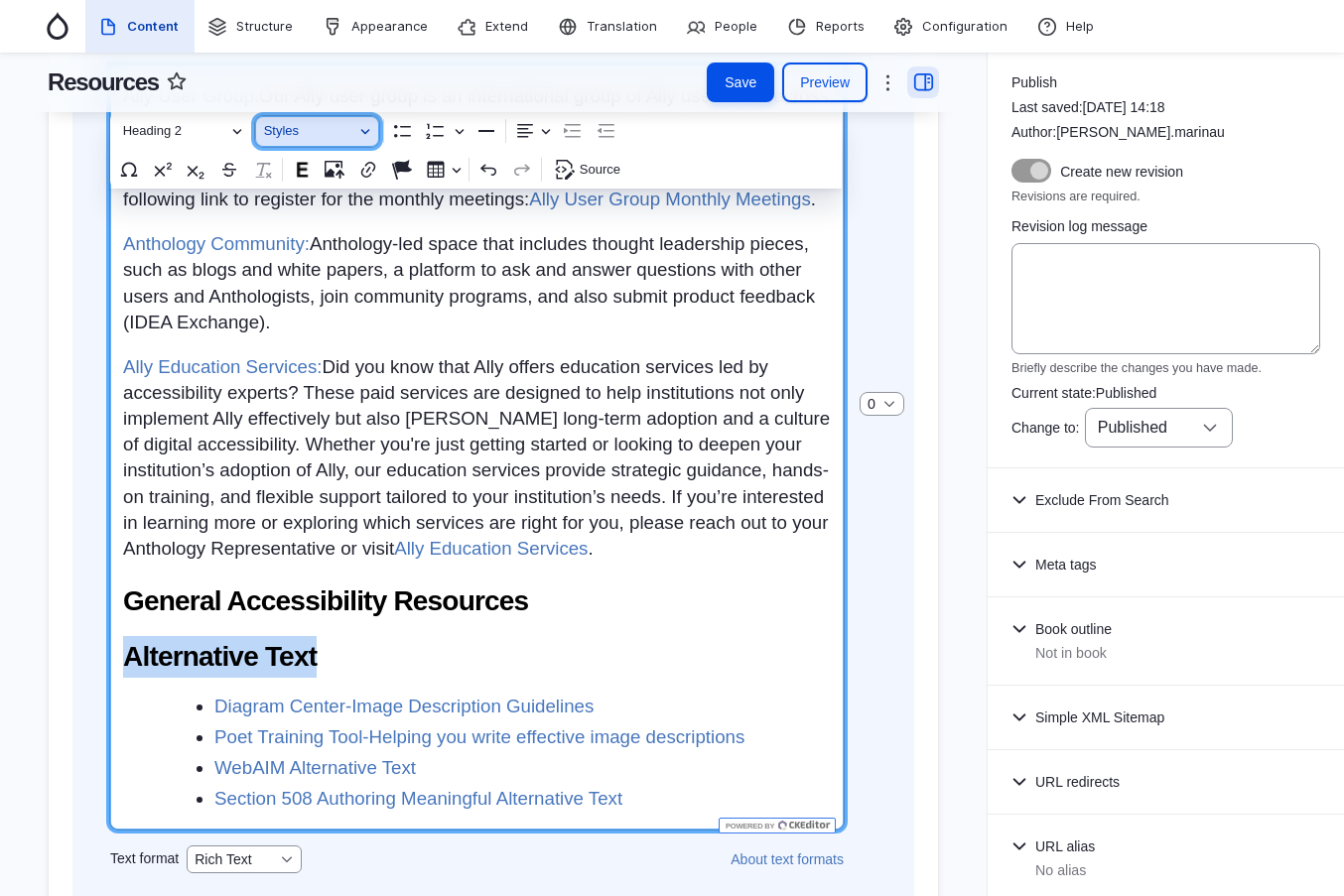 click on "Styles" at bounding box center (309, 131) 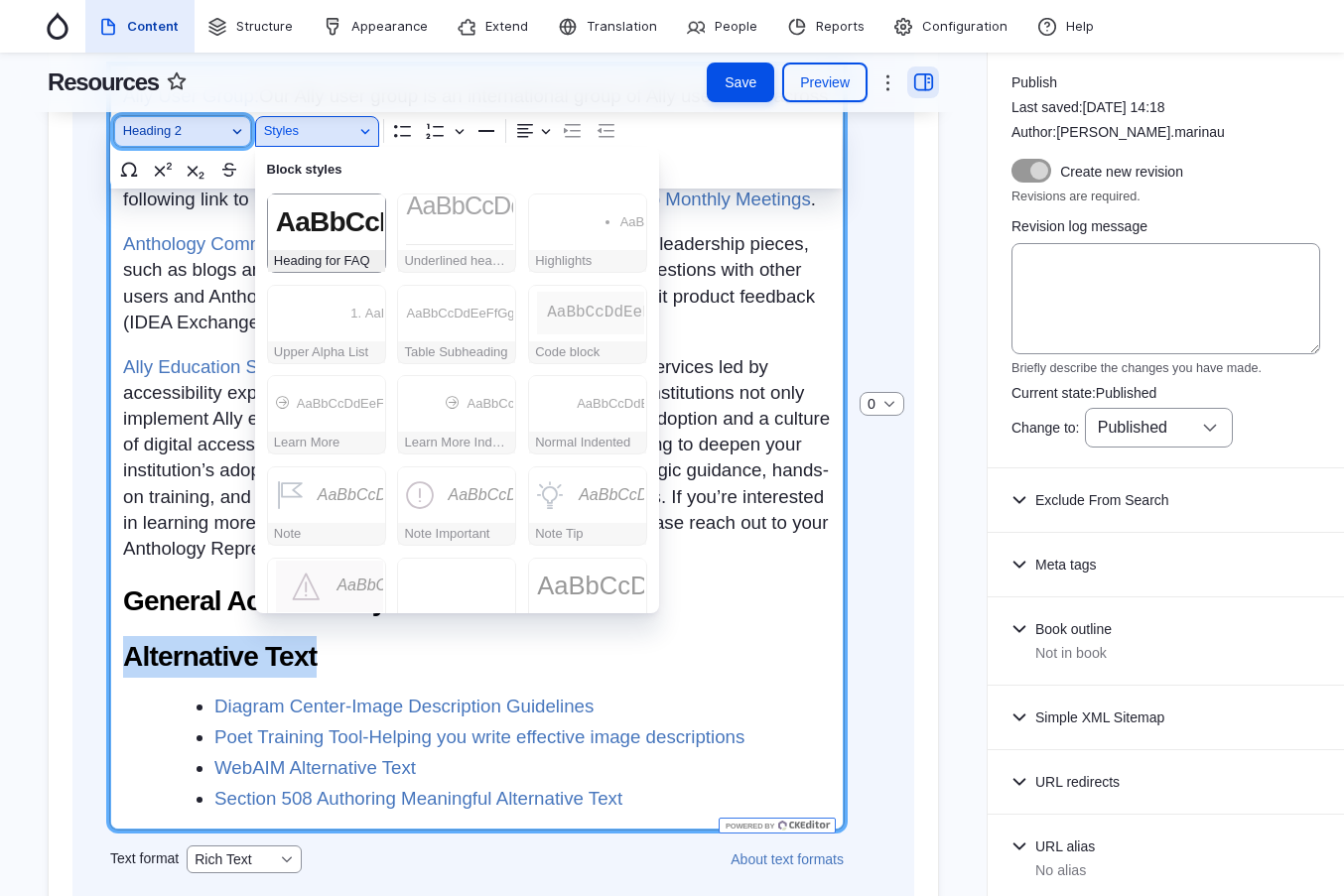 click on "Heading 2" at bounding box center (175, 131) 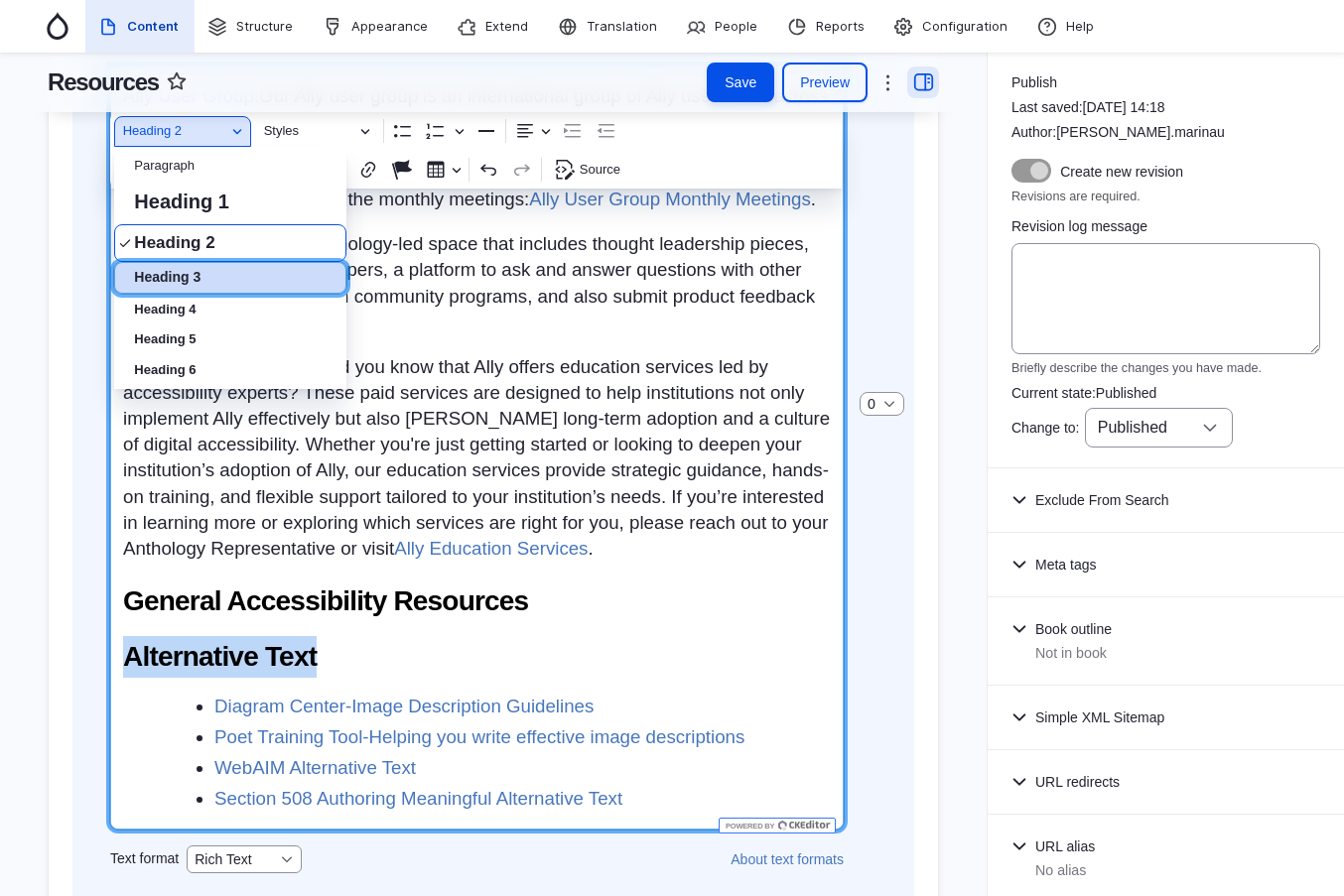 click on "Heading 3" at bounding box center (167, 278) 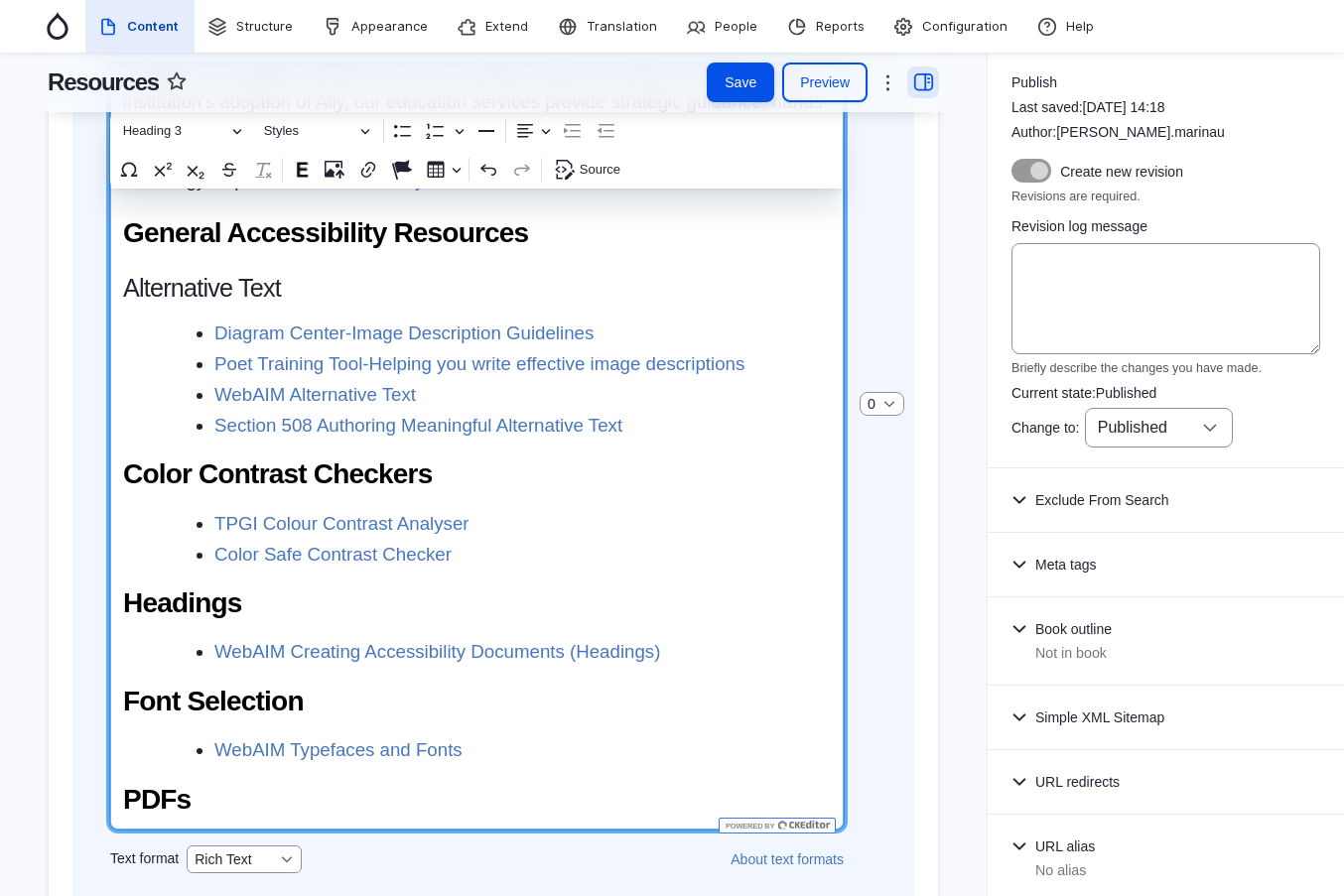 scroll, scrollTop: 893, scrollLeft: 0, axis: vertical 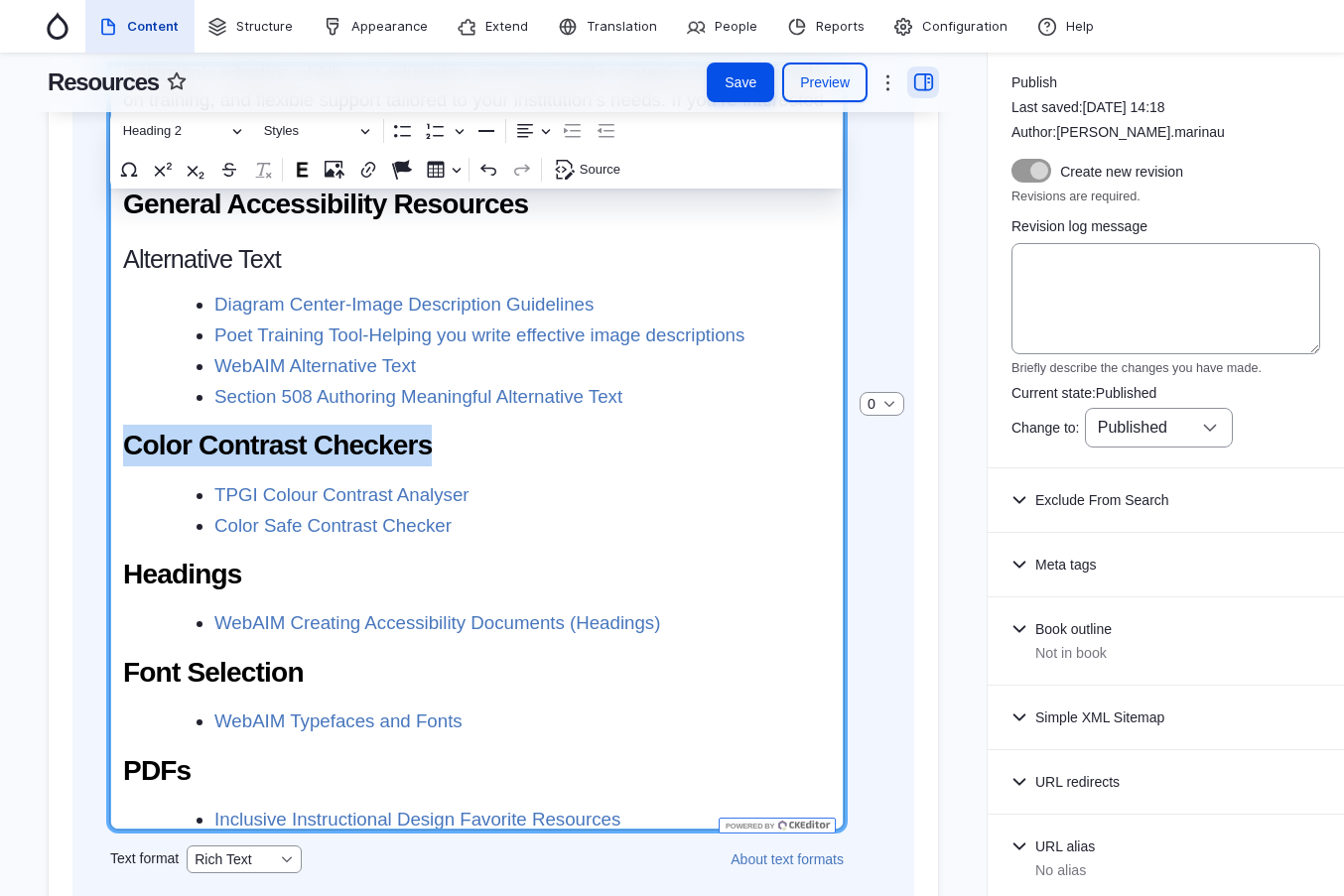 drag, startPoint x: 417, startPoint y: 526, endPoint x: 124, endPoint y: 526, distance: 293 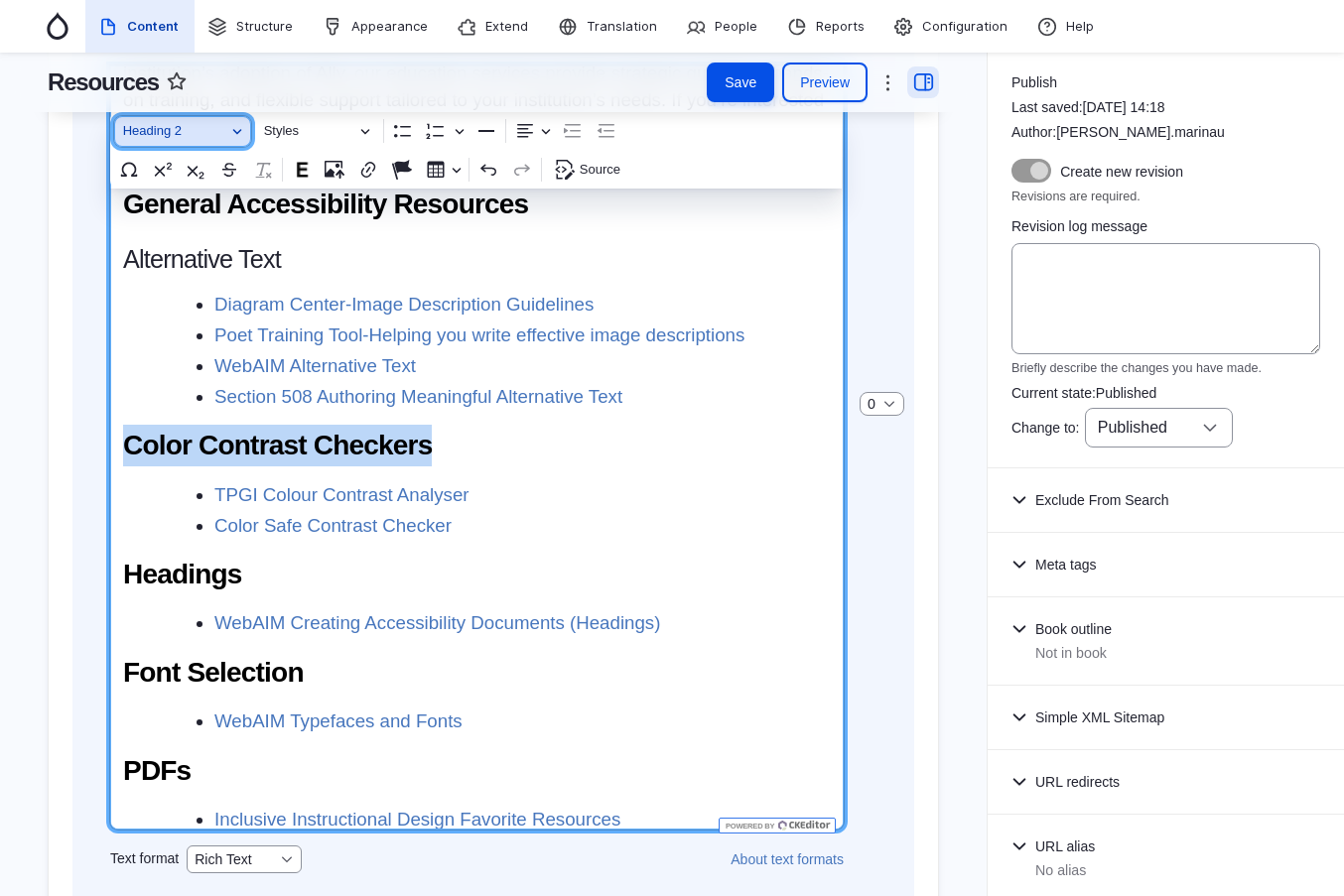 click on "Heading 2" at bounding box center [175, 131] 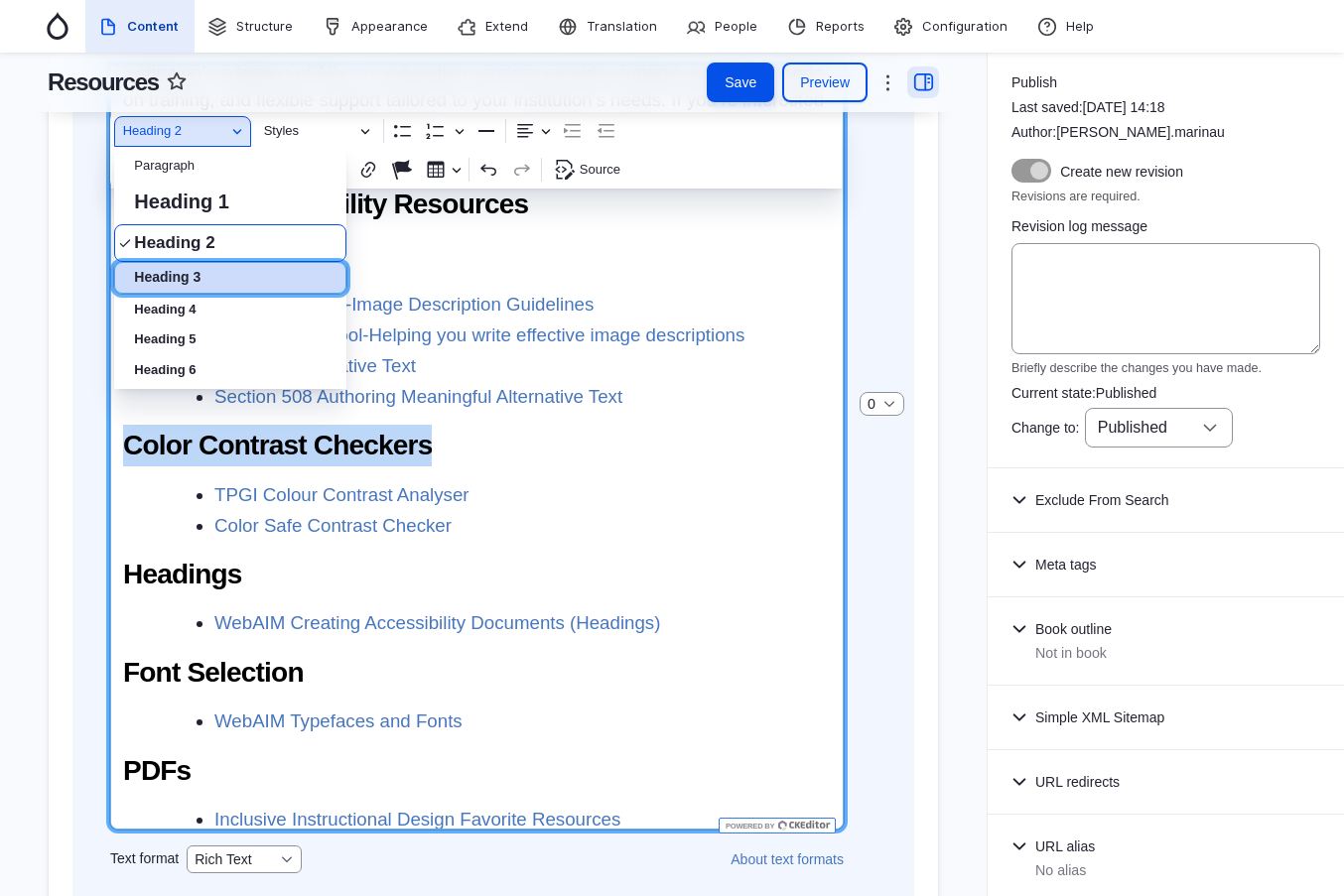 click on "Heading 3" at bounding box center [167, 278] 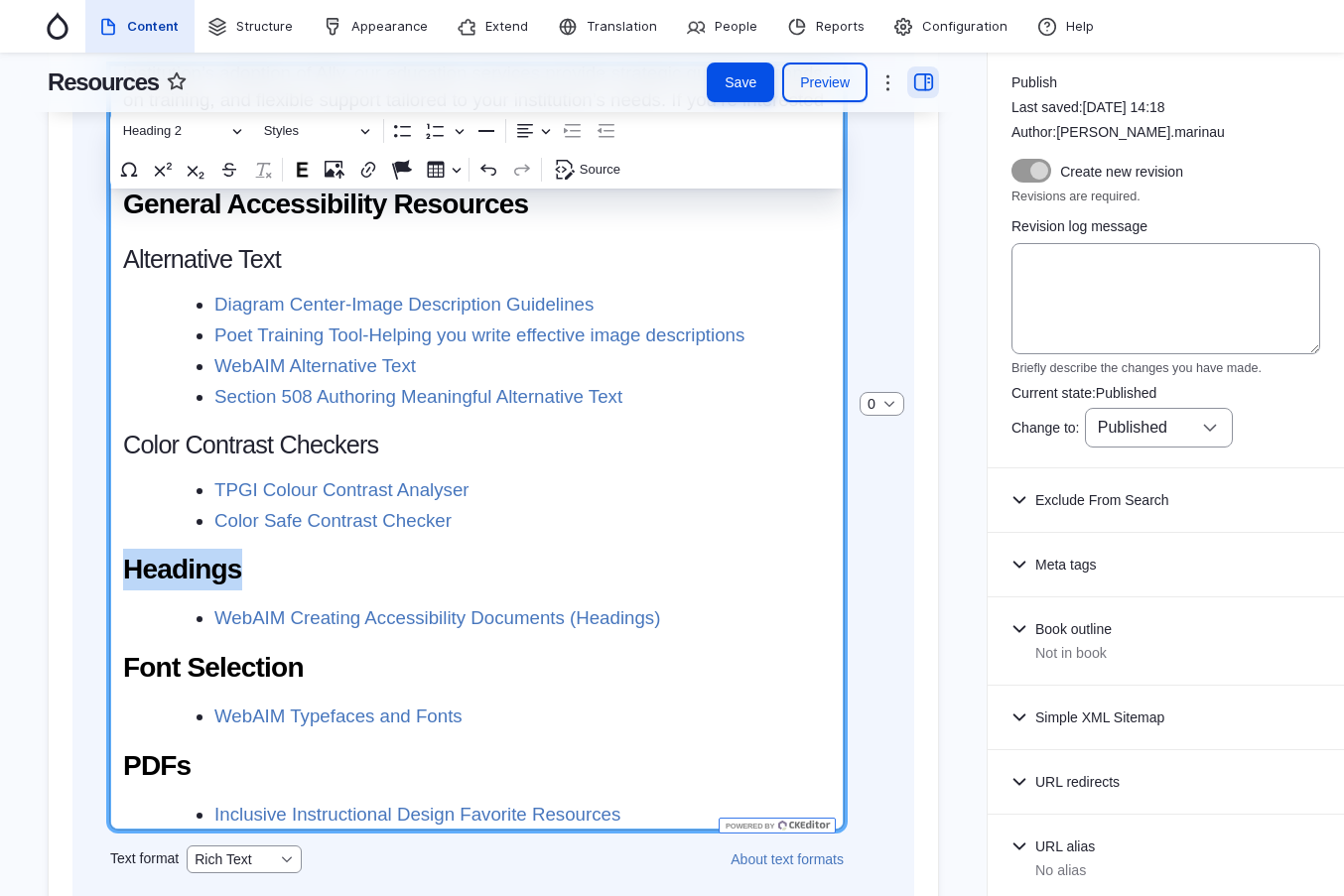 drag, startPoint x: 237, startPoint y: 665, endPoint x: 125, endPoint y: 547, distance: 162.68989 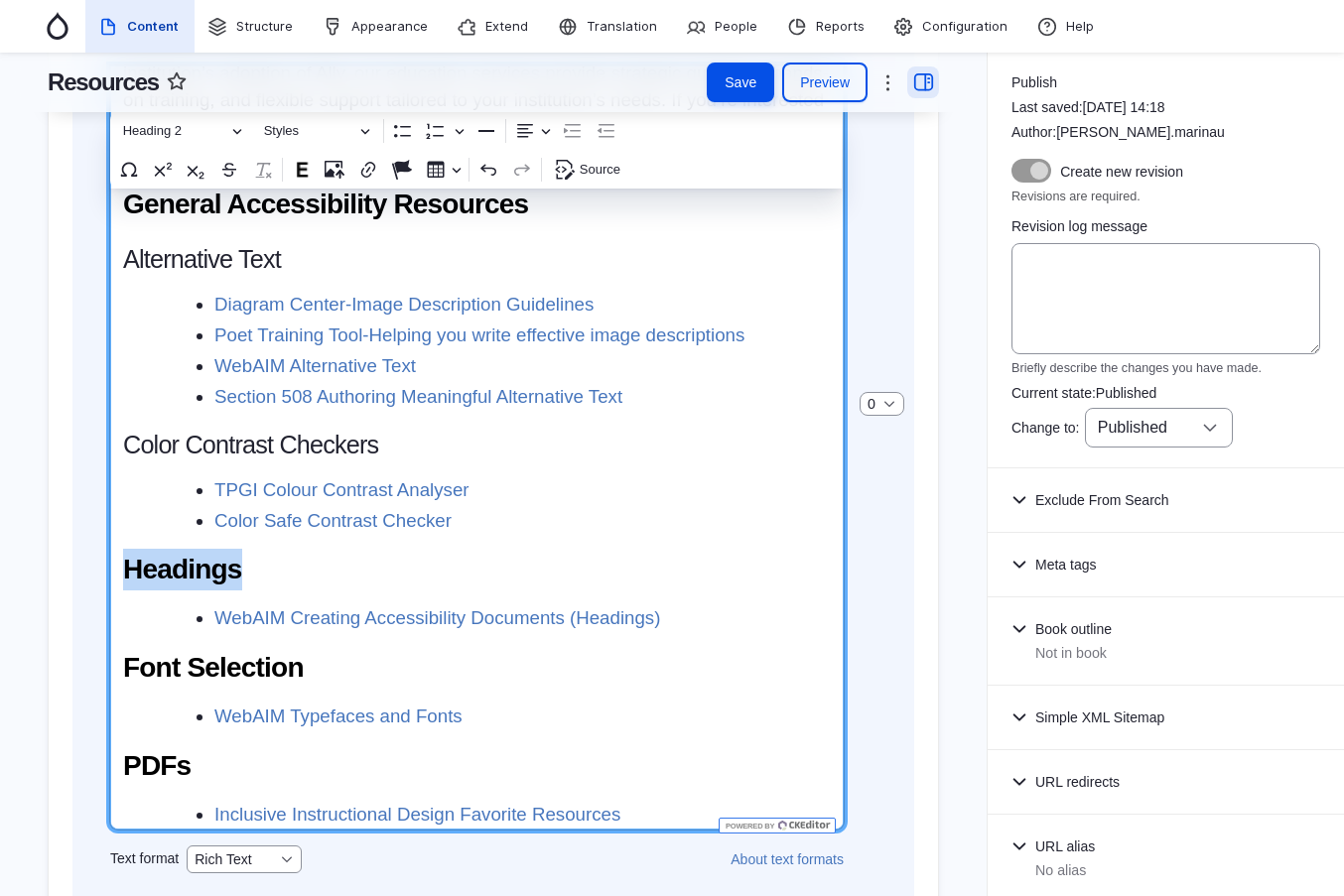 click on "Headings" at bounding box center [476, 570] 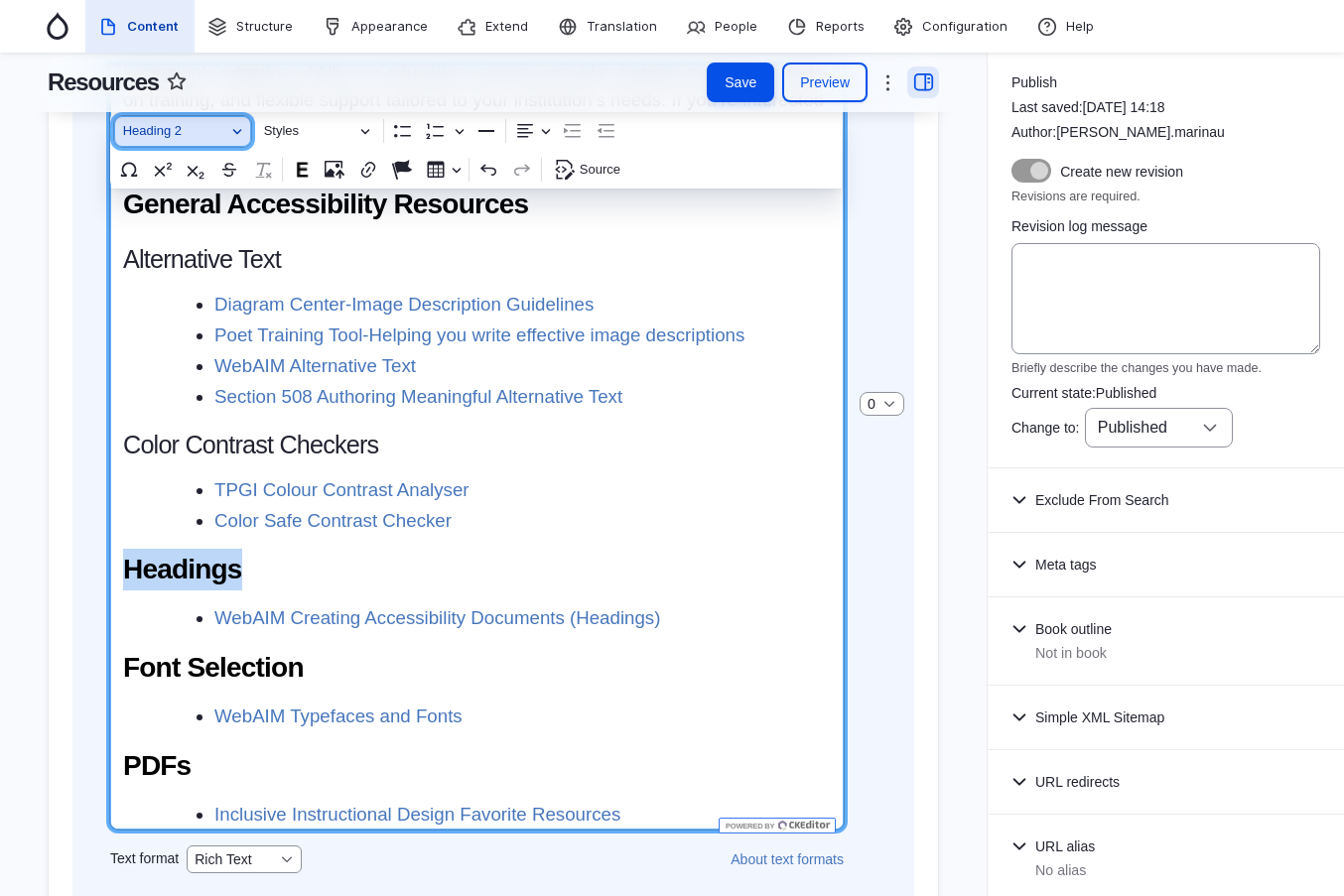 click on "Heading 2" at bounding box center (175, 131) 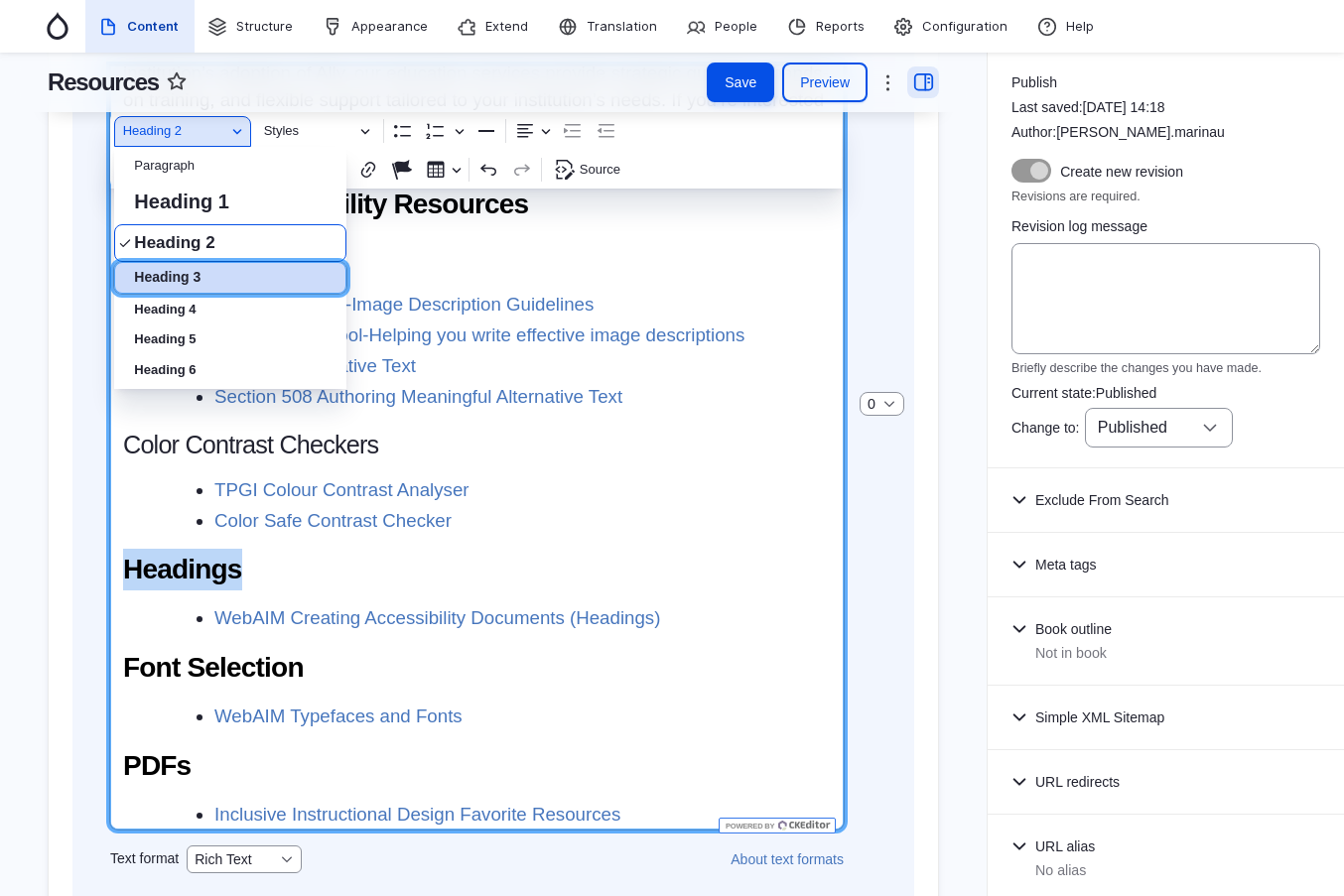 click on "Heading 3" at bounding box center (167, 278) 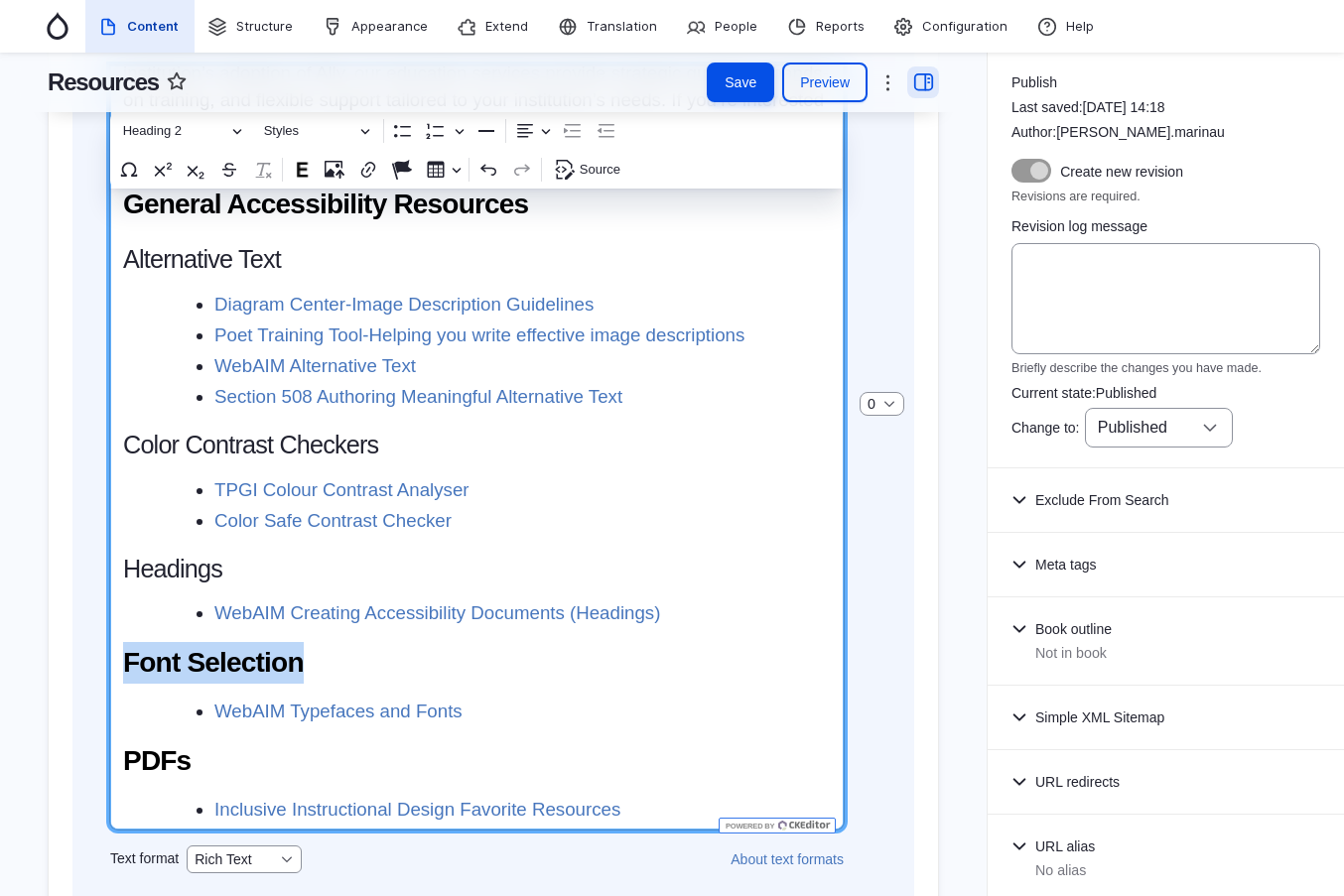 drag, startPoint x: 326, startPoint y: 757, endPoint x: 126, endPoint y: 752, distance: 200.06249 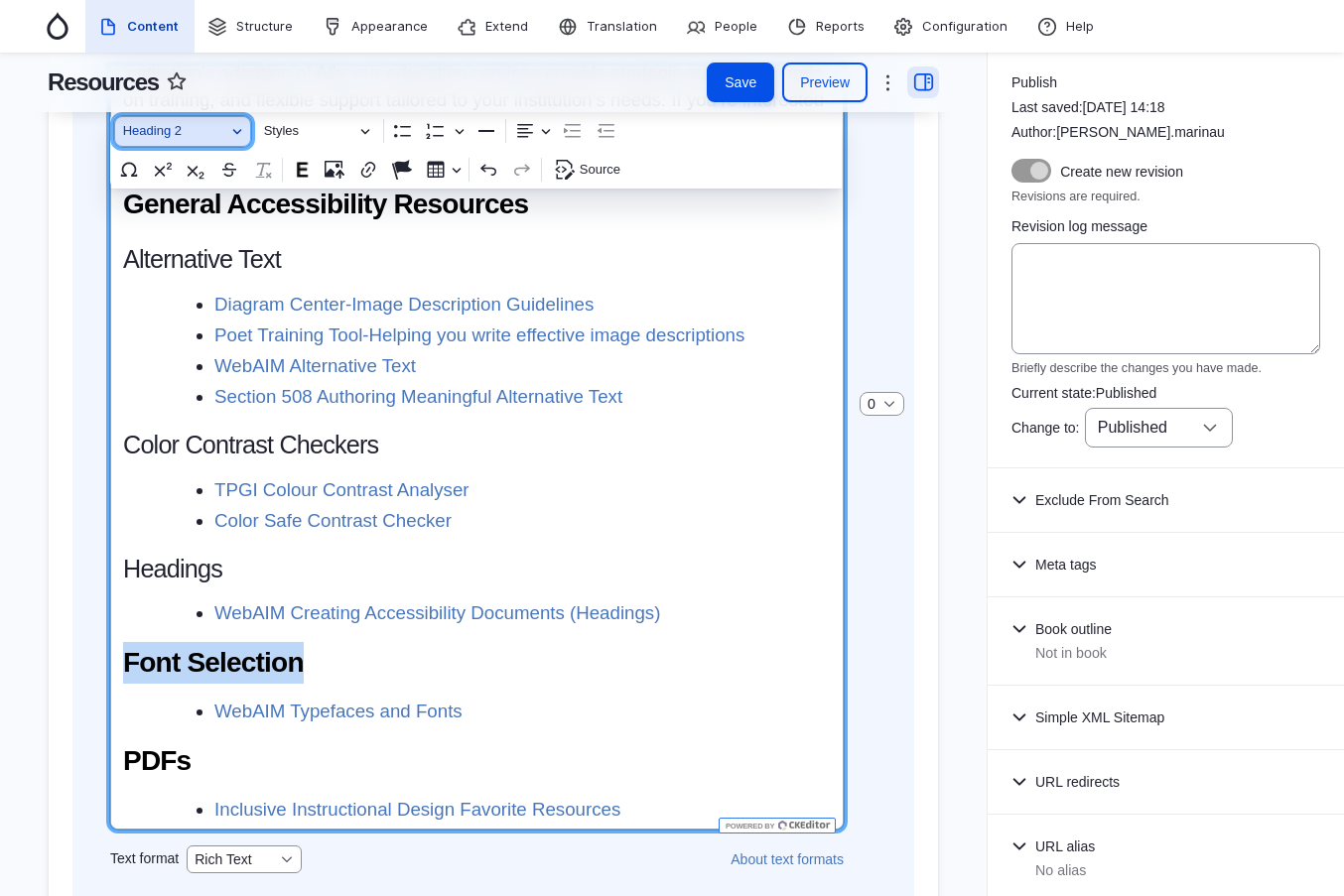 click on "Heading 2" at bounding box center [175, 131] 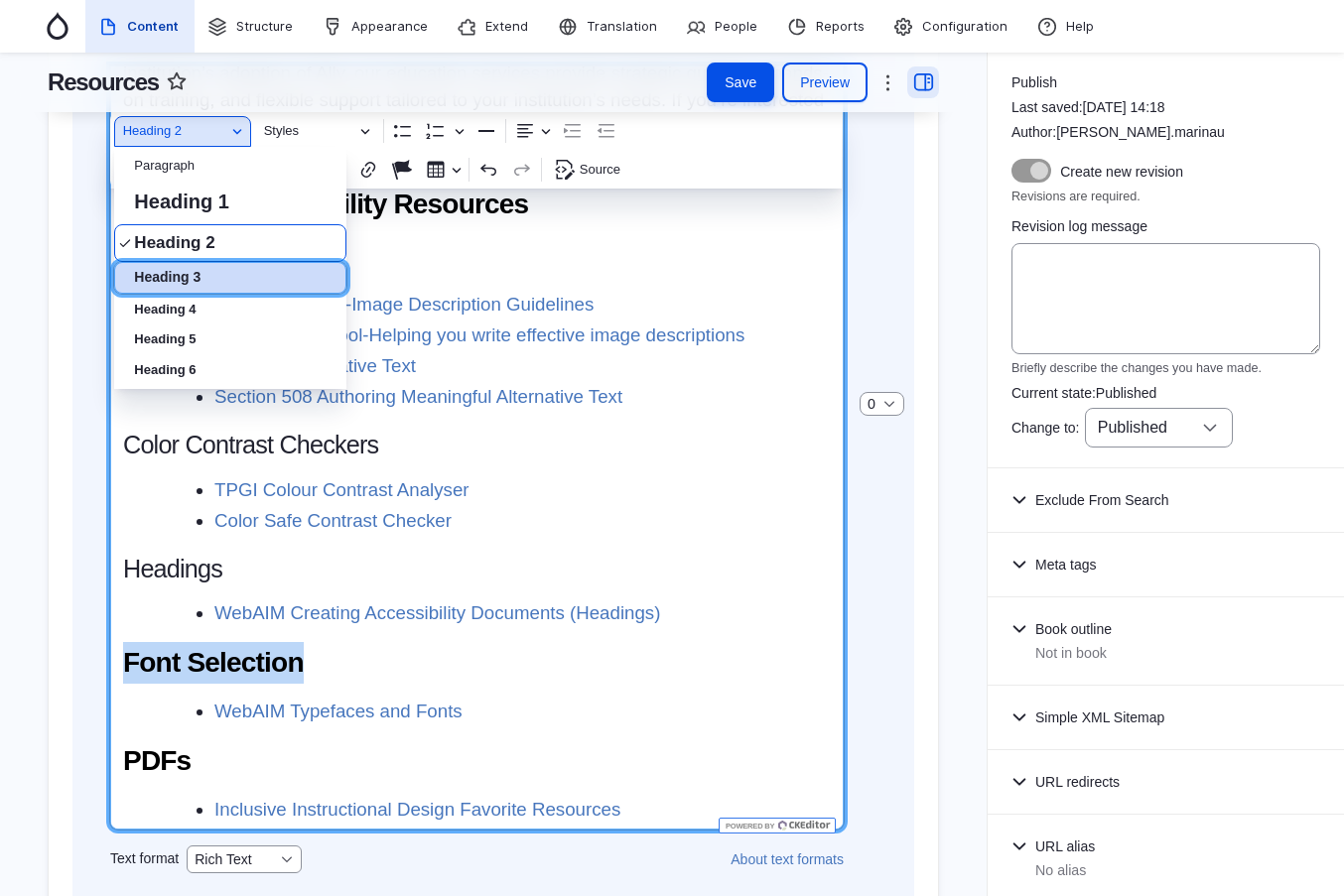 click on "Heading 3" at bounding box center [167, 278] 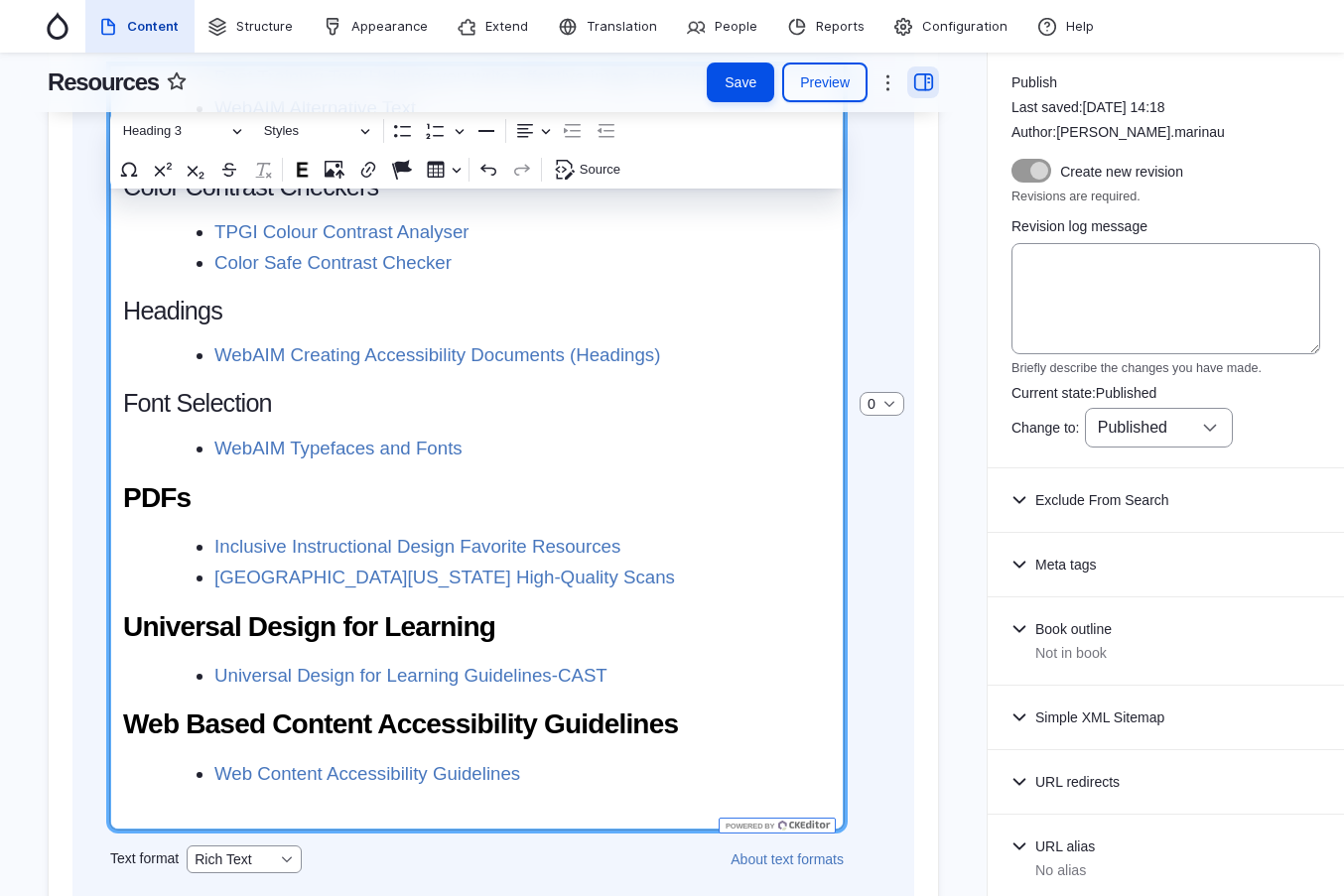 scroll, scrollTop: 1191, scrollLeft: 0, axis: vertical 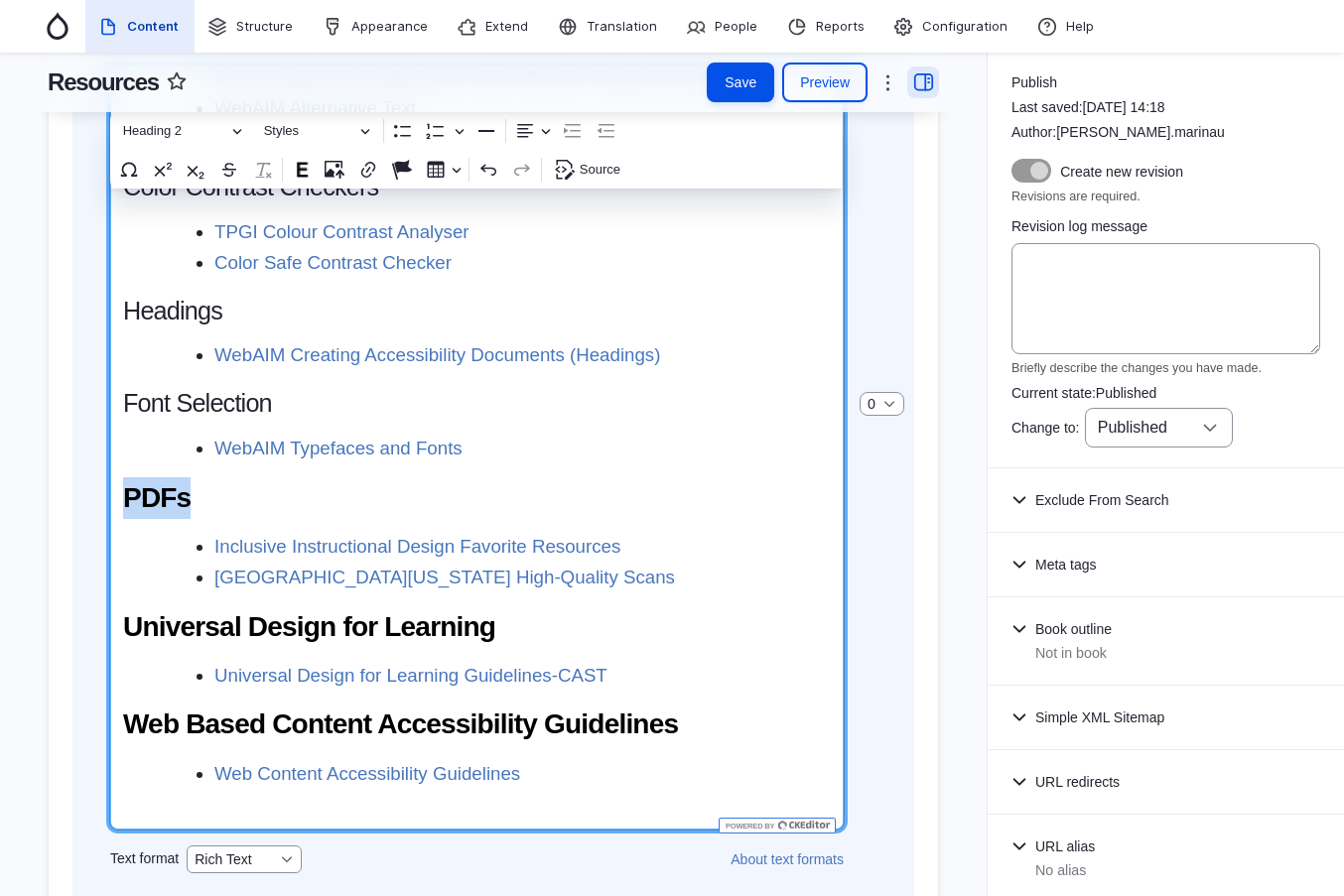 drag, startPoint x: 210, startPoint y: 534, endPoint x: 117, endPoint y: 488, distance: 103.7545 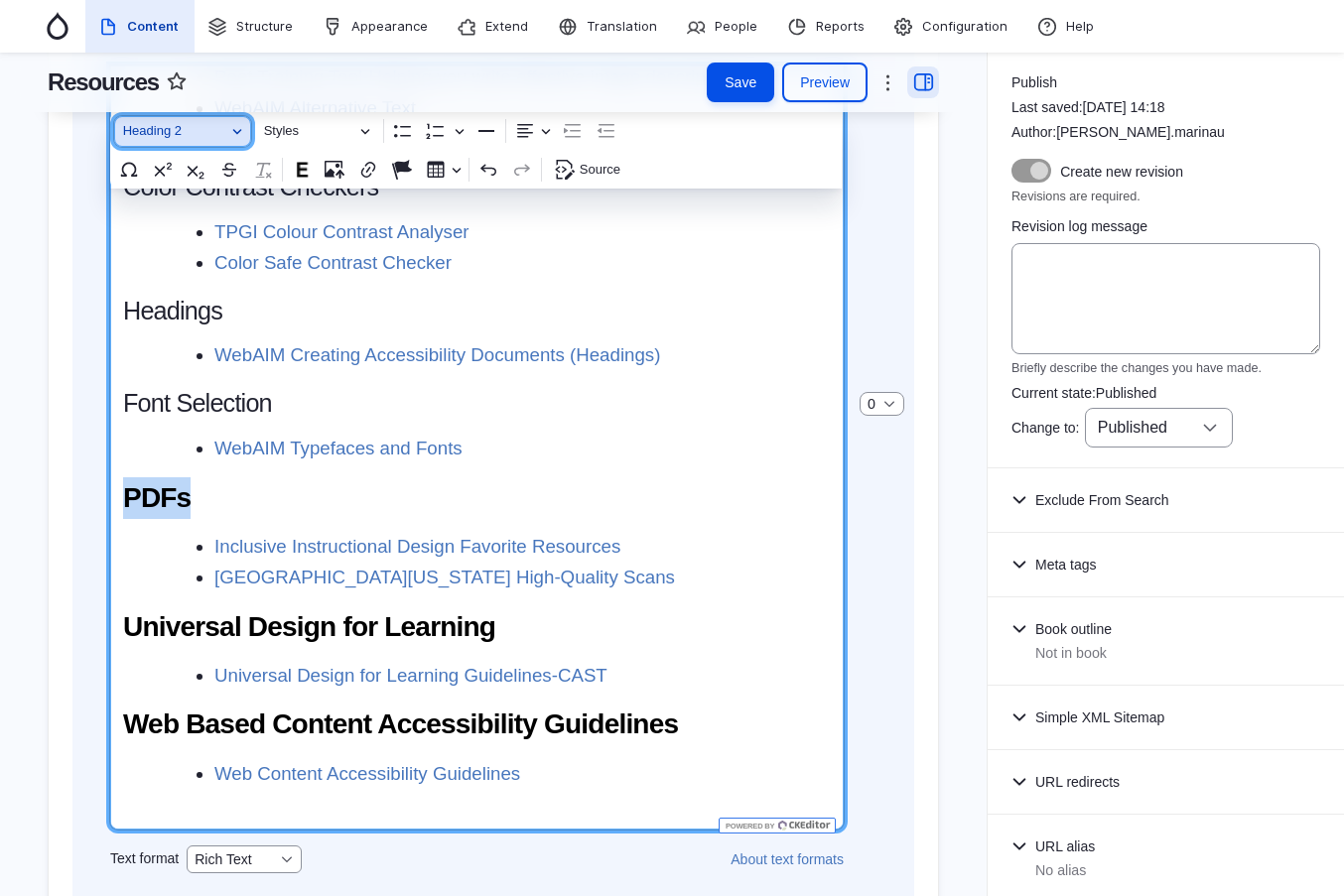 click on "Heading 2" at bounding box center (175, 131) 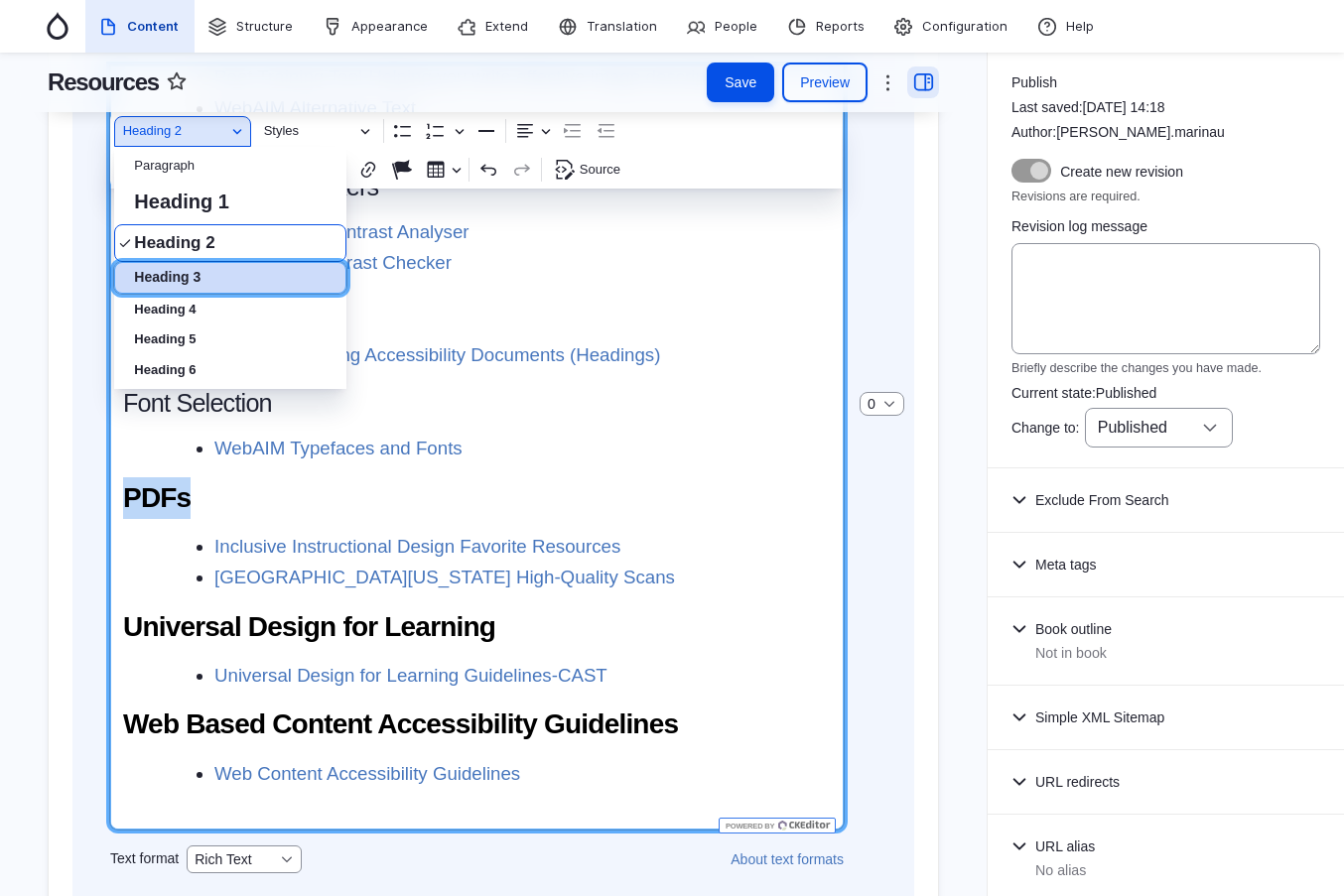 click on "Heading 3" at bounding box center (167, 278) 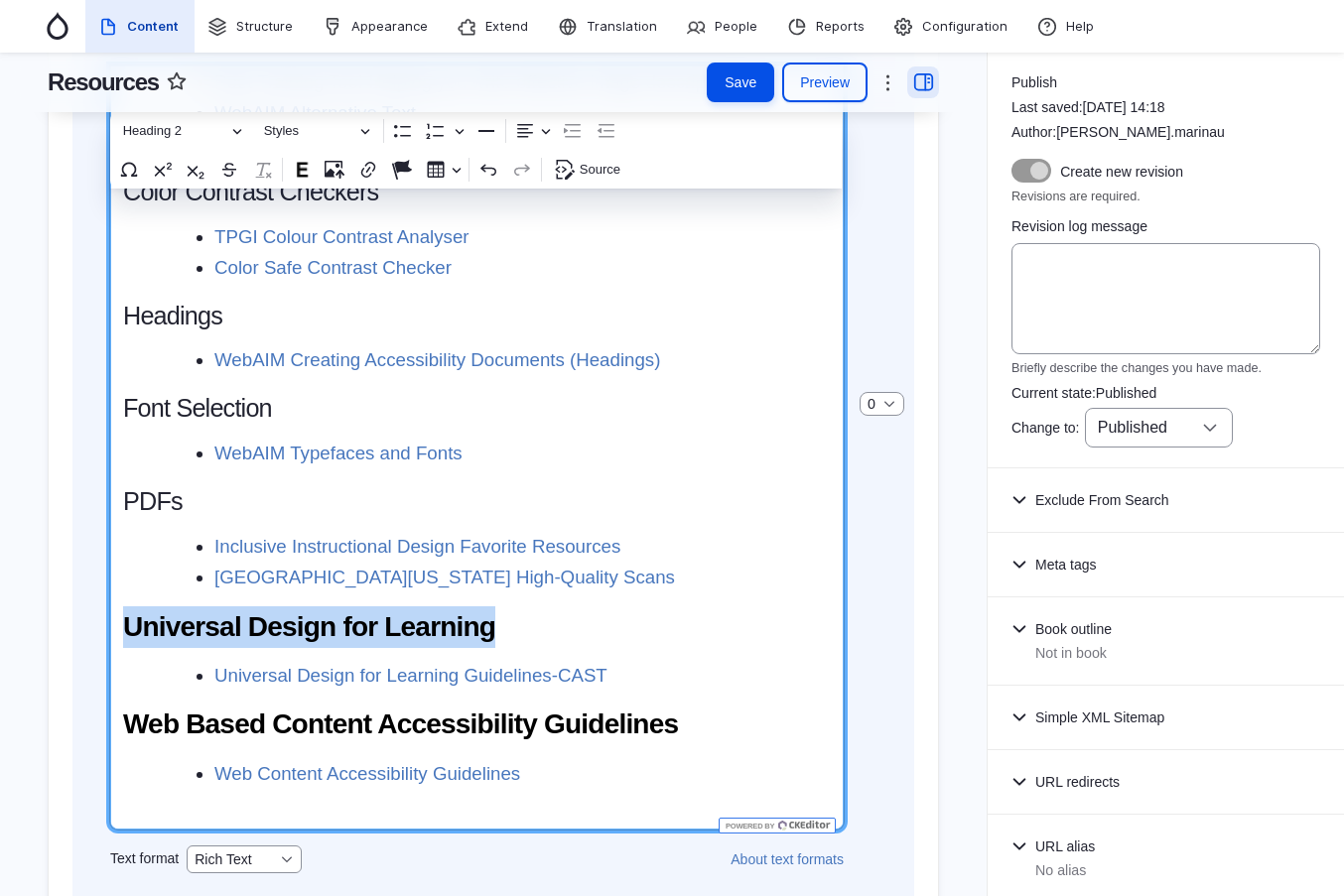 drag, startPoint x: 437, startPoint y: 674, endPoint x: 125, endPoint y: 675, distance: 312.0016 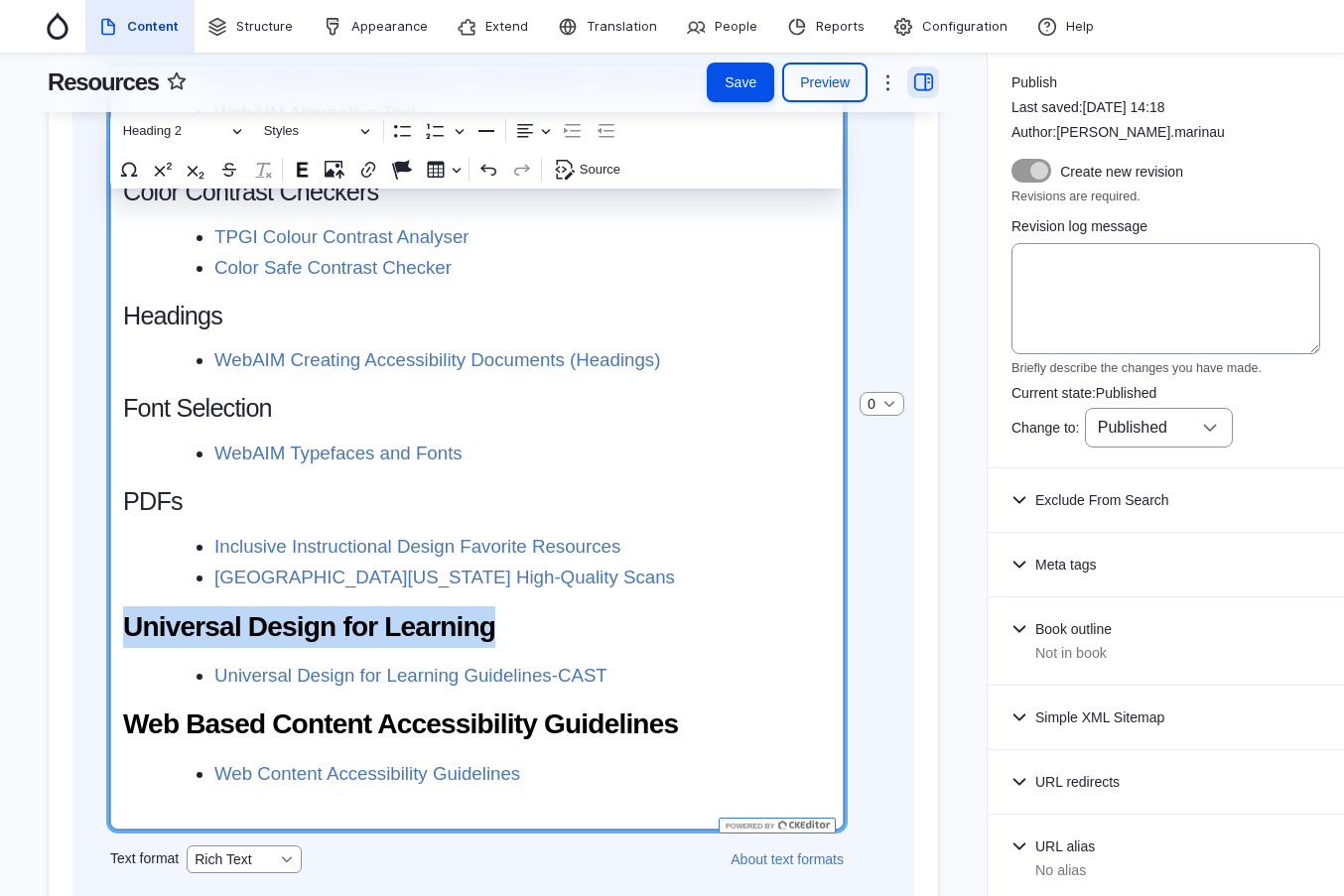 click on "Universal Design for Learning" at bounding box center (476, 627) 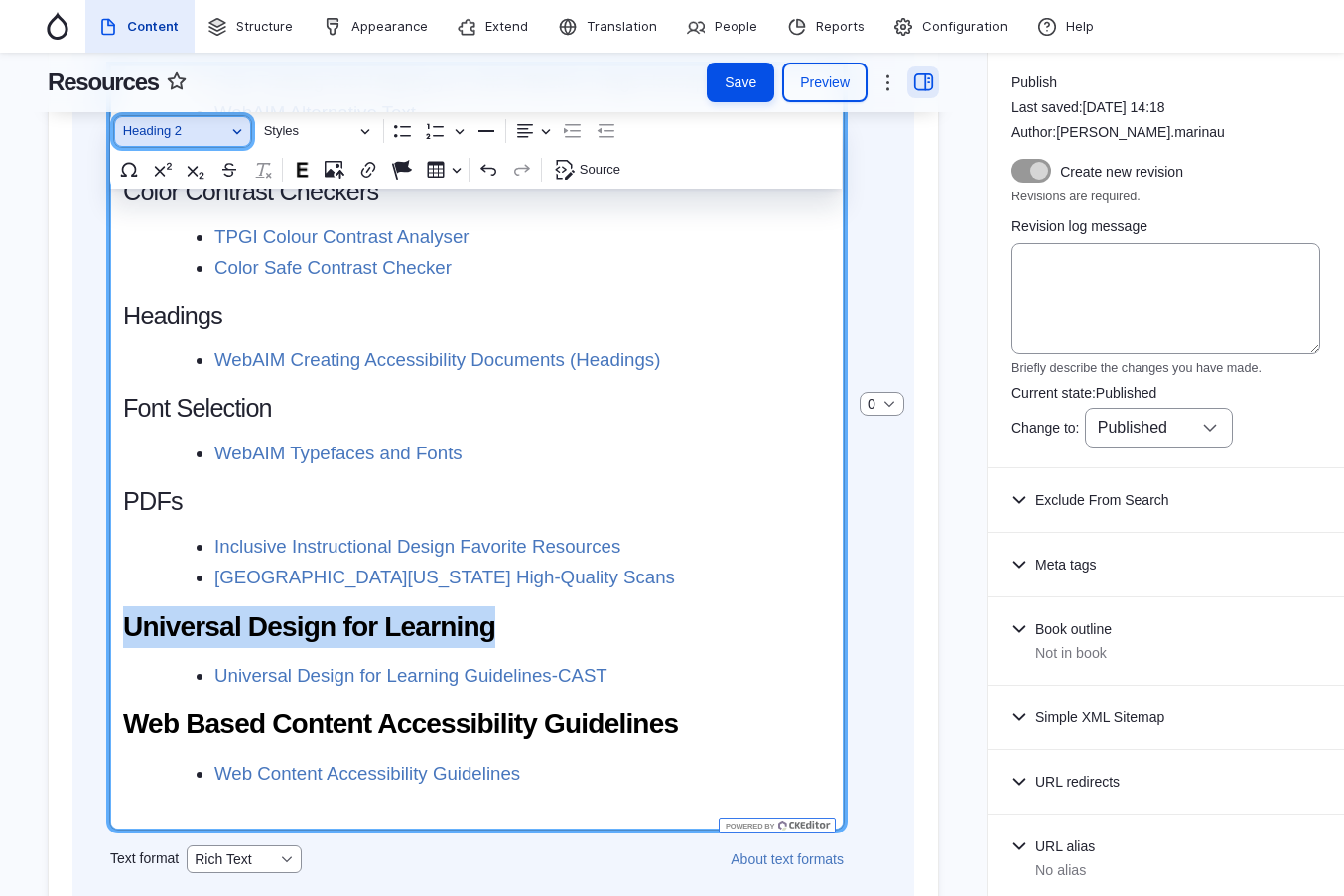 click on "Heading 2" at bounding box center (175, 131) 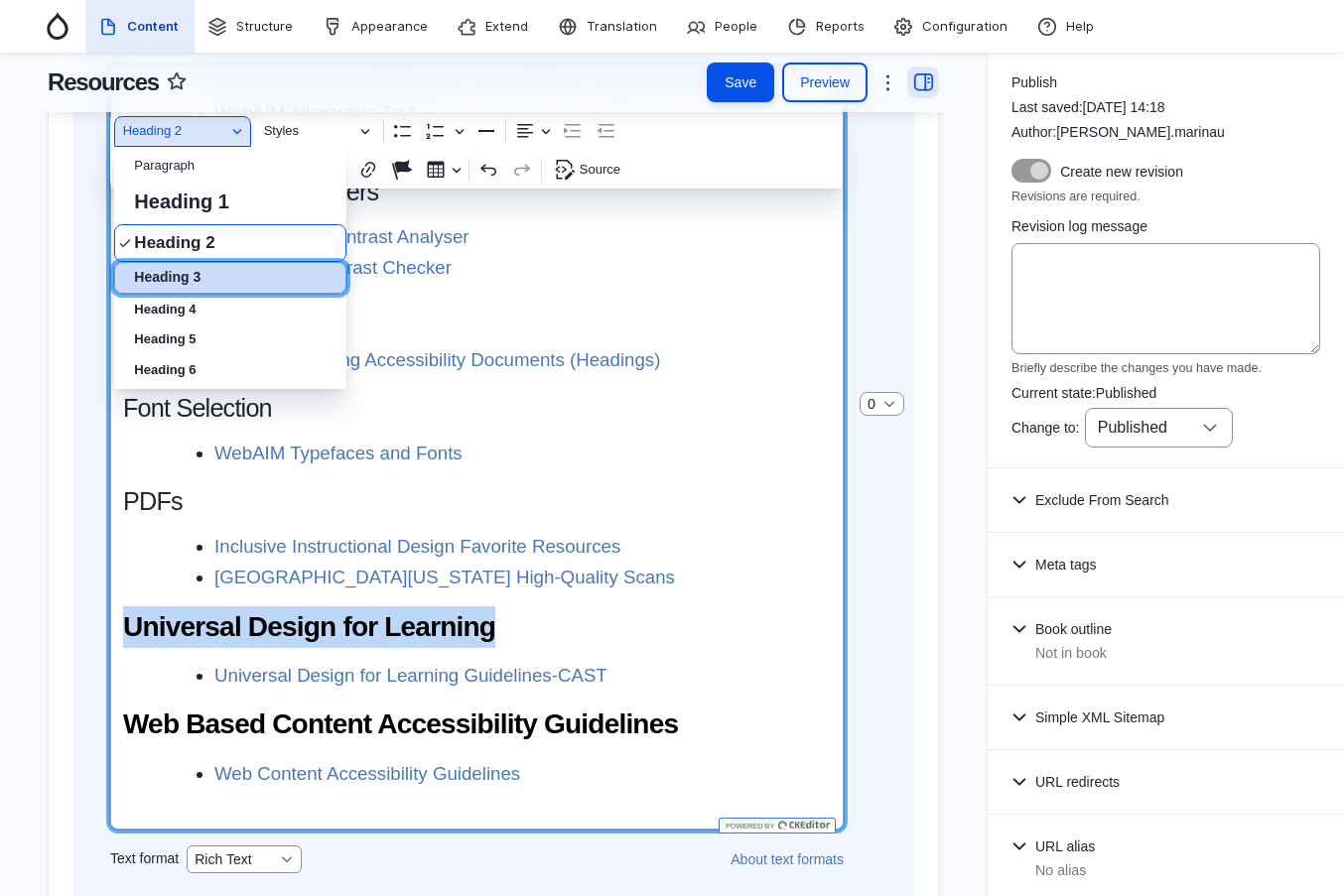 click on "Heading 3" at bounding box center (167, 278) 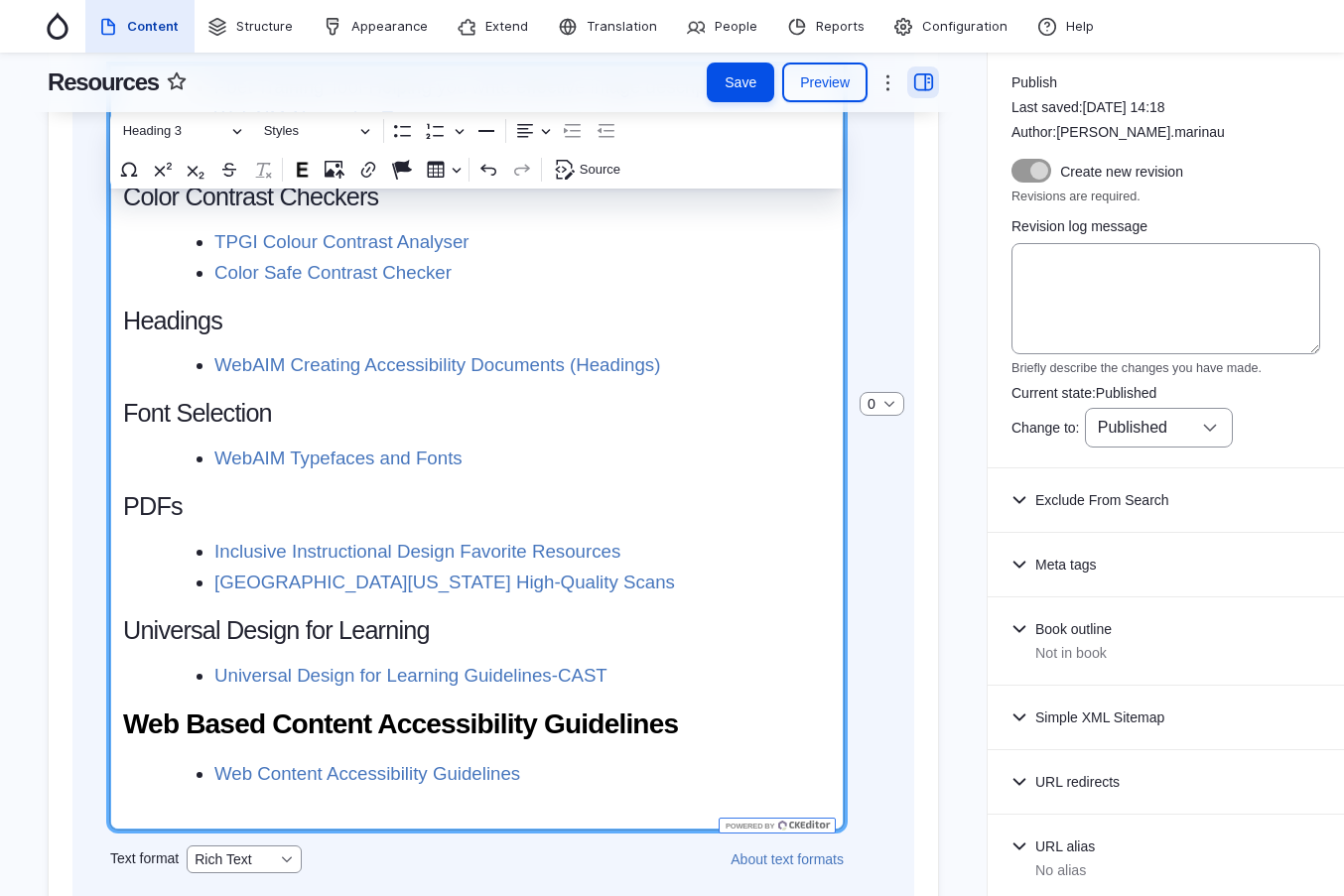 scroll, scrollTop: 1218, scrollLeft: 0, axis: vertical 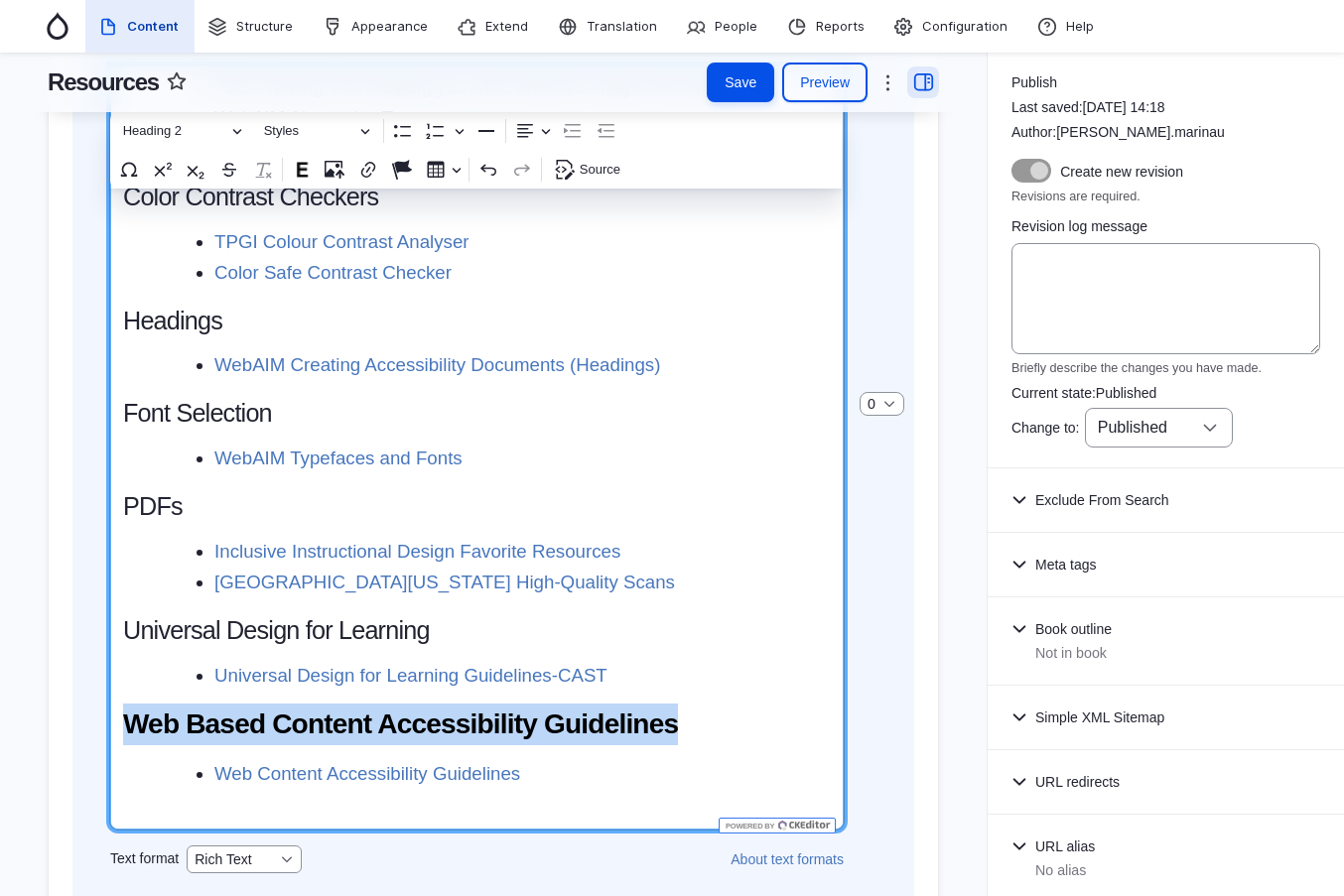 drag, startPoint x: 714, startPoint y: 740, endPoint x: 115, endPoint y: 698, distance: 600.47065 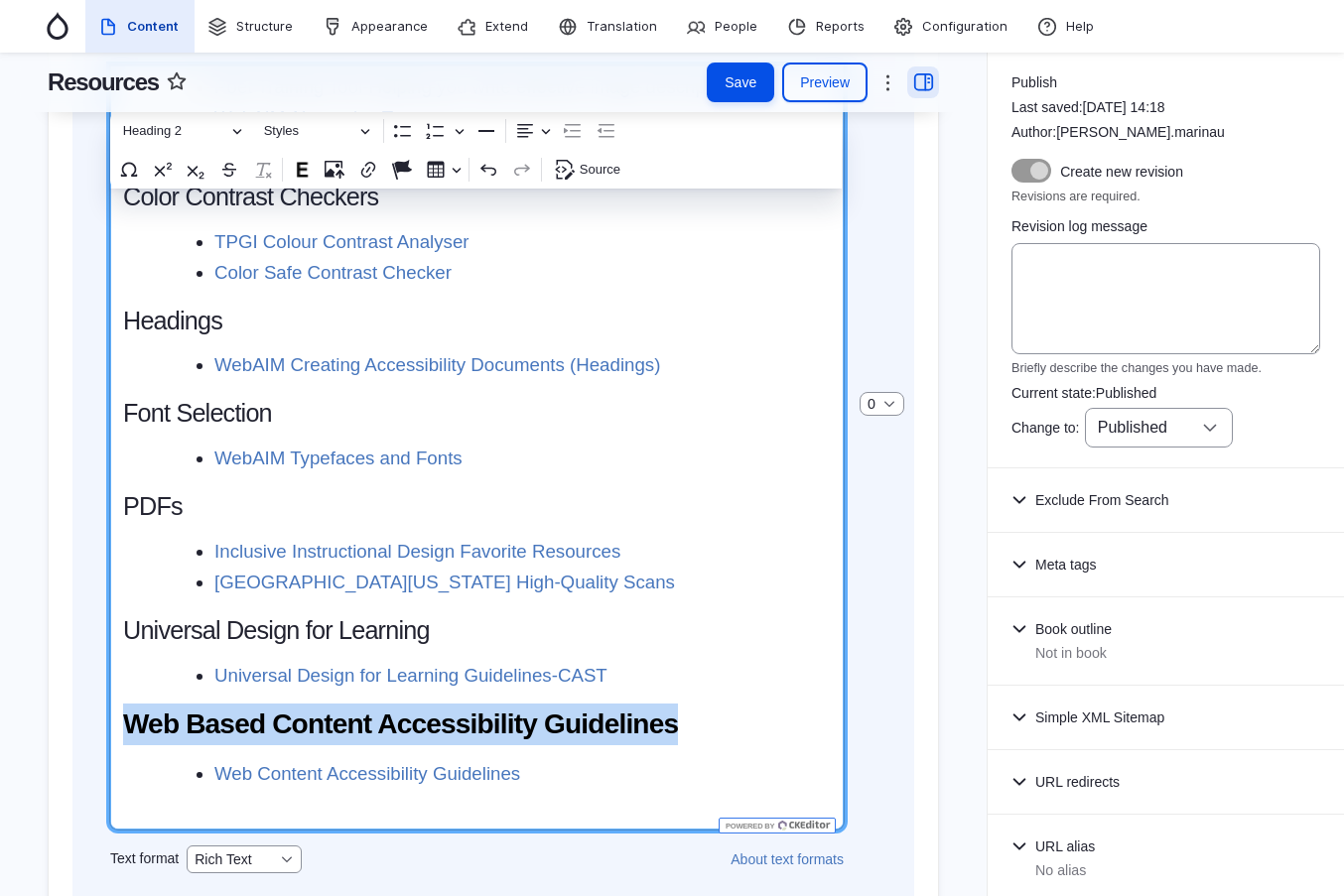 click on "Anthology Technical Support Anthology Support:  For technical support regarding Ally, please submit a ticket through Anthology support. If you do not have an account, reach out to your Anthology Representative for assistance. Ally Resources & Community Ally Instructional Support:  Your go to for all things Ally. Select your user role (student, instructor, administrator), which Learning Management System your institution uses (Blackboard Learn Ultra), and browse through a plethora of instructional materials, best practices, case studies, and more. Ally Office Hours:  Ally office hours are Anthology-led and hosted by Anthology Ally management. The office hours are held the second Monday every other month. Anthology staff will discuss in detail the latest Ally feature releases and product developments, and attendees have the opportunity to ask questions ahead of time to be addressed during the meeting.  Use this form  to ask questions ahead of time. Ally User Group: Ally User Group Monthly Meetings . . PDFs" at bounding box center [476, 448] 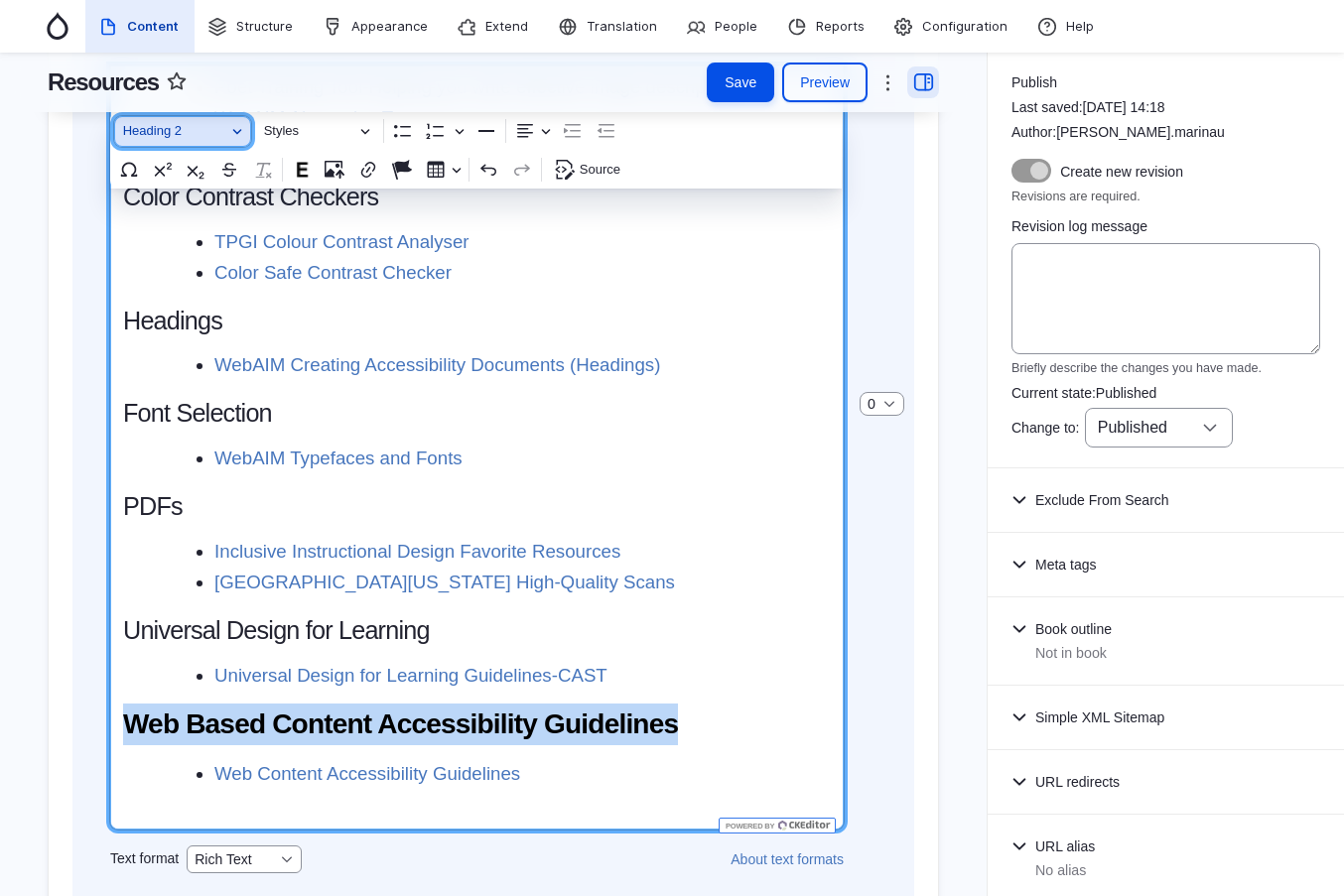 click on "Heading 2" at bounding box center (175, 131) 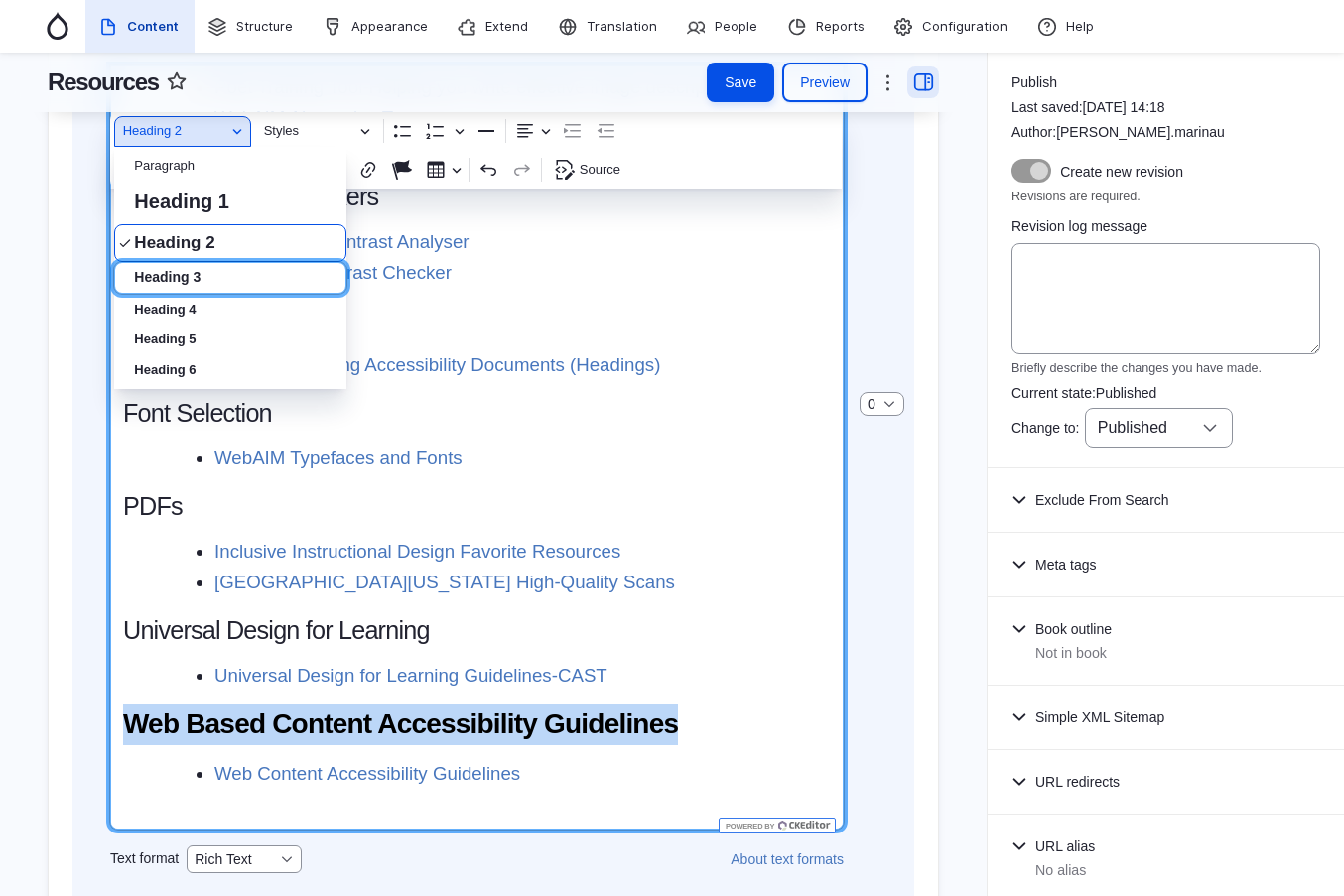 click on "Heading 3" at bounding box center (167, 278) 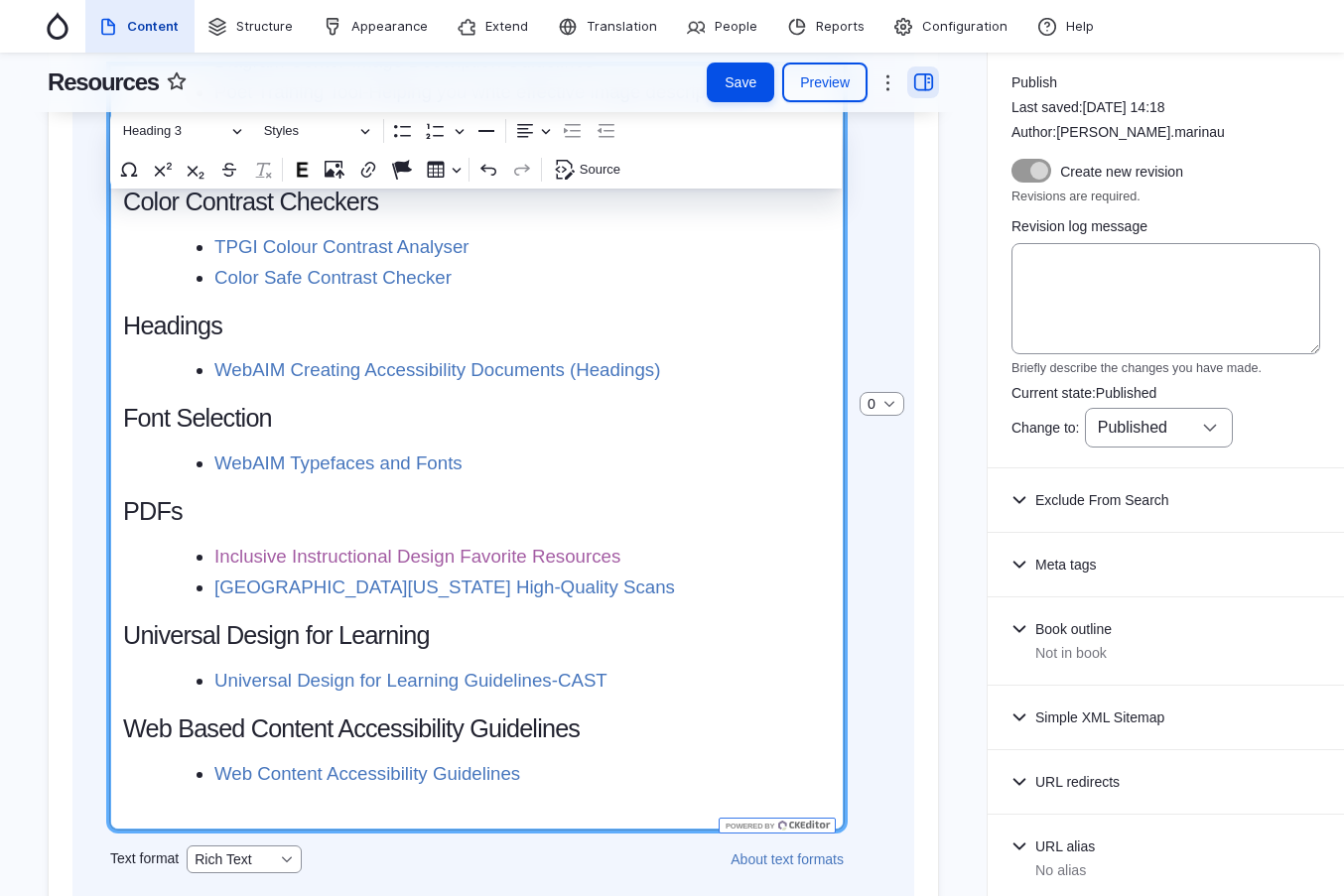 click on "Inclusive Instructional Design Favorite Resources" at bounding box center (417, 556) 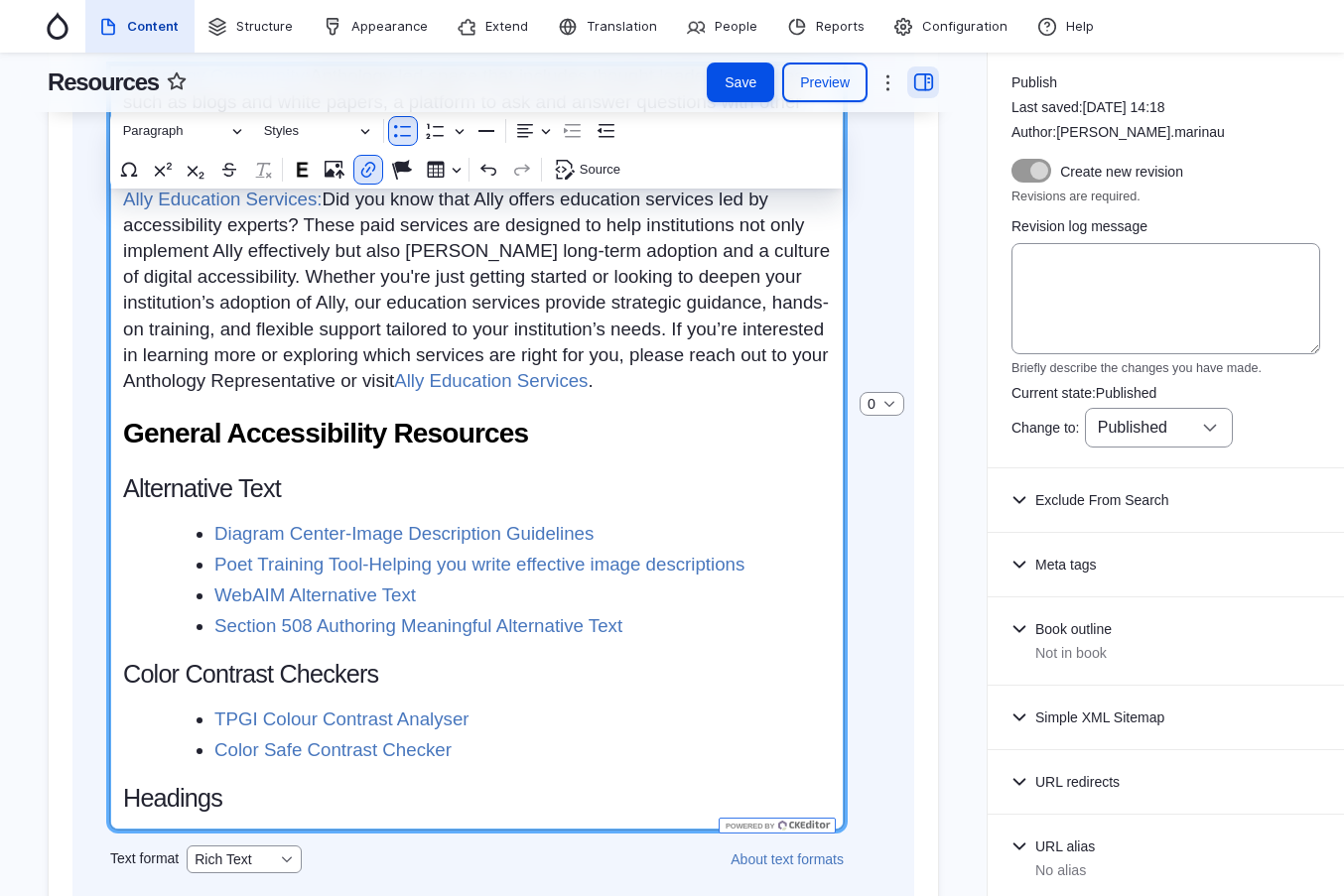 scroll, scrollTop: 618, scrollLeft: 0, axis: vertical 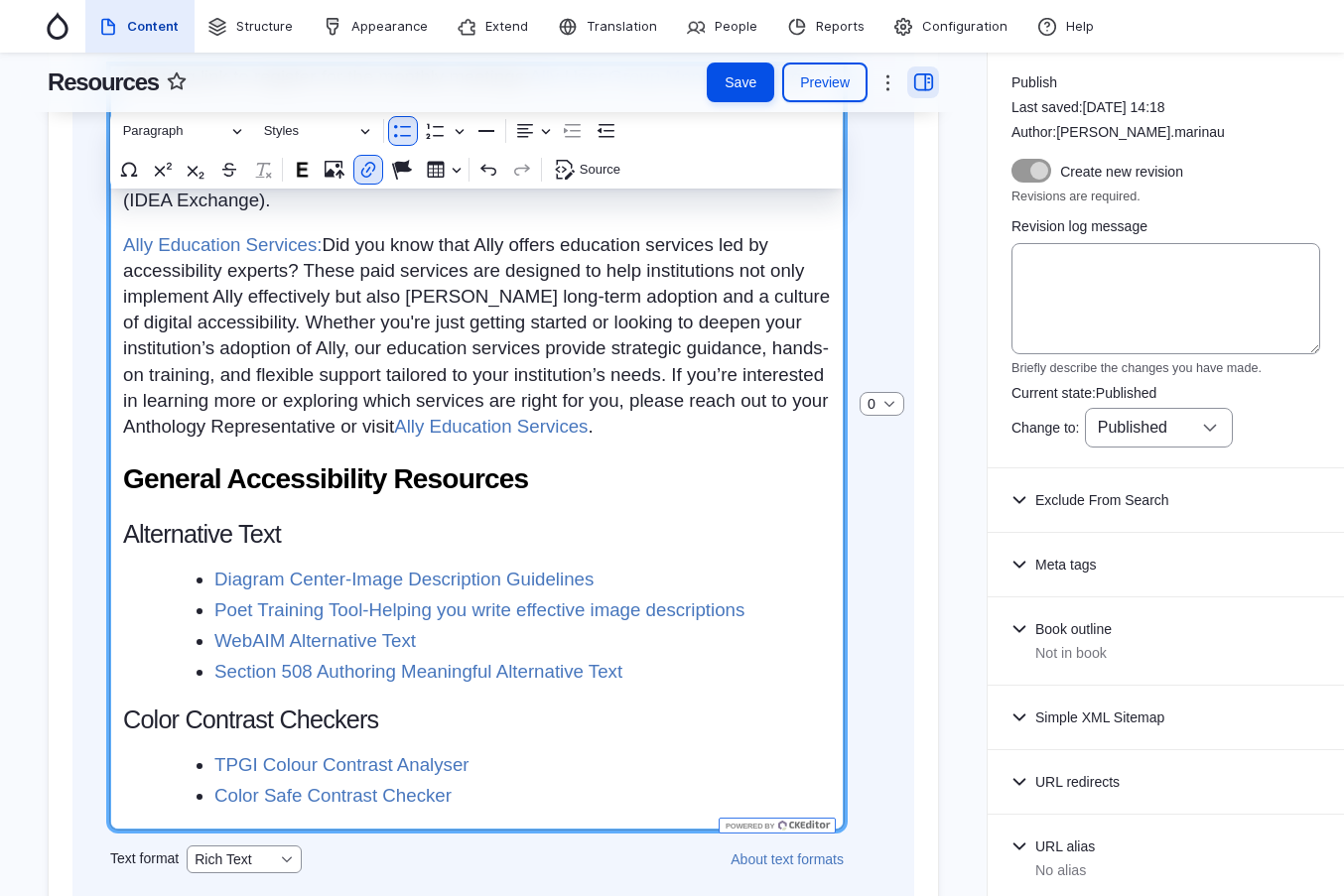 click on "General Accessibility Resources" at bounding box center (476, 479) 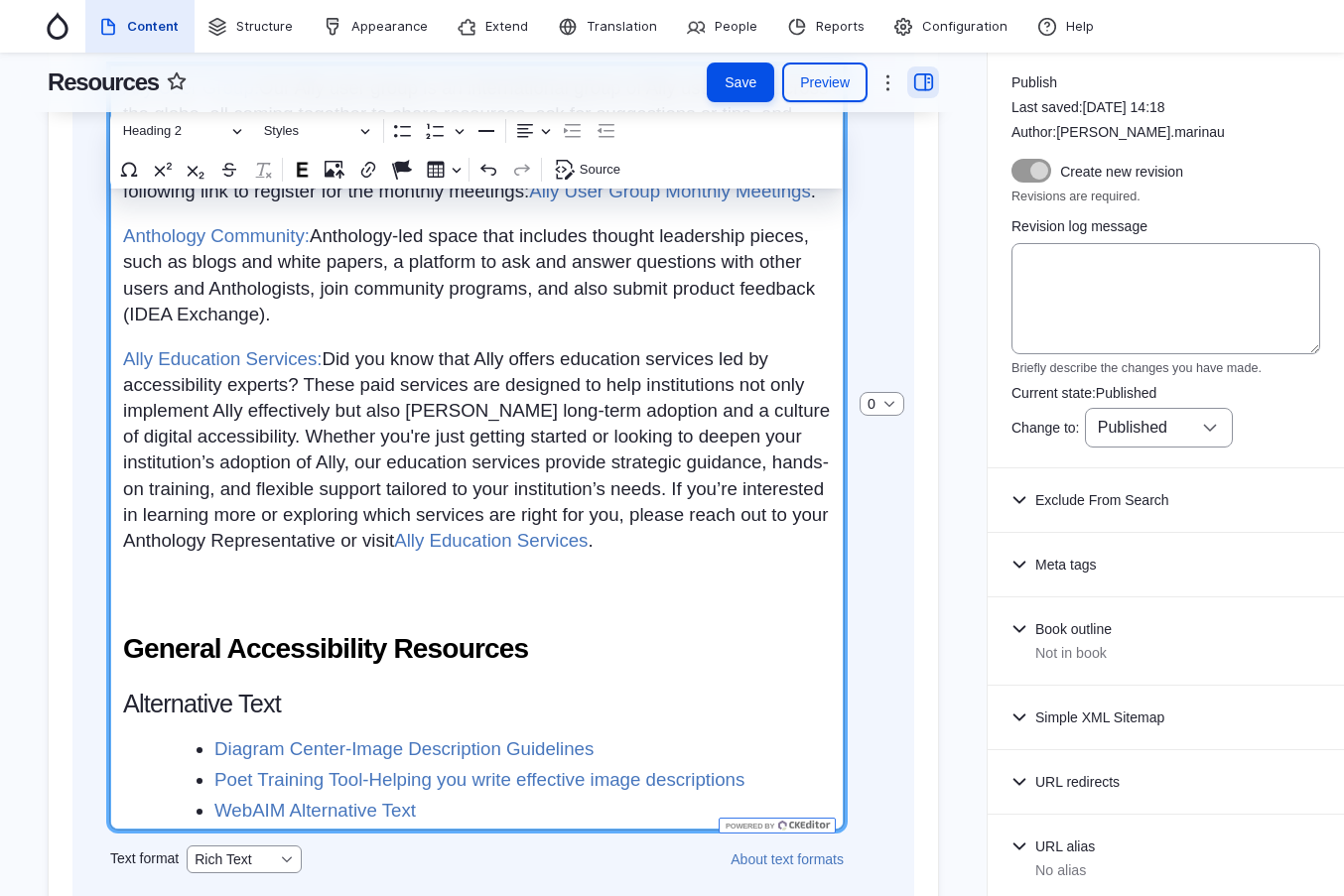 scroll, scrollTop: 618, scrollLeft: 0, axis: vertical 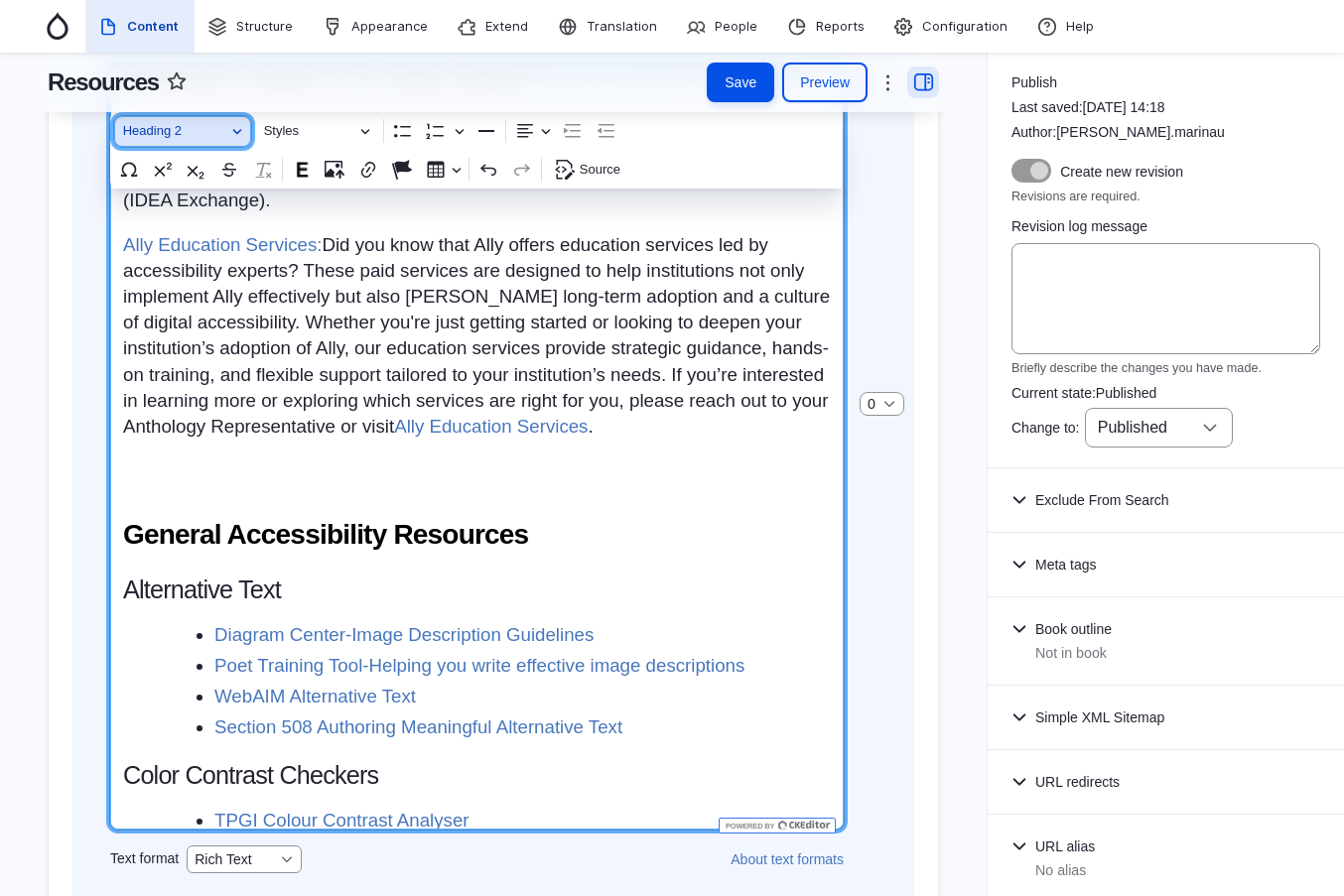 click on "Heading 2" at bounding box center [175, 131] 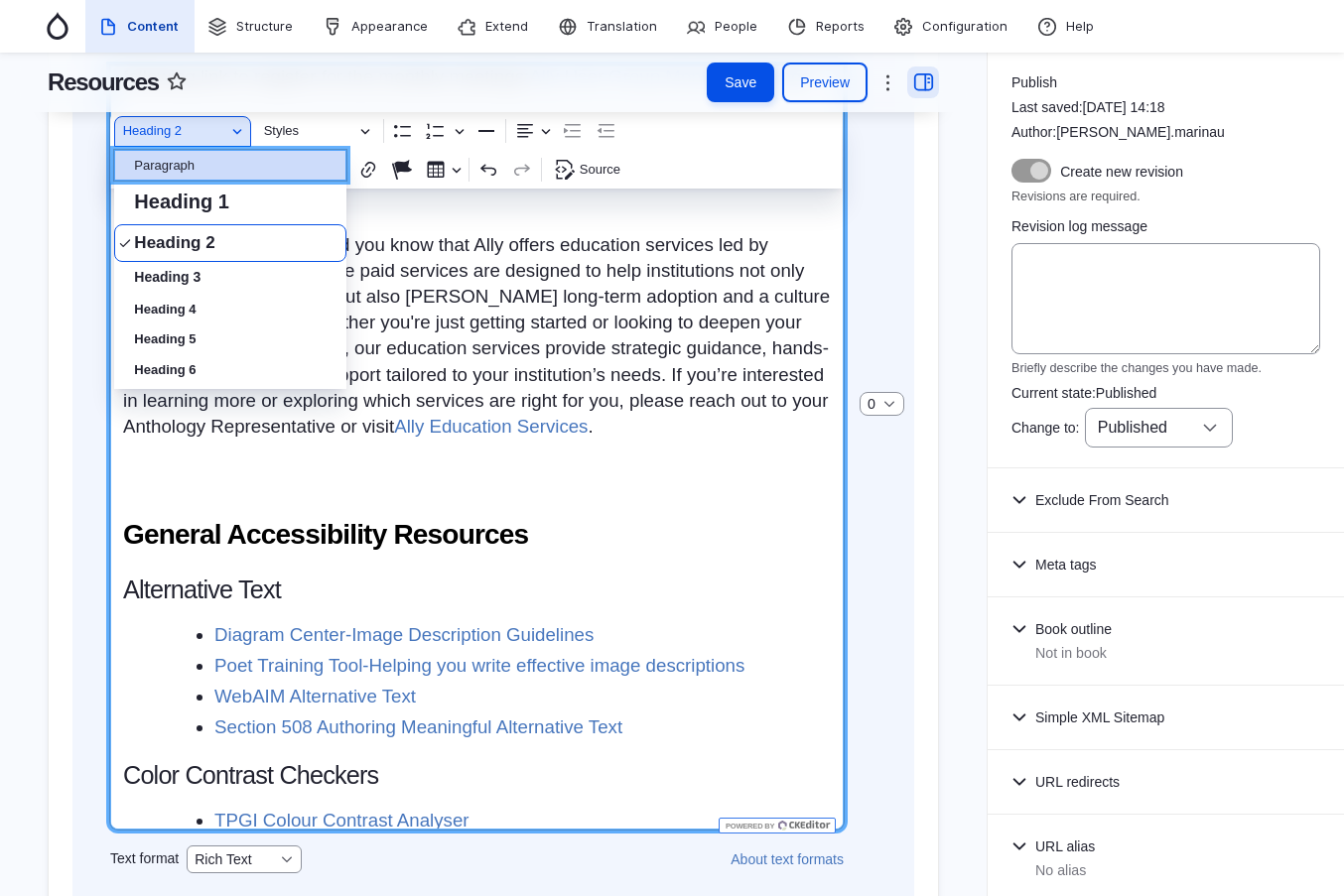 click on "Paragraph" at bounding box center (230, 165) 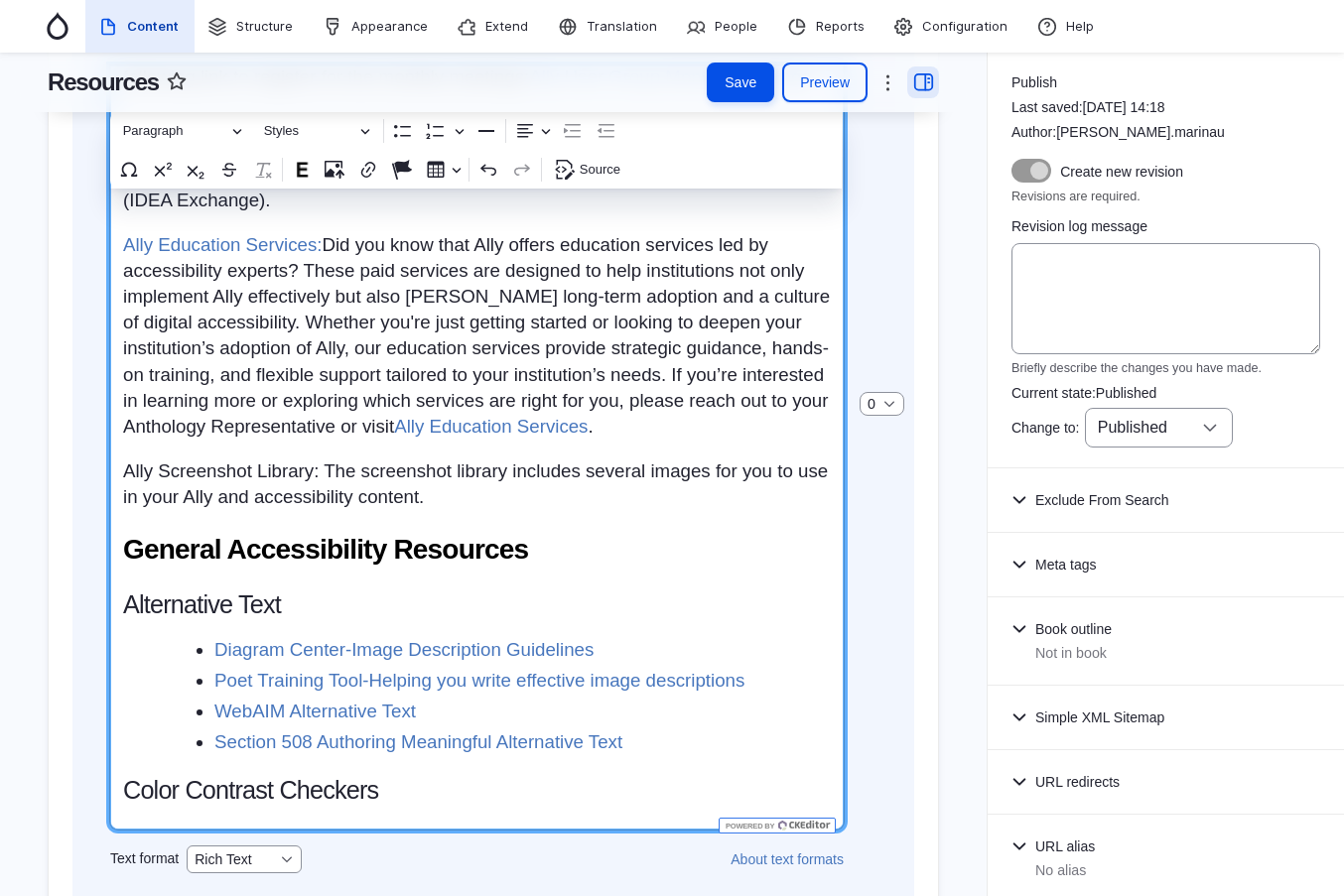 click on "Ally Screenshot Library: The screenshot library includes several images for you to use in your Ally and accessibility content." at bounding box center [476, 484] 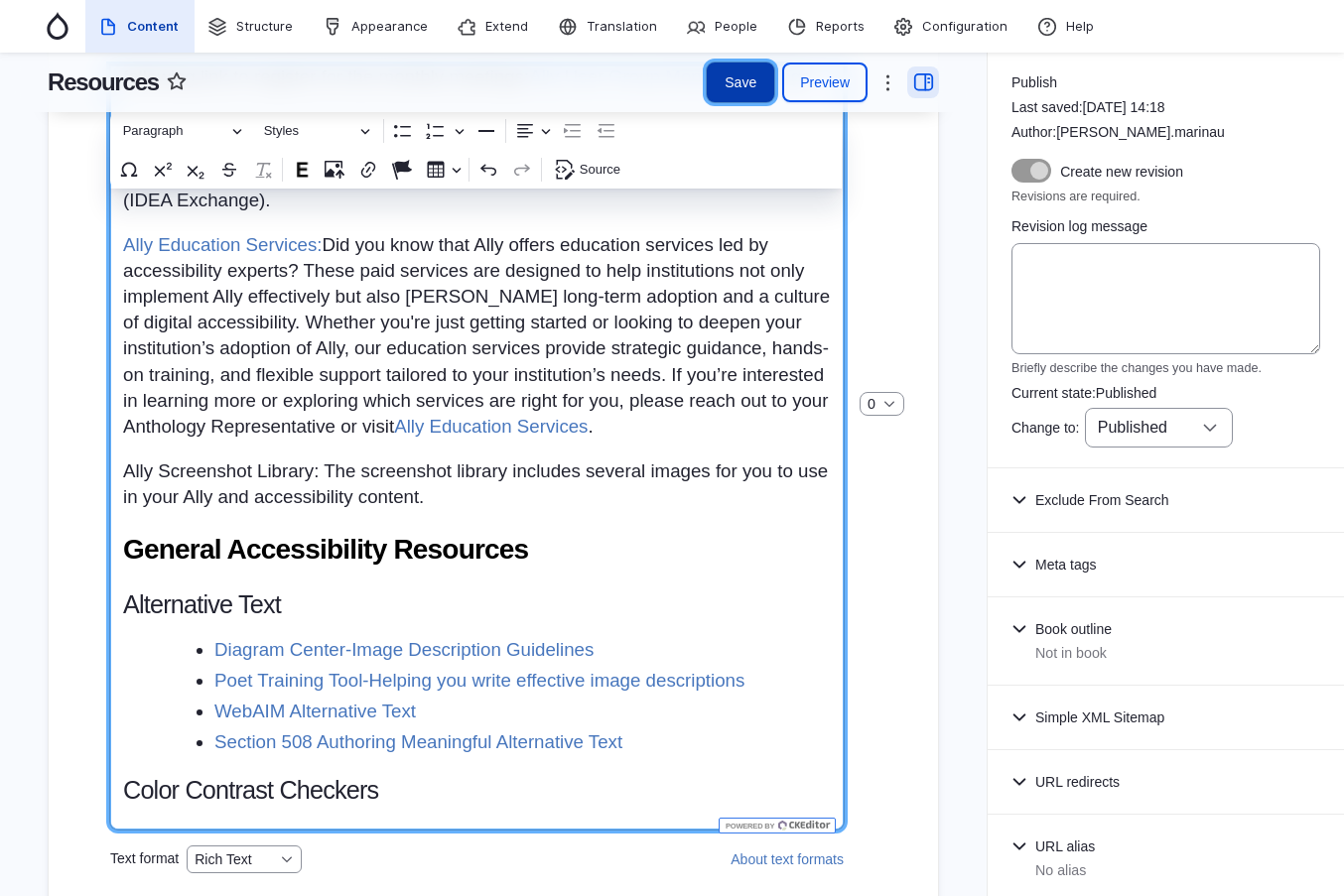 click on "Save" at bounding box center (740, 82) 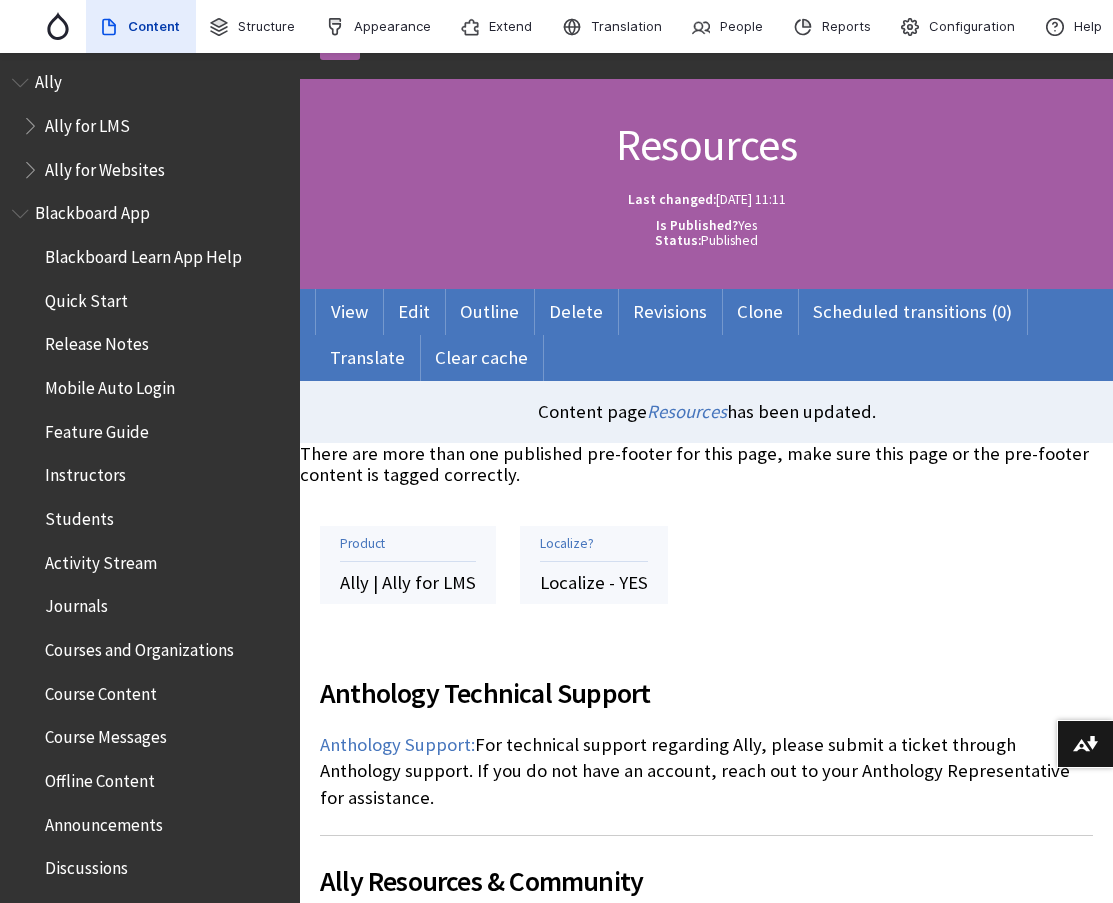 scroll, scrollTop: 400, scrollLeft: 0, axis: vertical 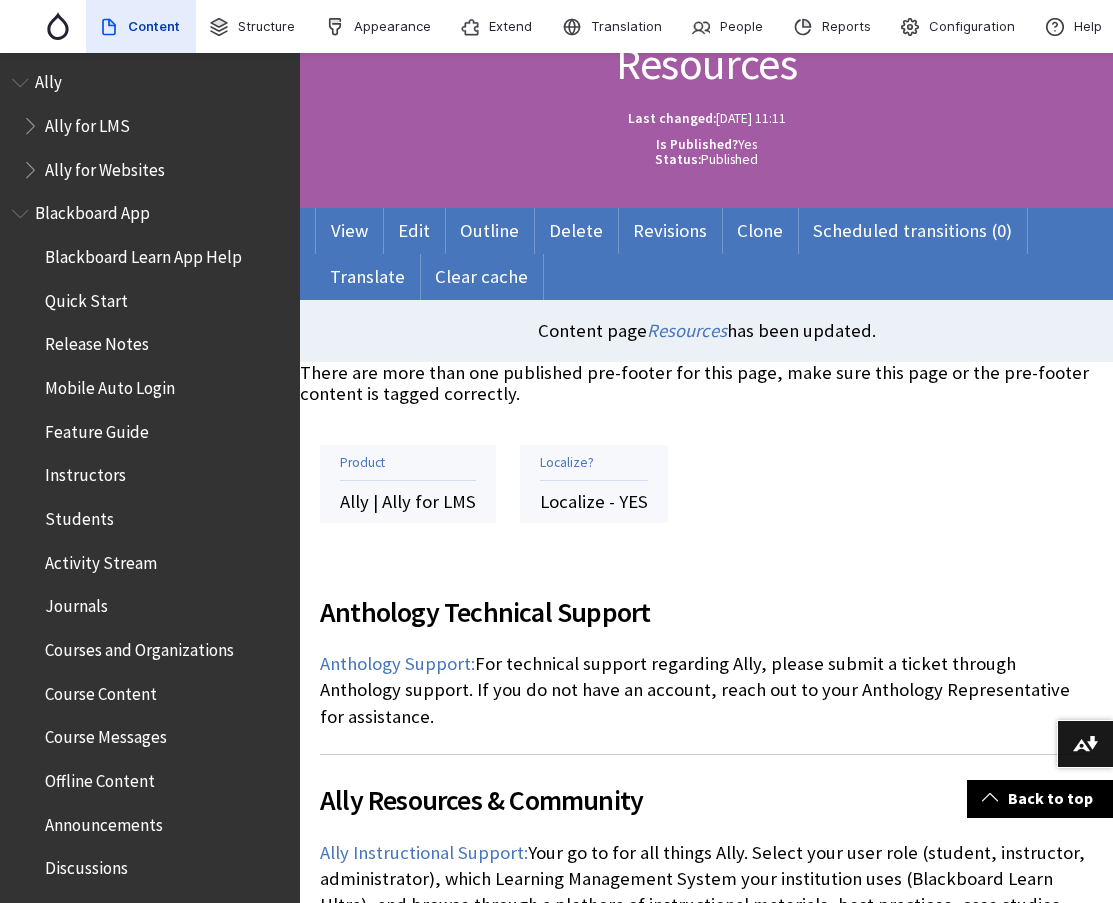 click at bounding box center [32, 121] 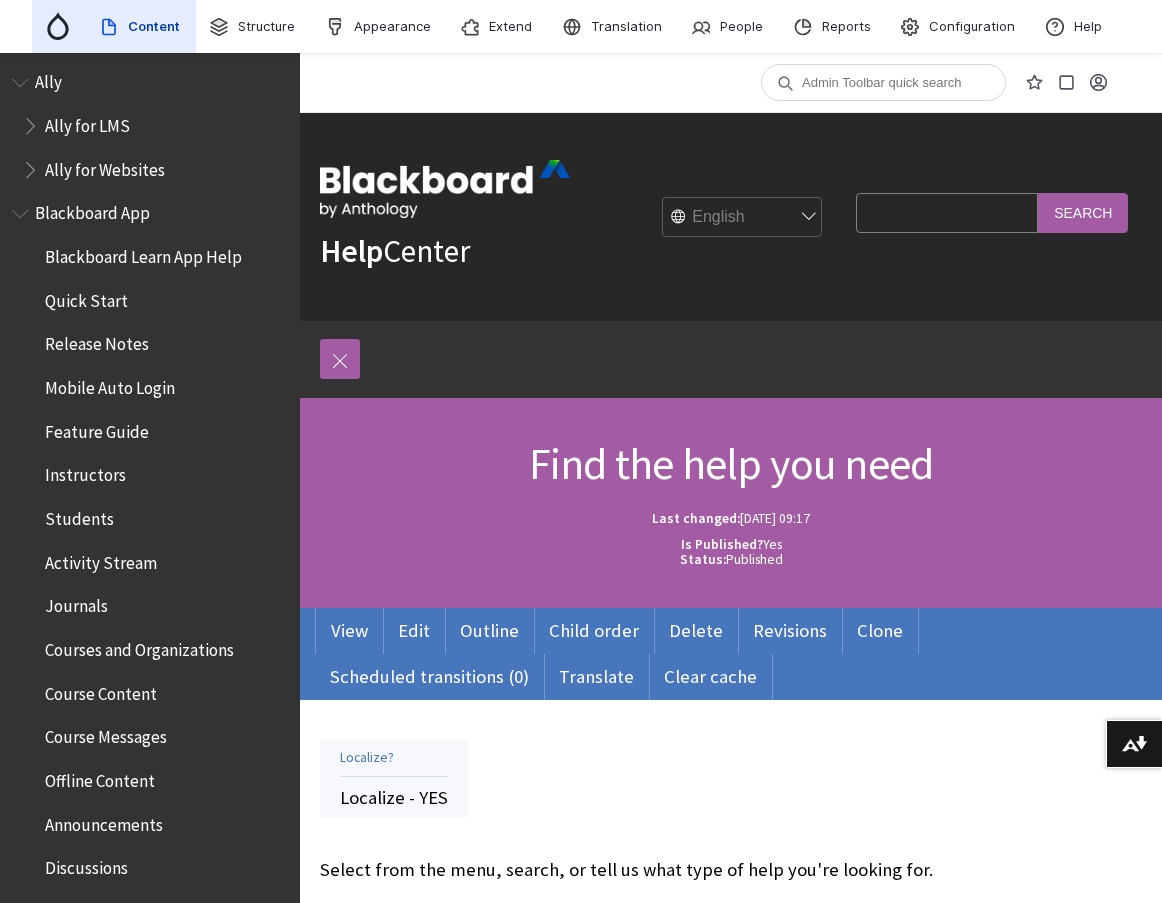 scroll, scrollTop: 0, scrollLeft: 0, axis: both 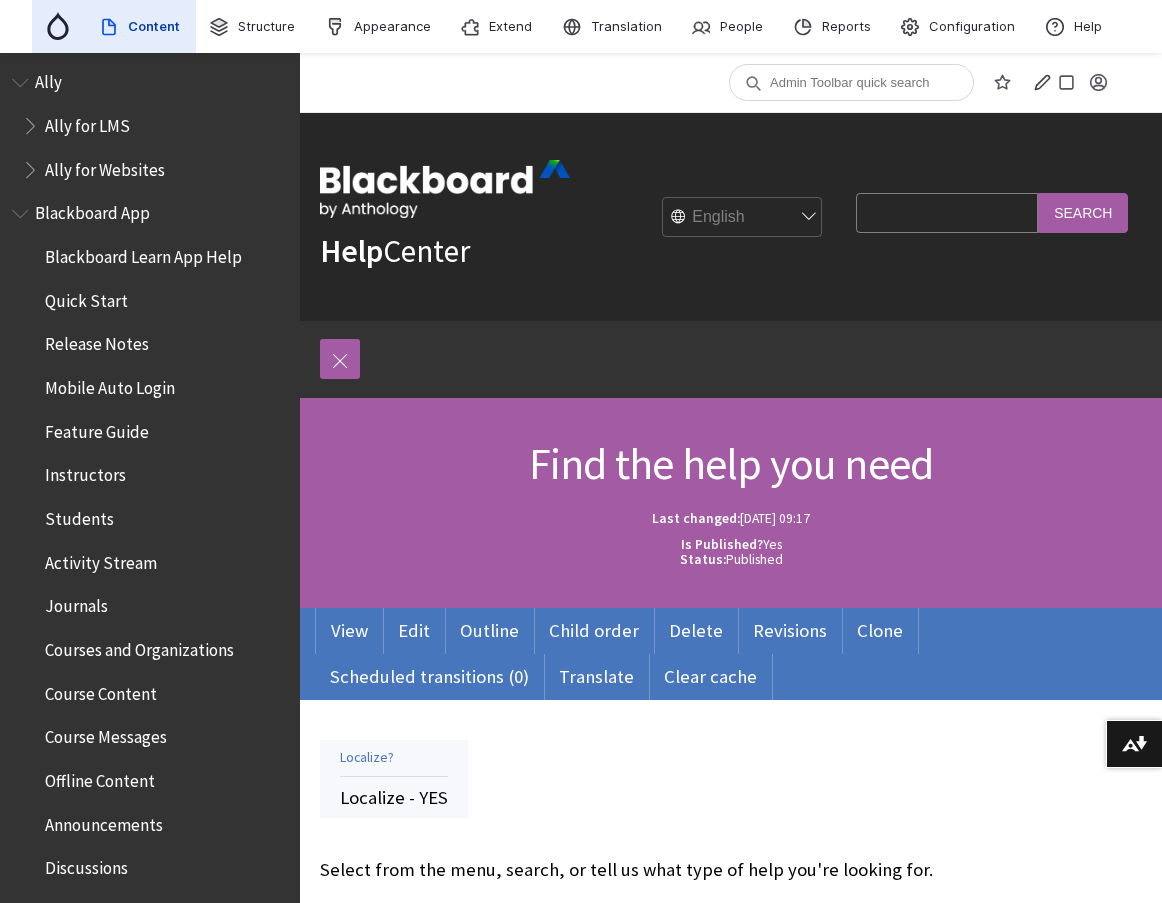 click at bounding box center [32, 121] 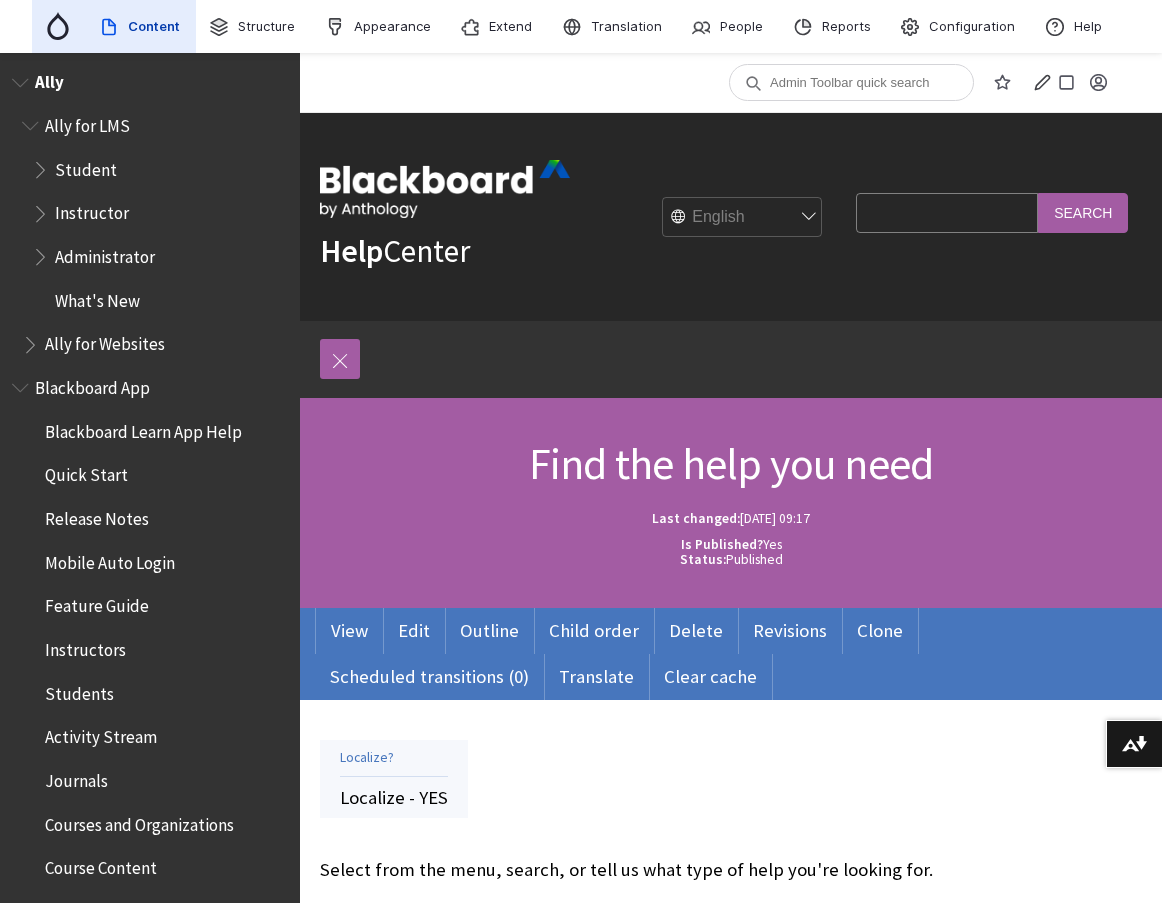click at bounding box center (42, 252) 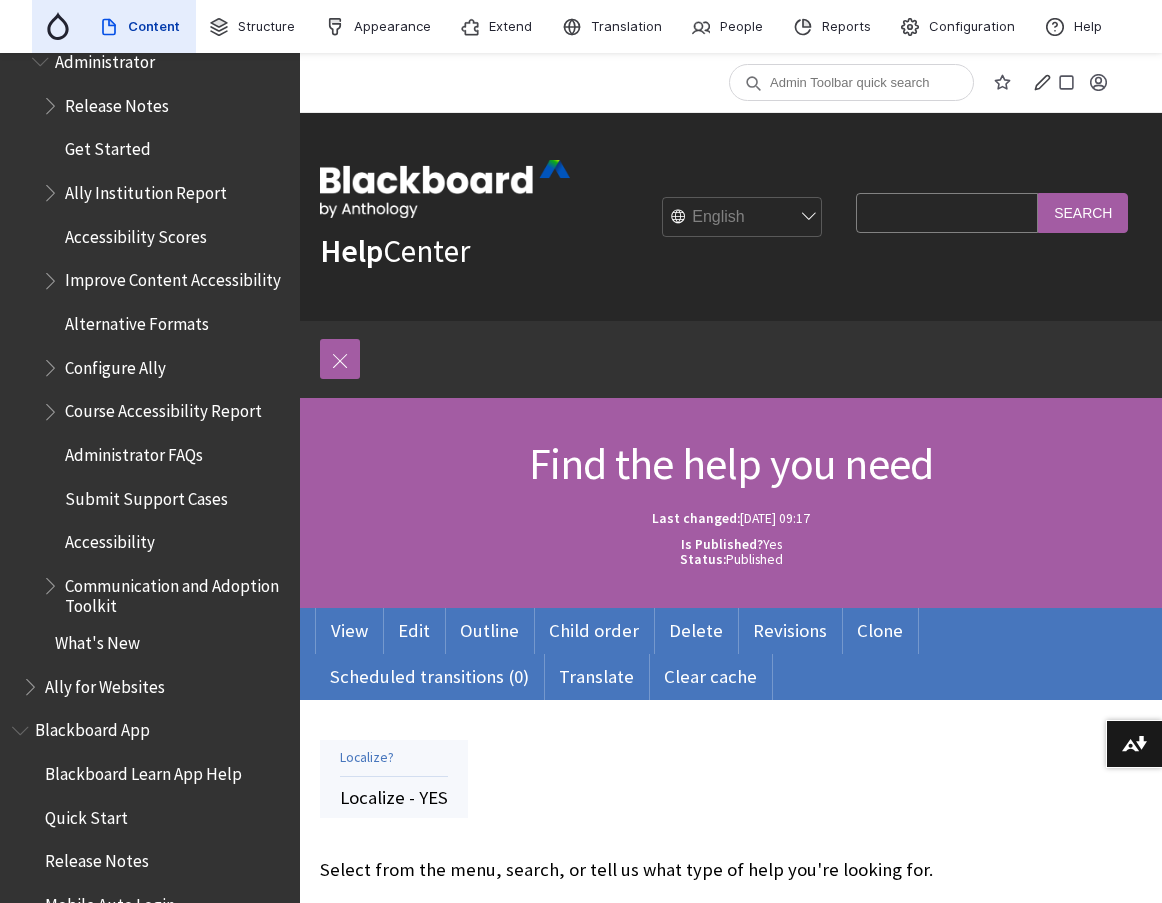 scroll, scrollTop: 200, scrollLeft: 0, axis: vertical 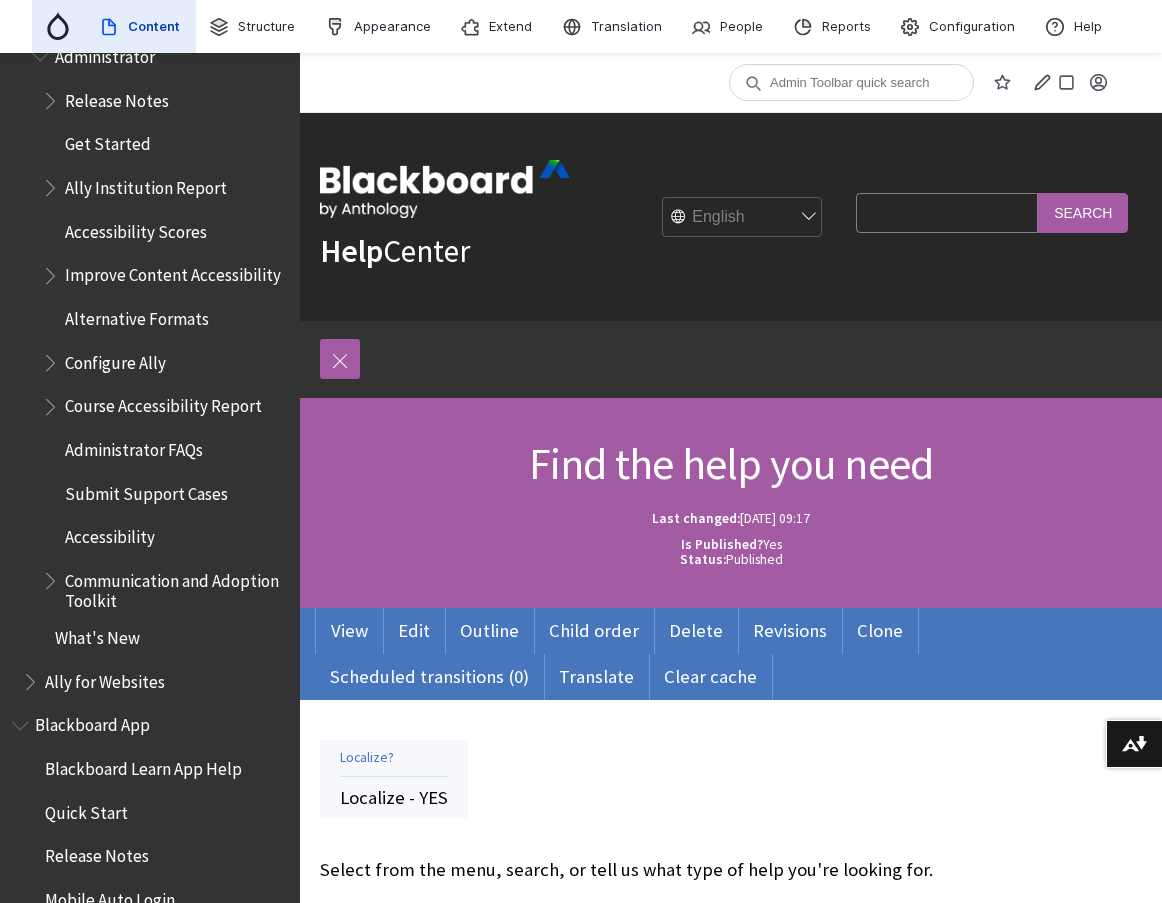 click at bounding box center (52, 576) 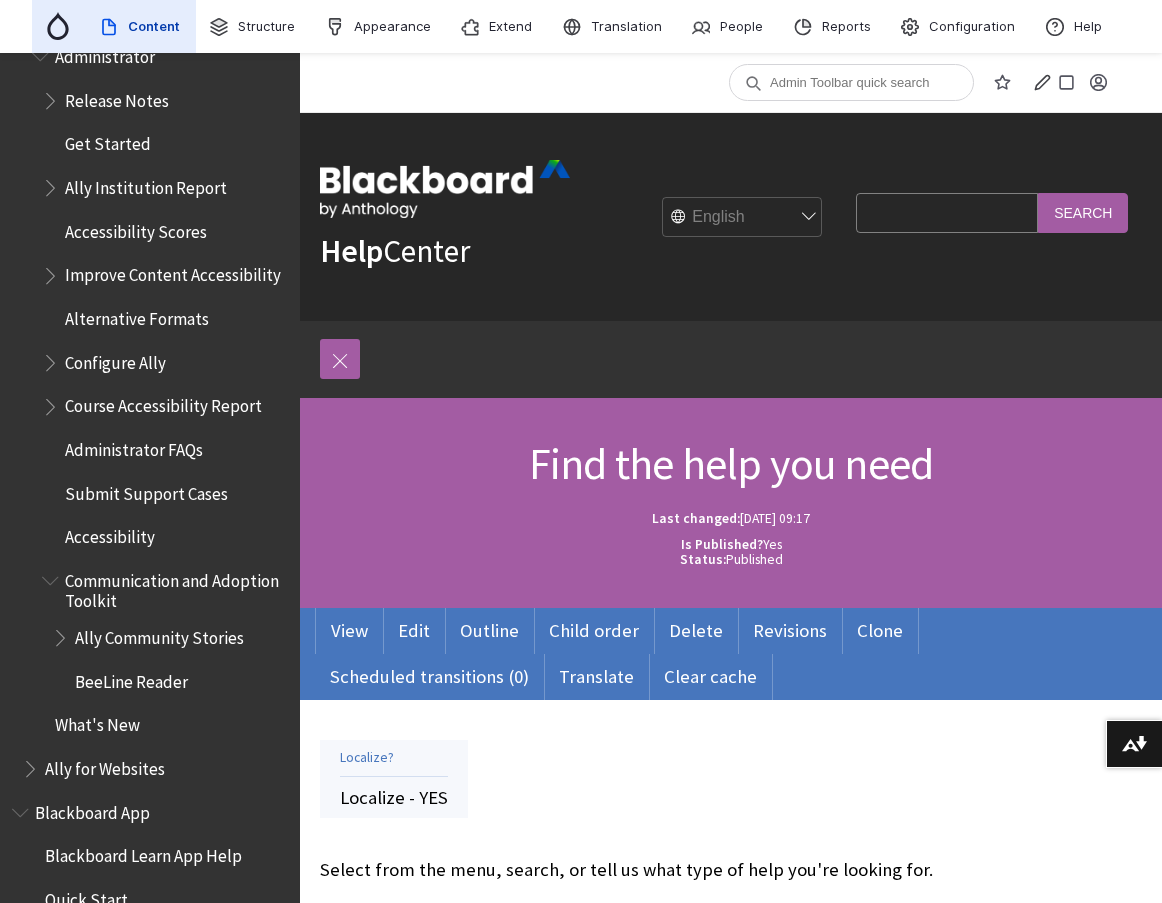 click on "Ally Community Stories" at bounding box center [159, 634] 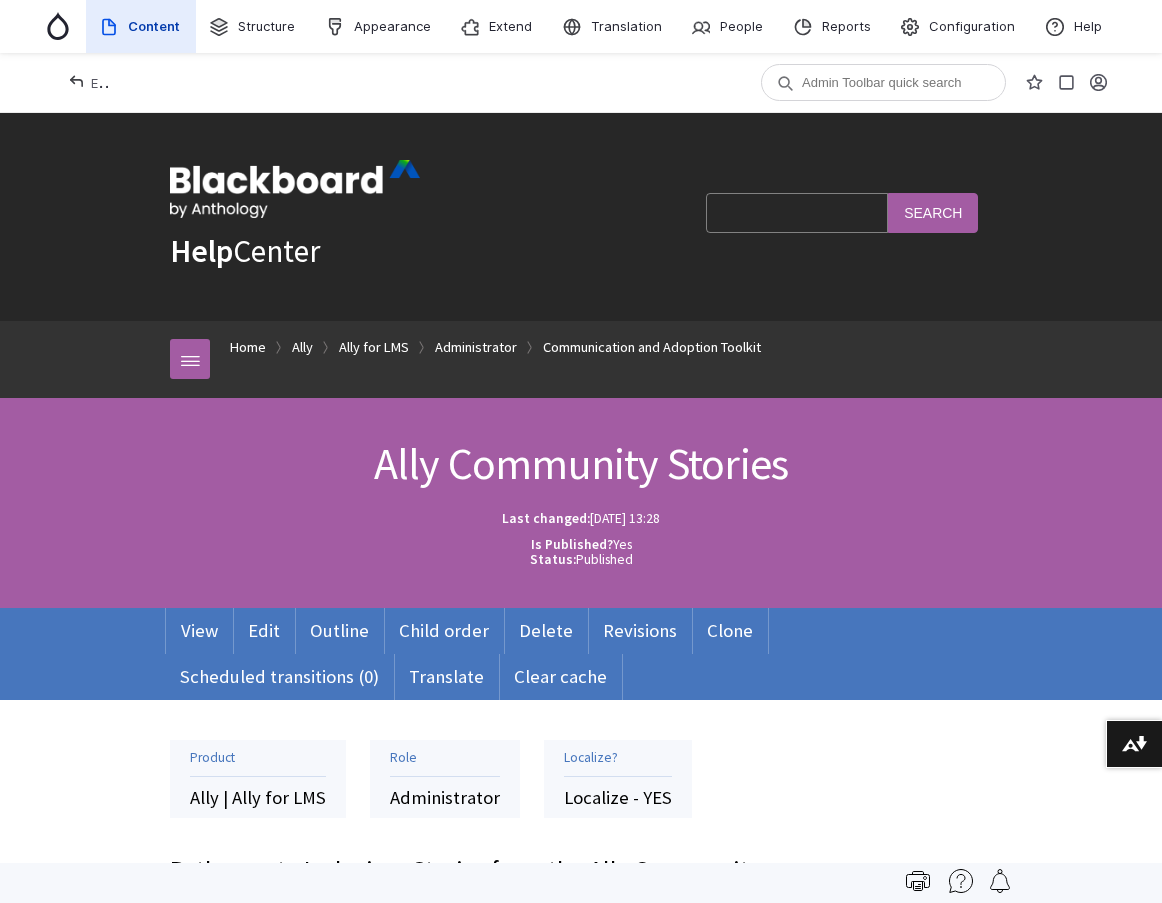 scroll, scrollTop: 0, scrollLeft: 0, axis: both 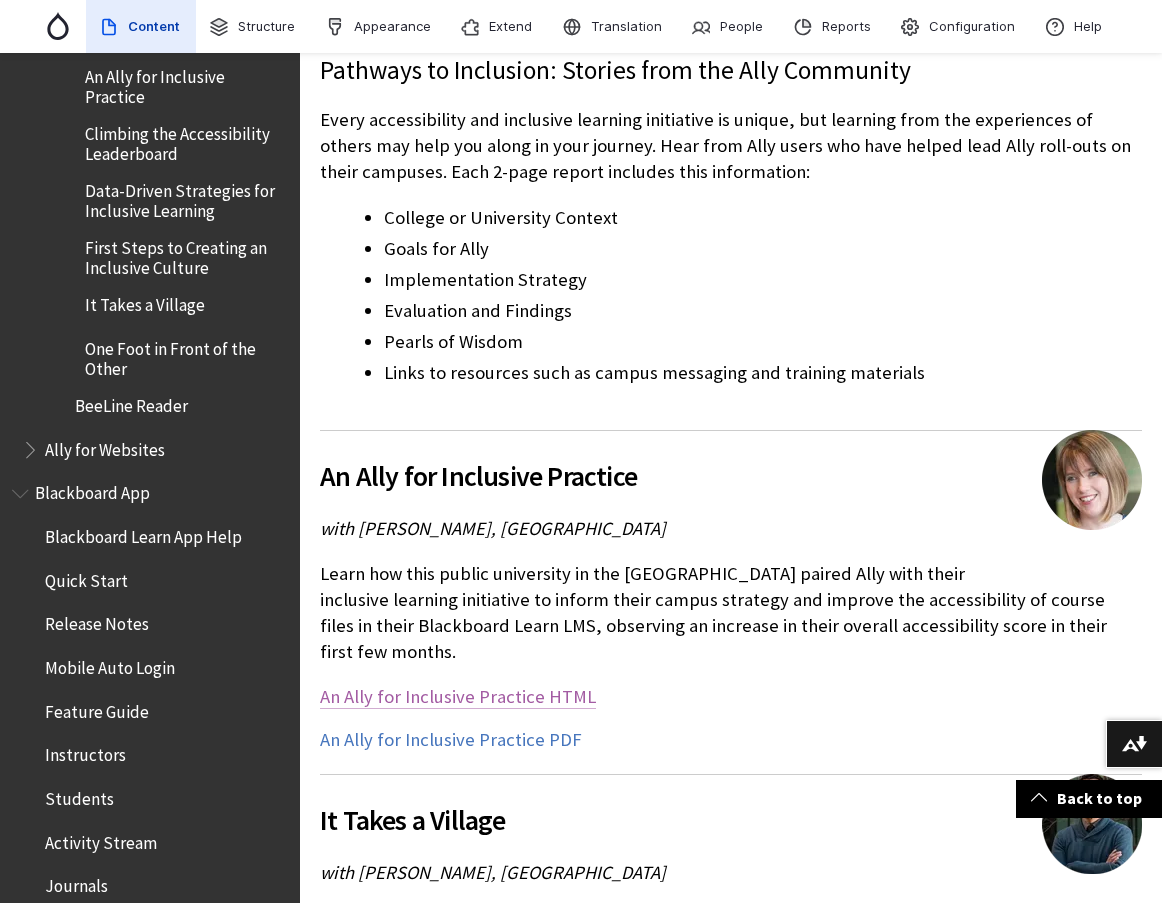 click on "An Ally for Inclusive Practice HTML" at bounding box center (458, 697) 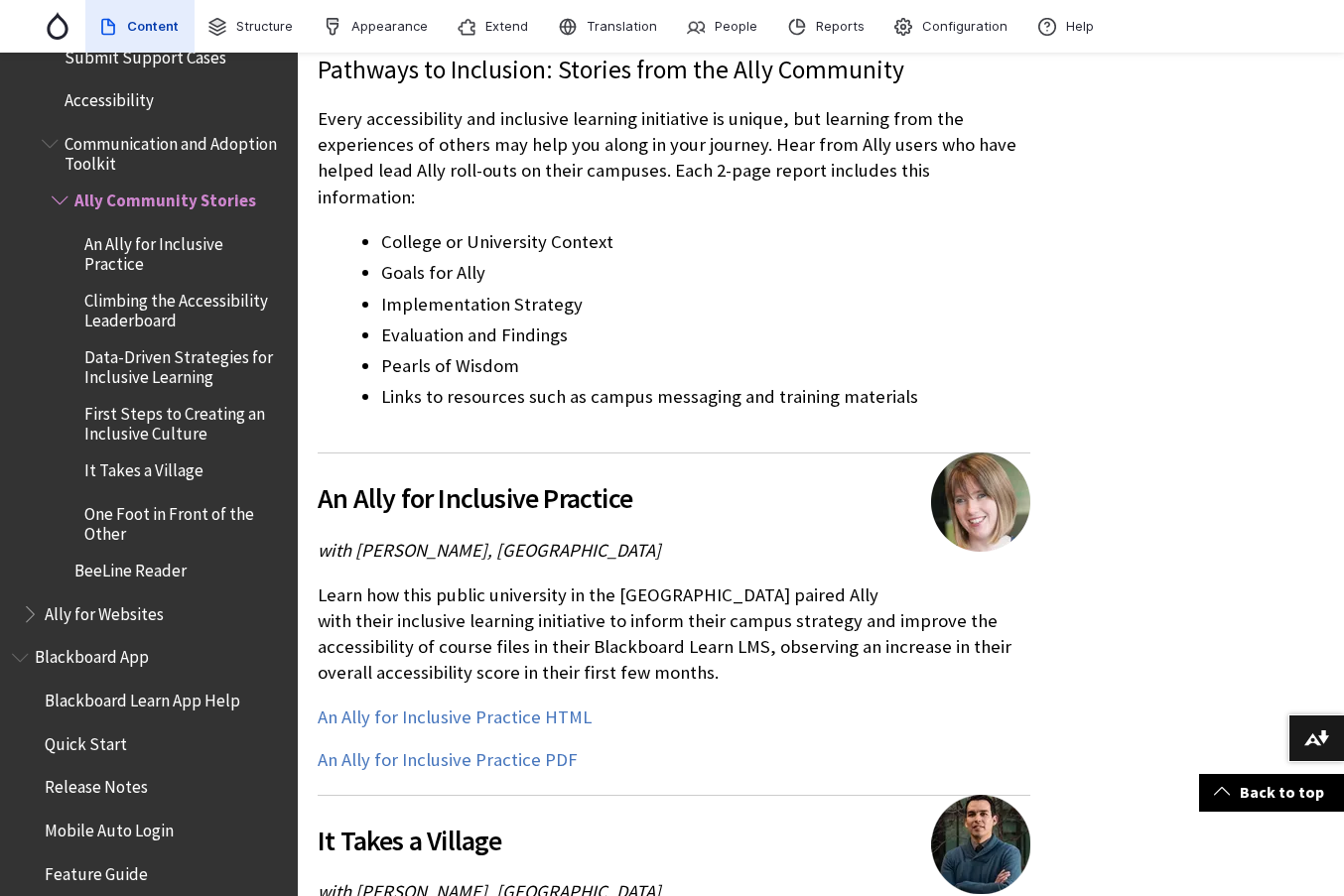 scroll, scrollTop: 600, scrollLeft: 0, axis: vertical 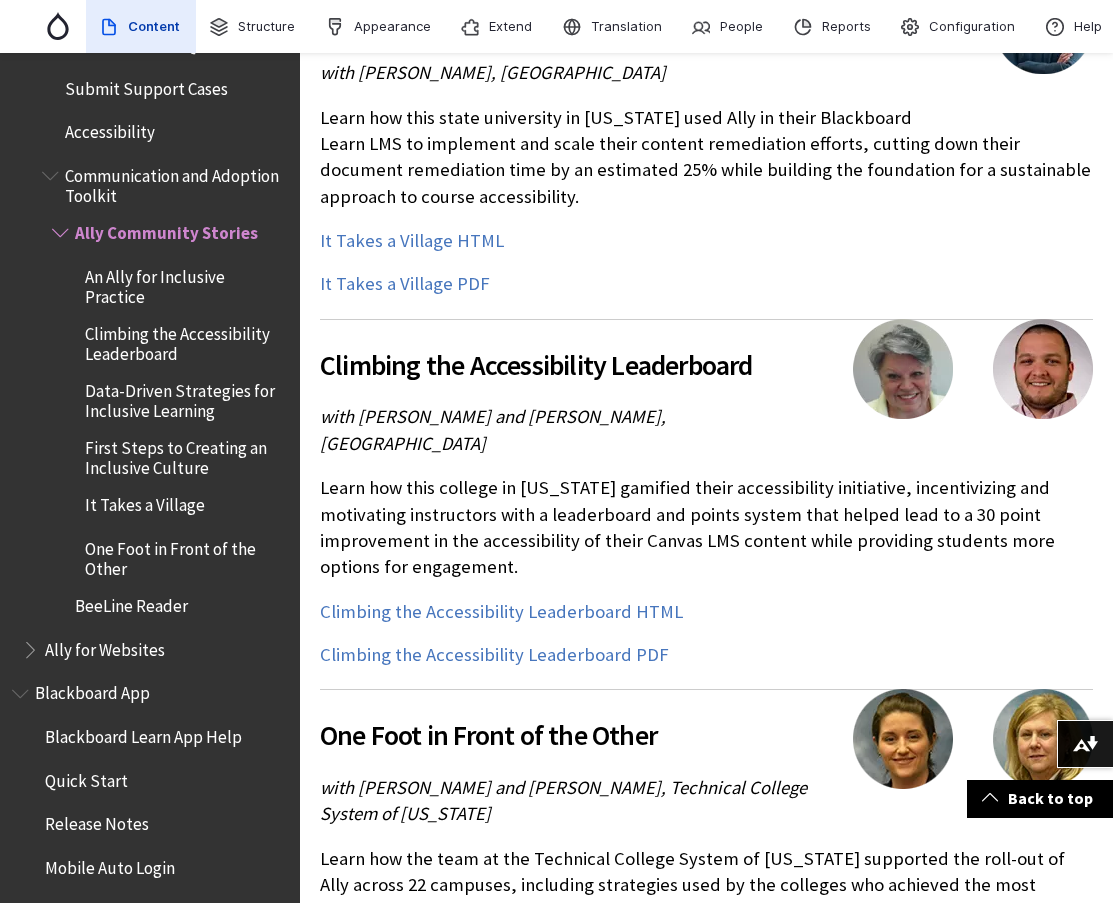 click on "Learn how this college in Washington gamified their accessibility initiative, incentivizing and motivating instructors with a leaderboard and points system that helped lead to a 30 point improvement in the accessibility of their Canvas LMS content while providing students more options for engagement." at bounding box center (706, 527) 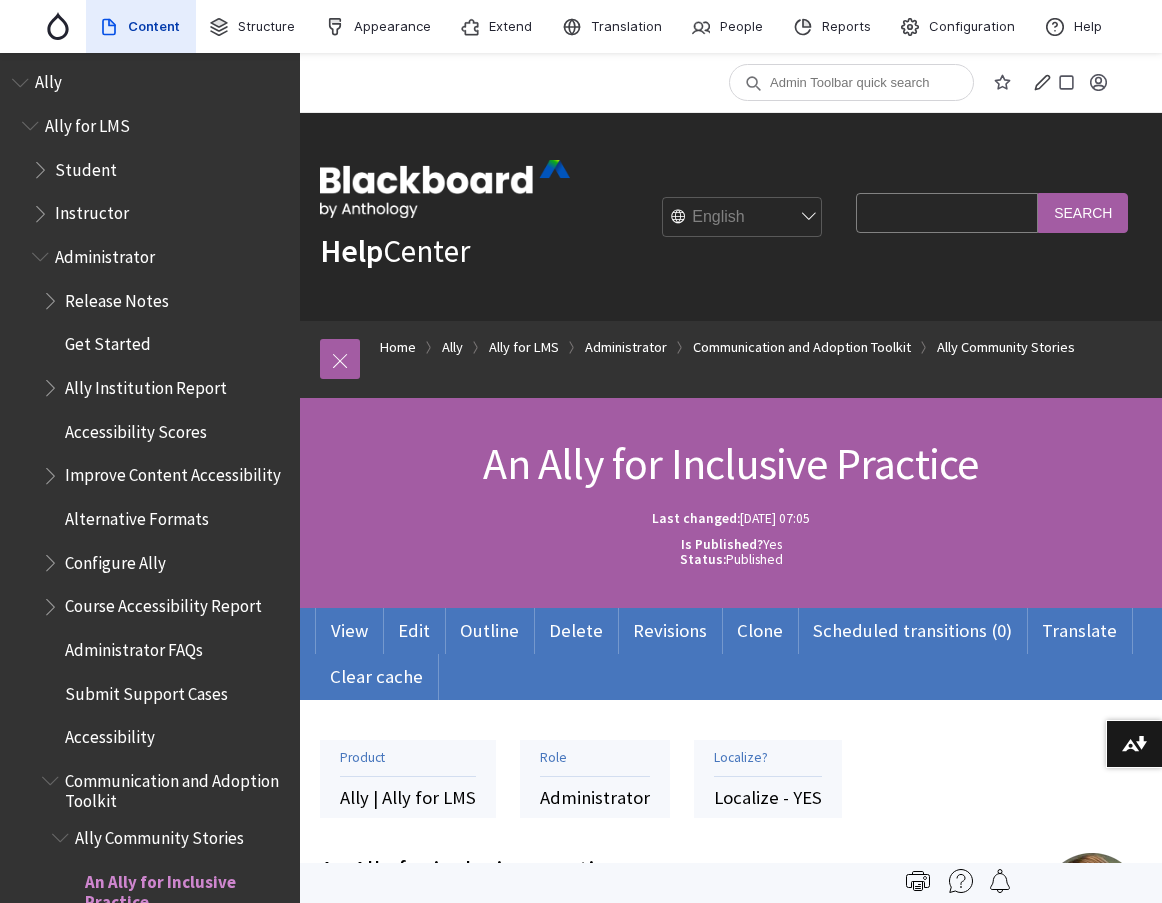 scroll, scrollTop: 0, scrollLeft: 0, axis: both 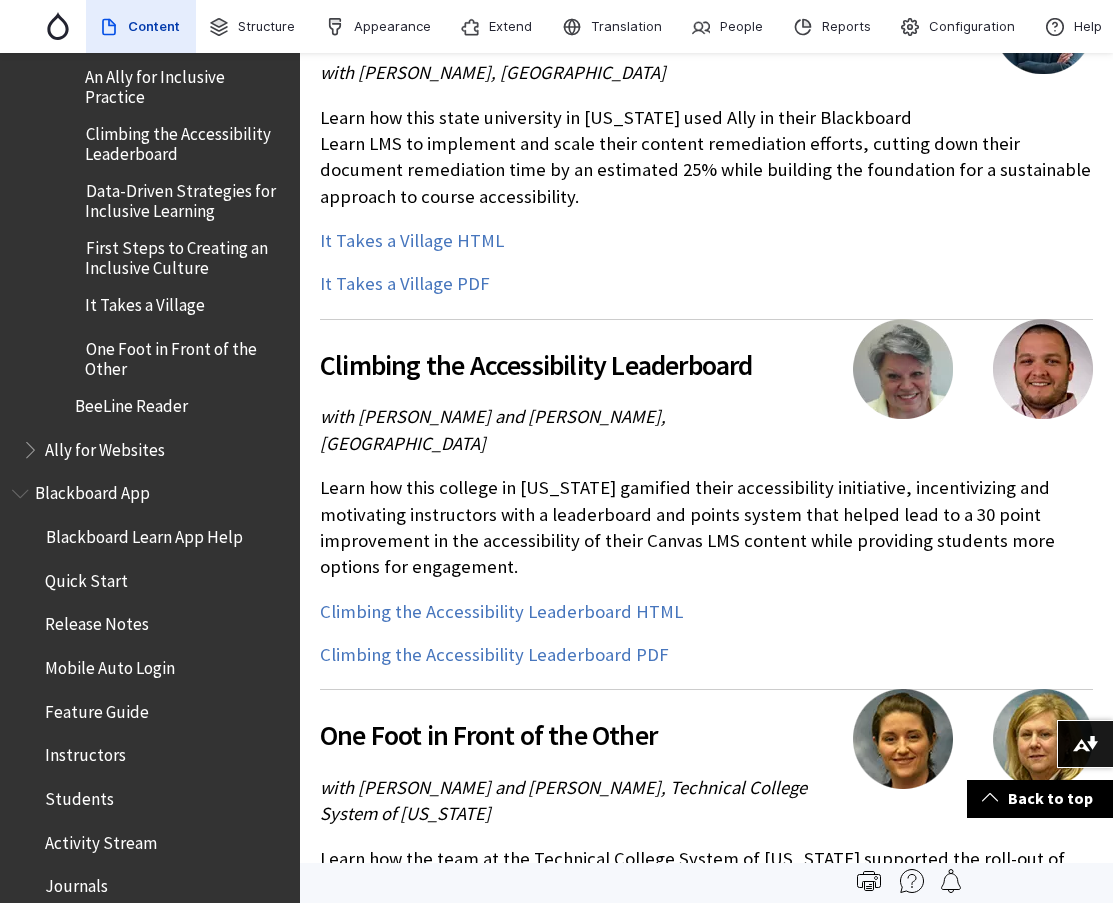 click on "with [PERSON_NAME] and [PERSON_NAME], [GEOGRAPHIC_DATA]" at bounding box center (706, 430) 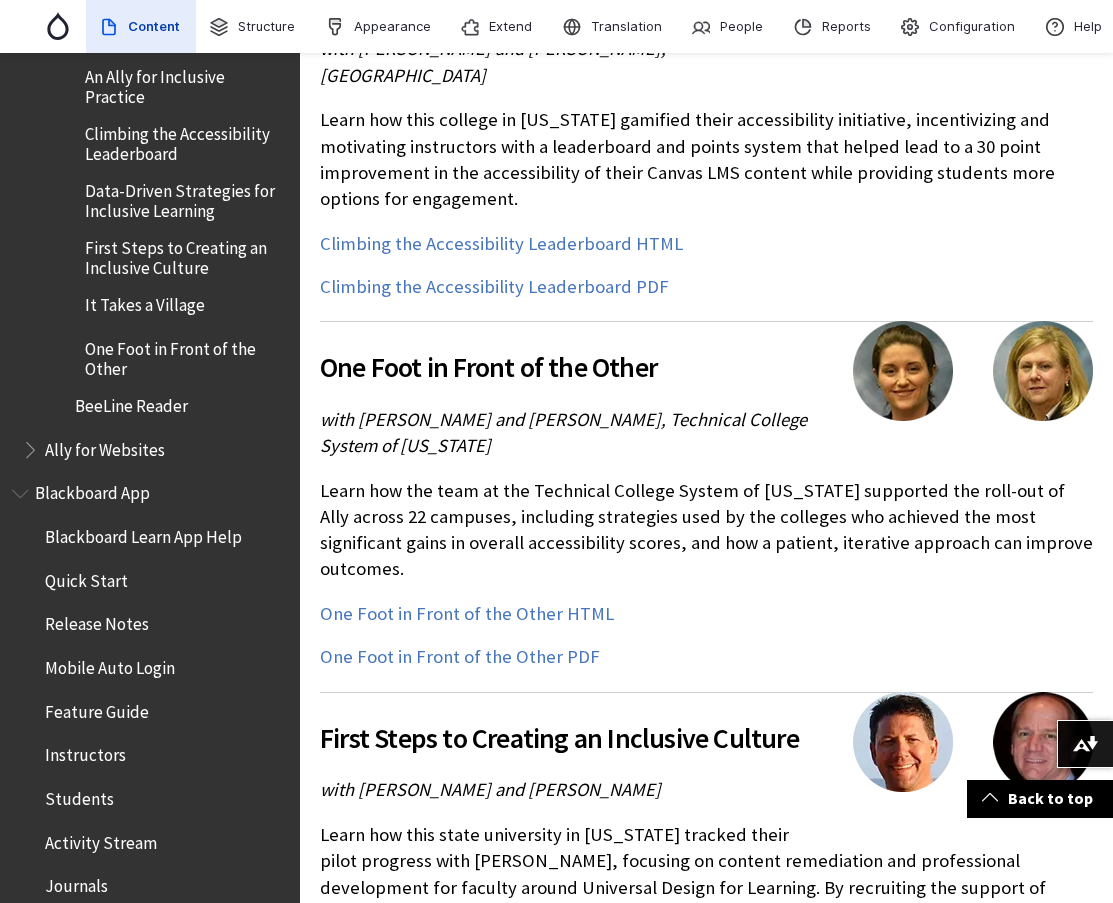 scroll, scrollTop: 2000, scrollLeft: 0, axis: vertical 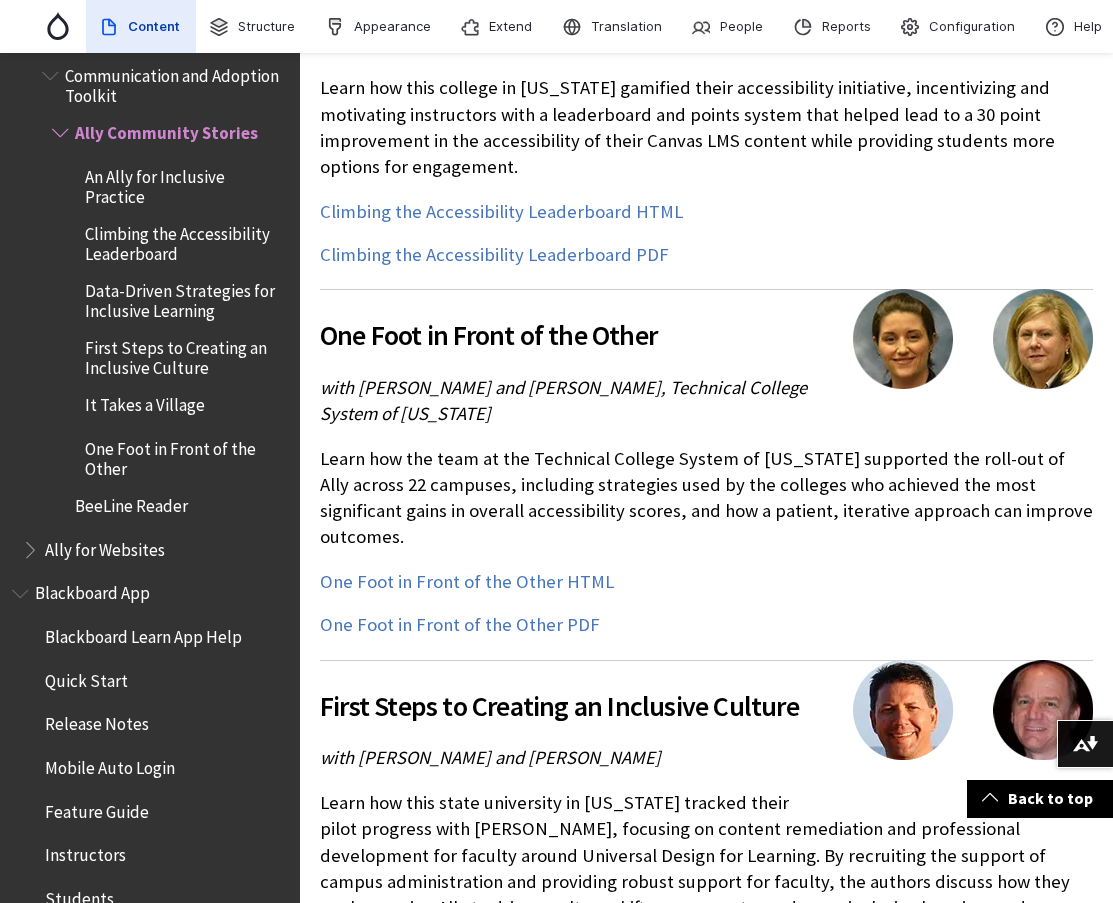 click on "One Foot in Front of the Other" at bounding box center (185, 455) 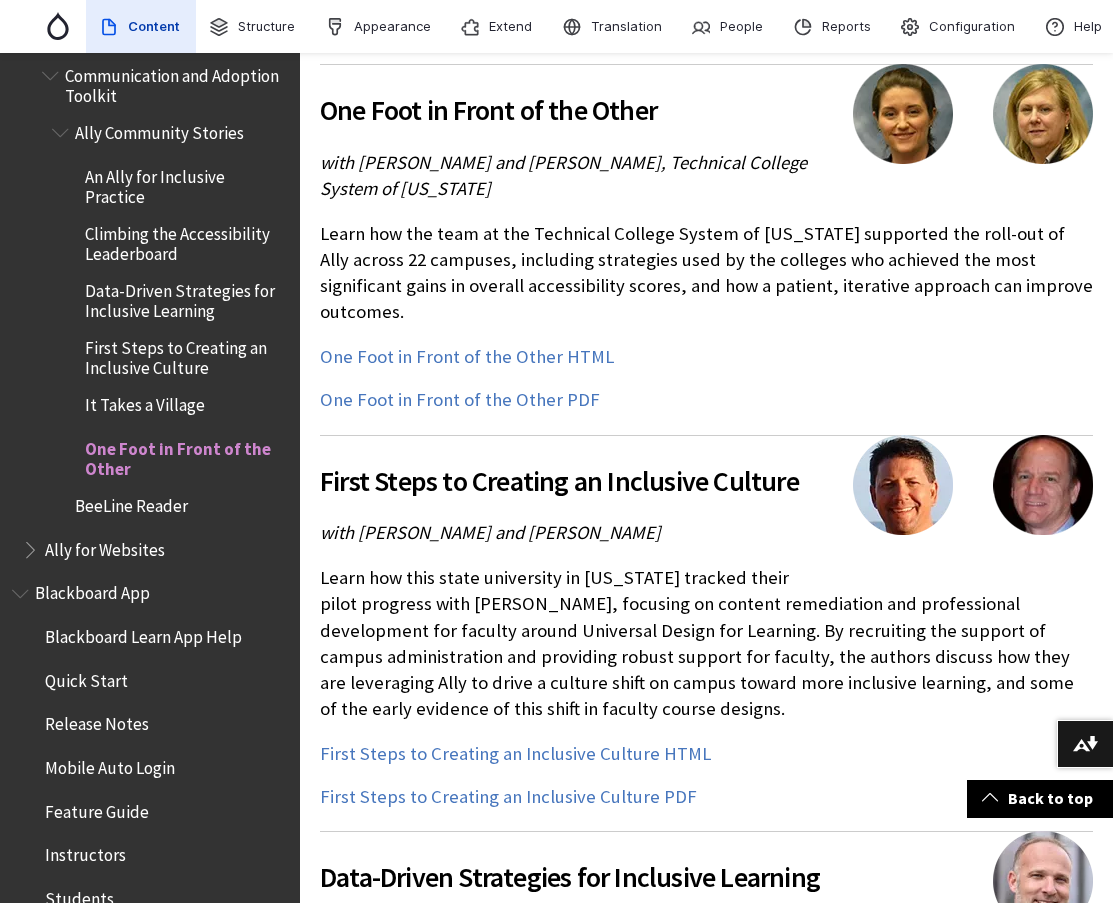 scroll, scrollTop: 2300, scrollLeft: 0, axis: vertical 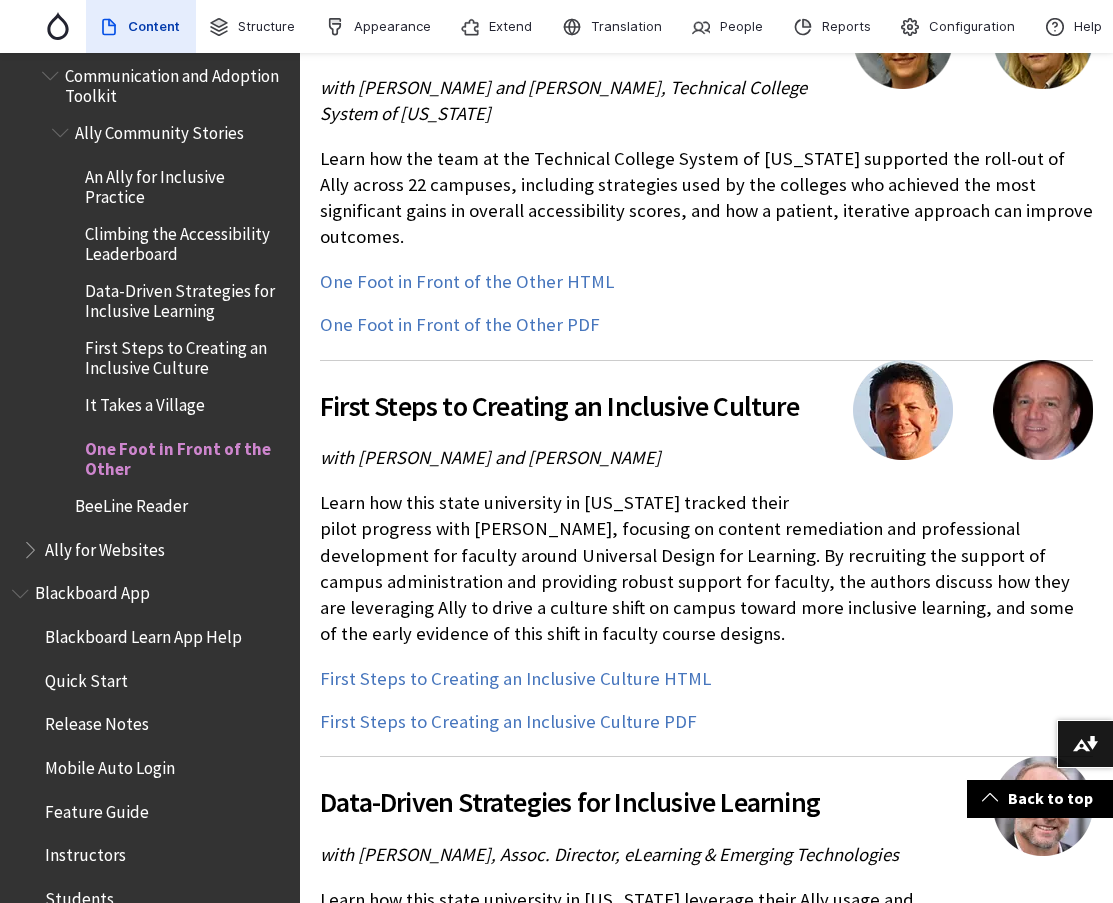 click on "Learn how this state university in California tracked their pilot progress with Ally, focusing on content remediation and professional development for faculty around Universal Design for Learning. By recruiting the support of campus administration and providing robust support for faculty, the authors discuss how they are leveraging Ally to drive a culture shift on campus toward more inclusive learning, and some of the early evidence of this shift in faculty course designs." at bounding box center (706, 568) 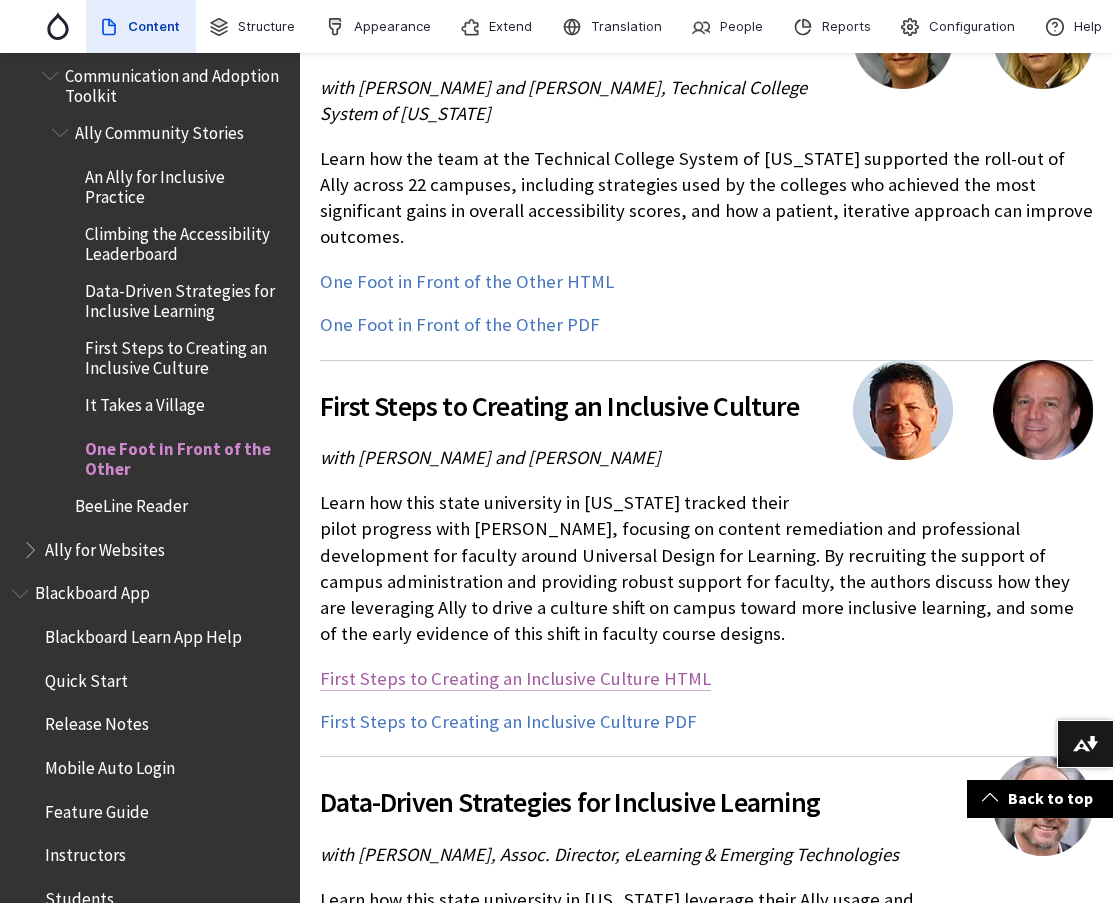 click on "First Steps to Creating an Inclusive Culture HTML" at bounding box center (515, 679) 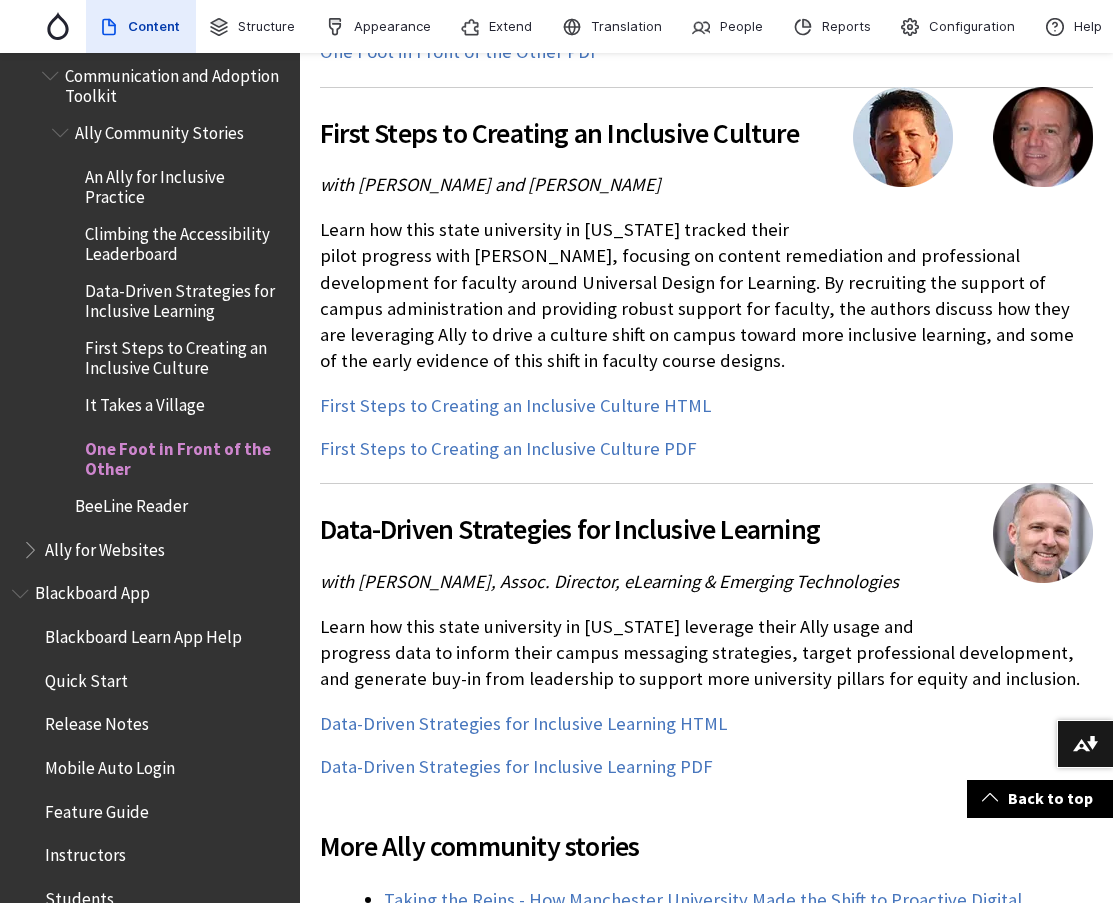 scroll, scrollTop: 2700, scrollLeft: 0, axis: vertical 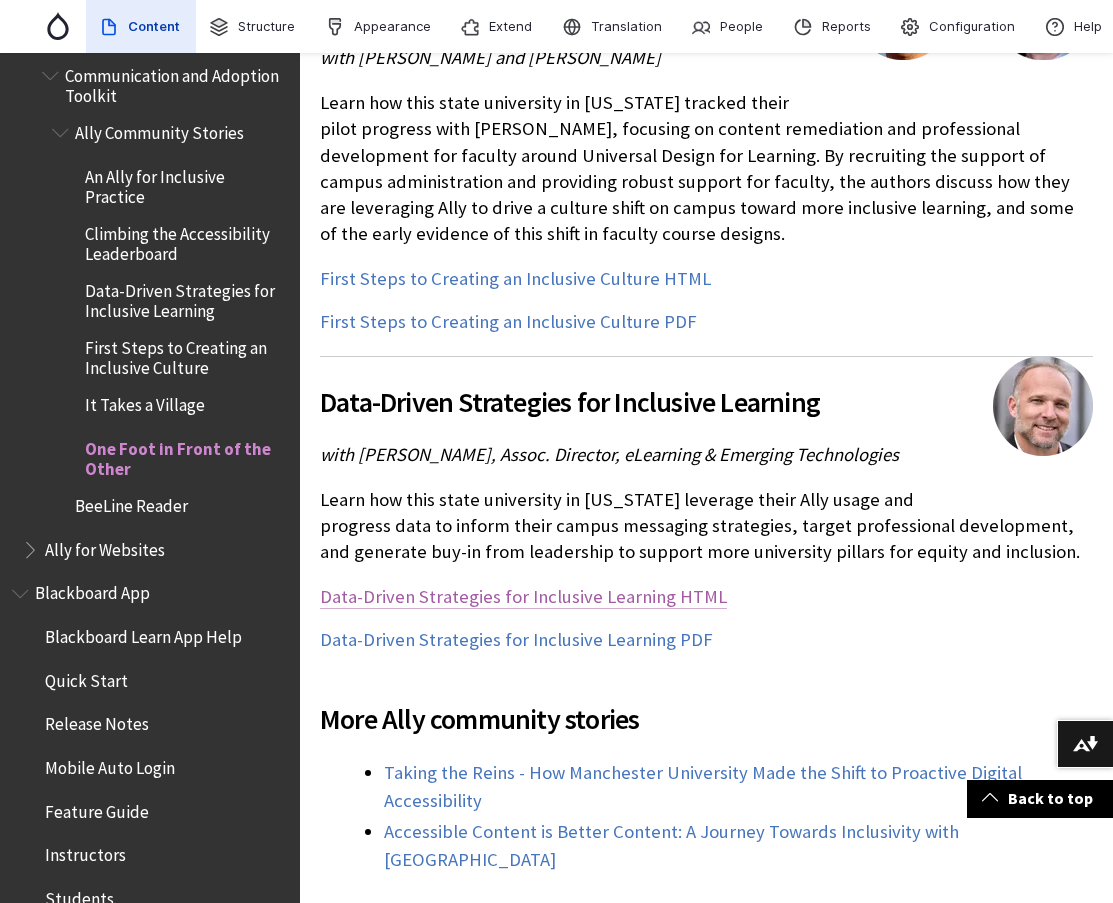 click on "Data-Driven Strategies for Inclusive Learning HTML" at bounding box center (523, 597) 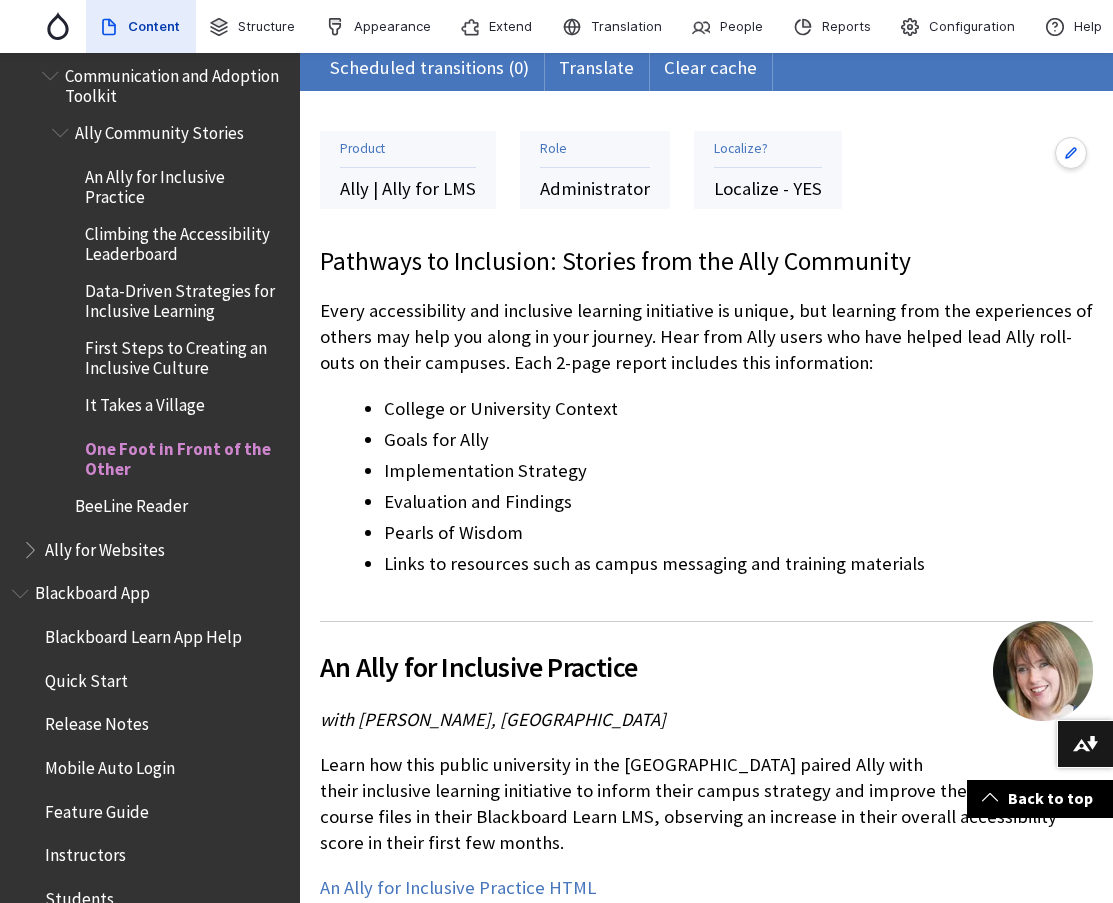scroll, scrollTop: 700, scrollLeft: 0, axis: vertical 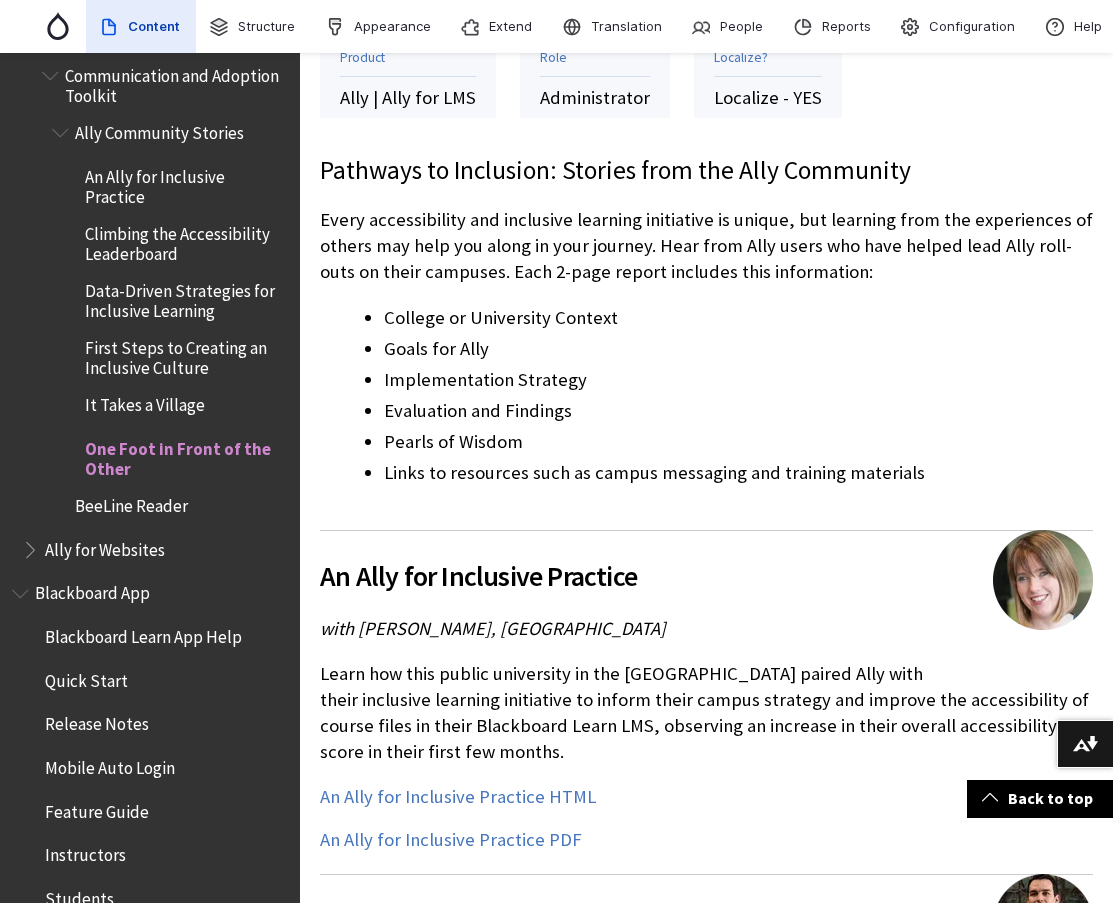 click on "One Foot in Front of the Other" at bounding box center [185, 455] 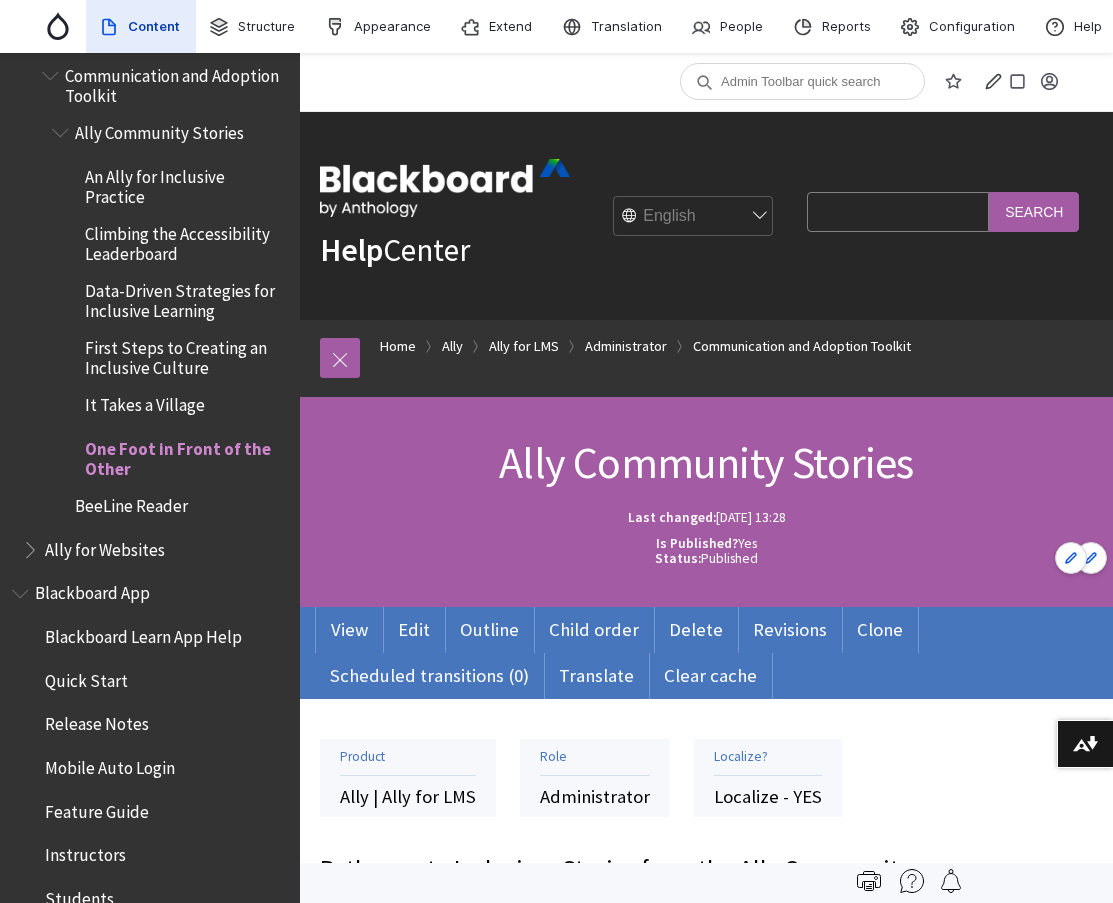 scroll, scrollTop: 0, scrollLeft: 0, axis: both 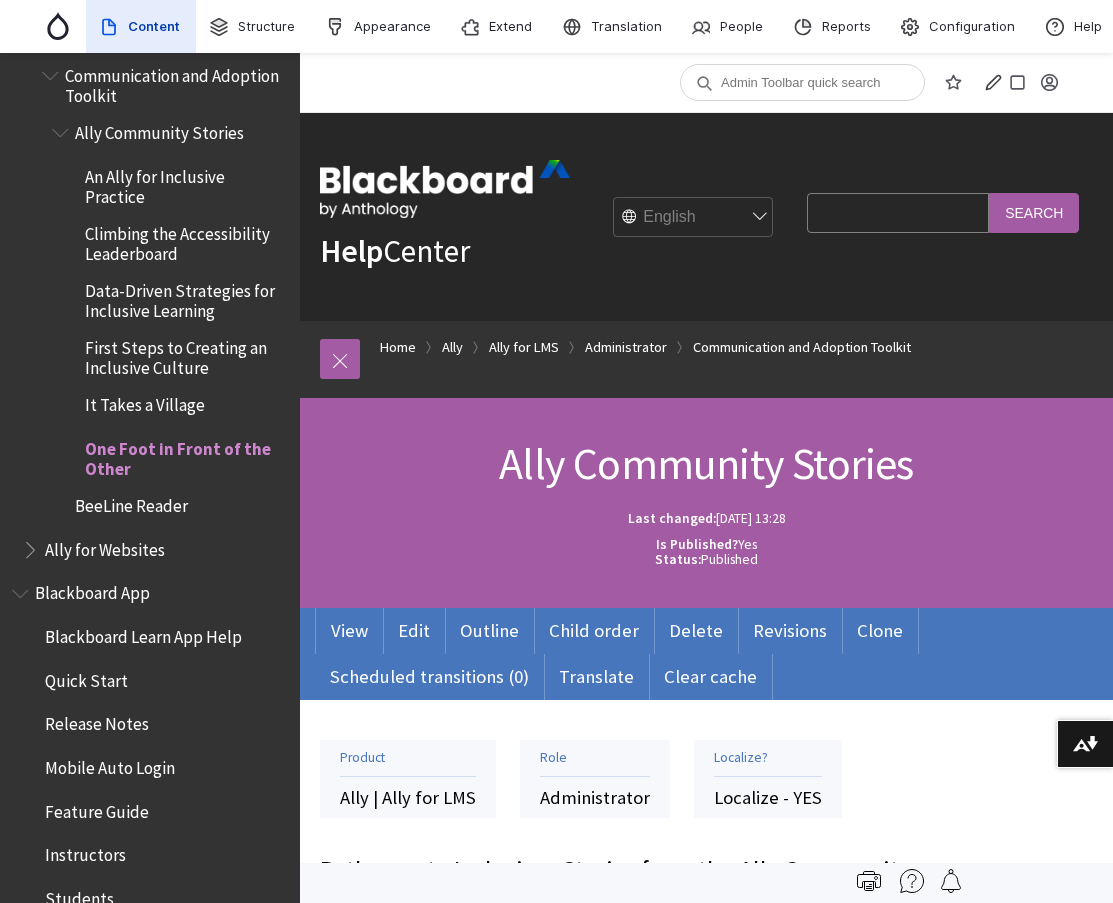 click on "It Takes a Village" at bounding box center [145, 401] 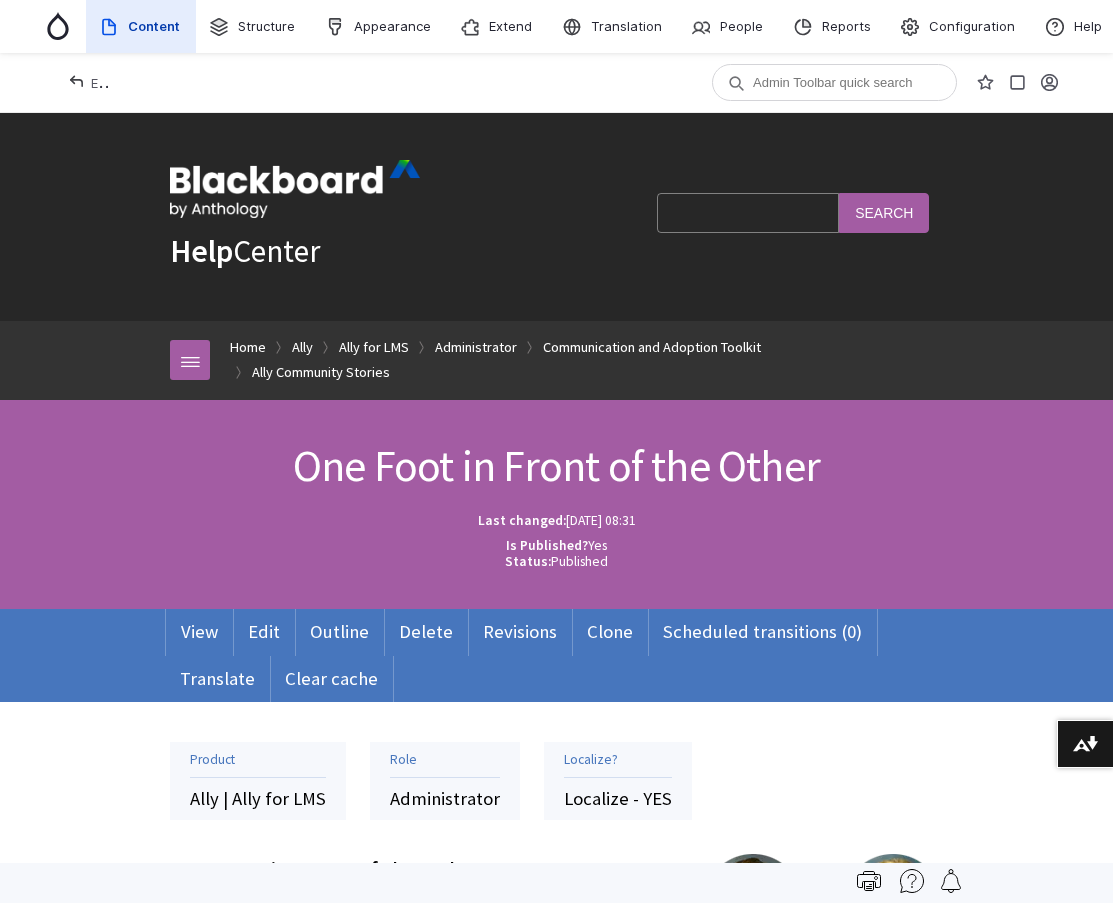 scroll, scrollTop: 0, scrollLeft: 0, axis: both 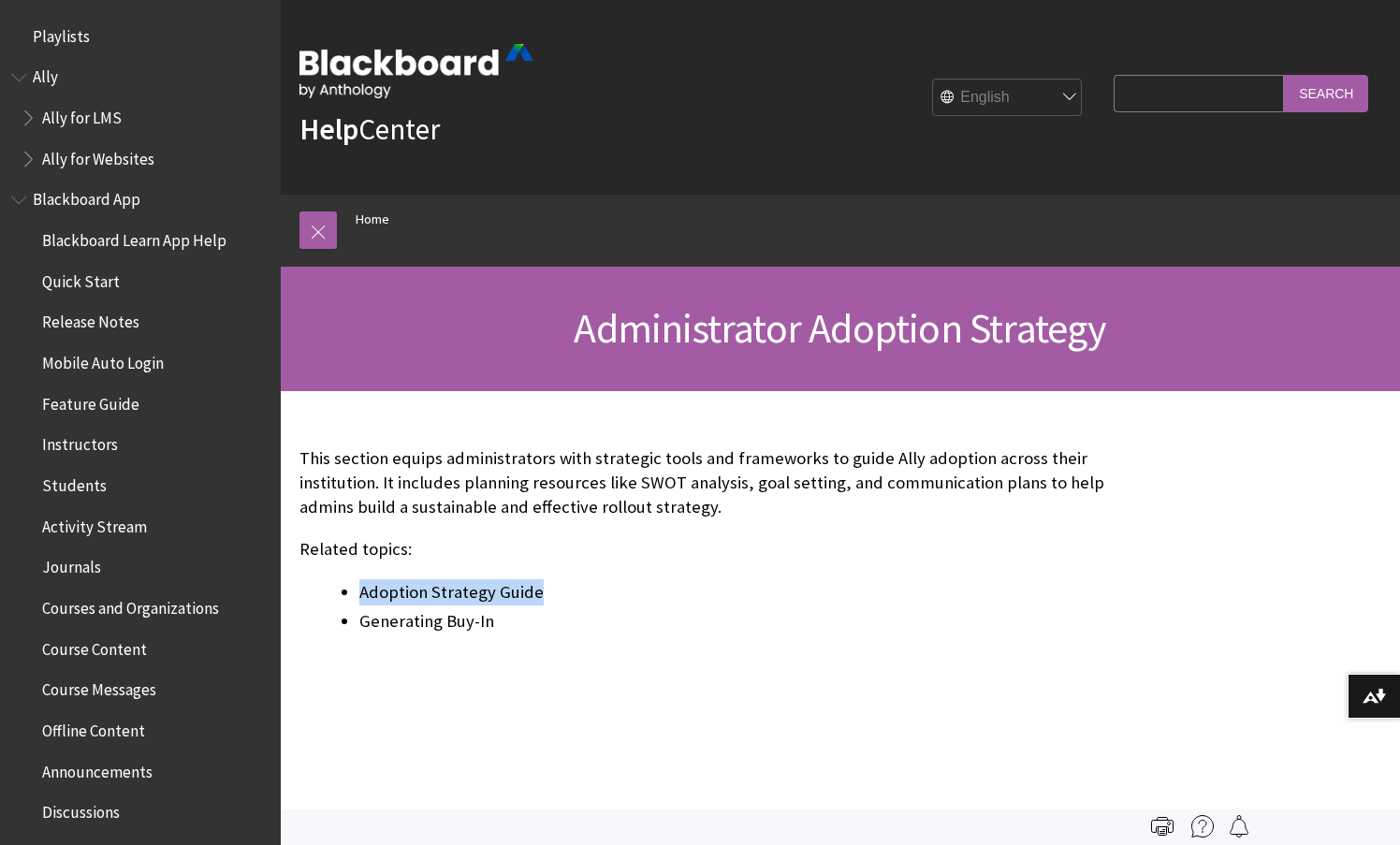 drag, startPoint x: 352, startPoint y: 591, endPoint x: 572, endPoint y: 600, distance: 220.18401 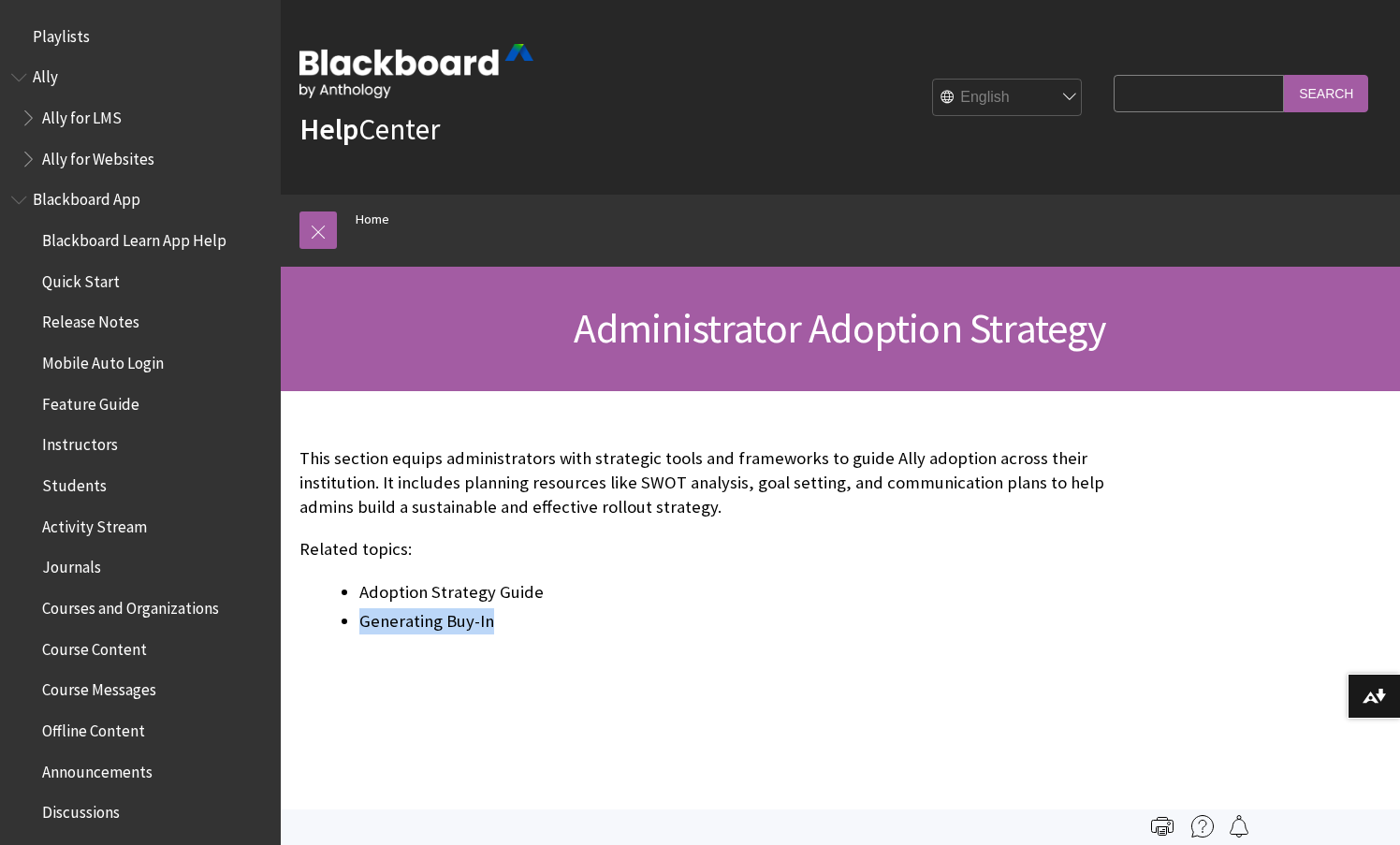 drag, startPoint x: 364, startPoint y: 624, endPoint x: 507, endPoint y: 624, distance: 143 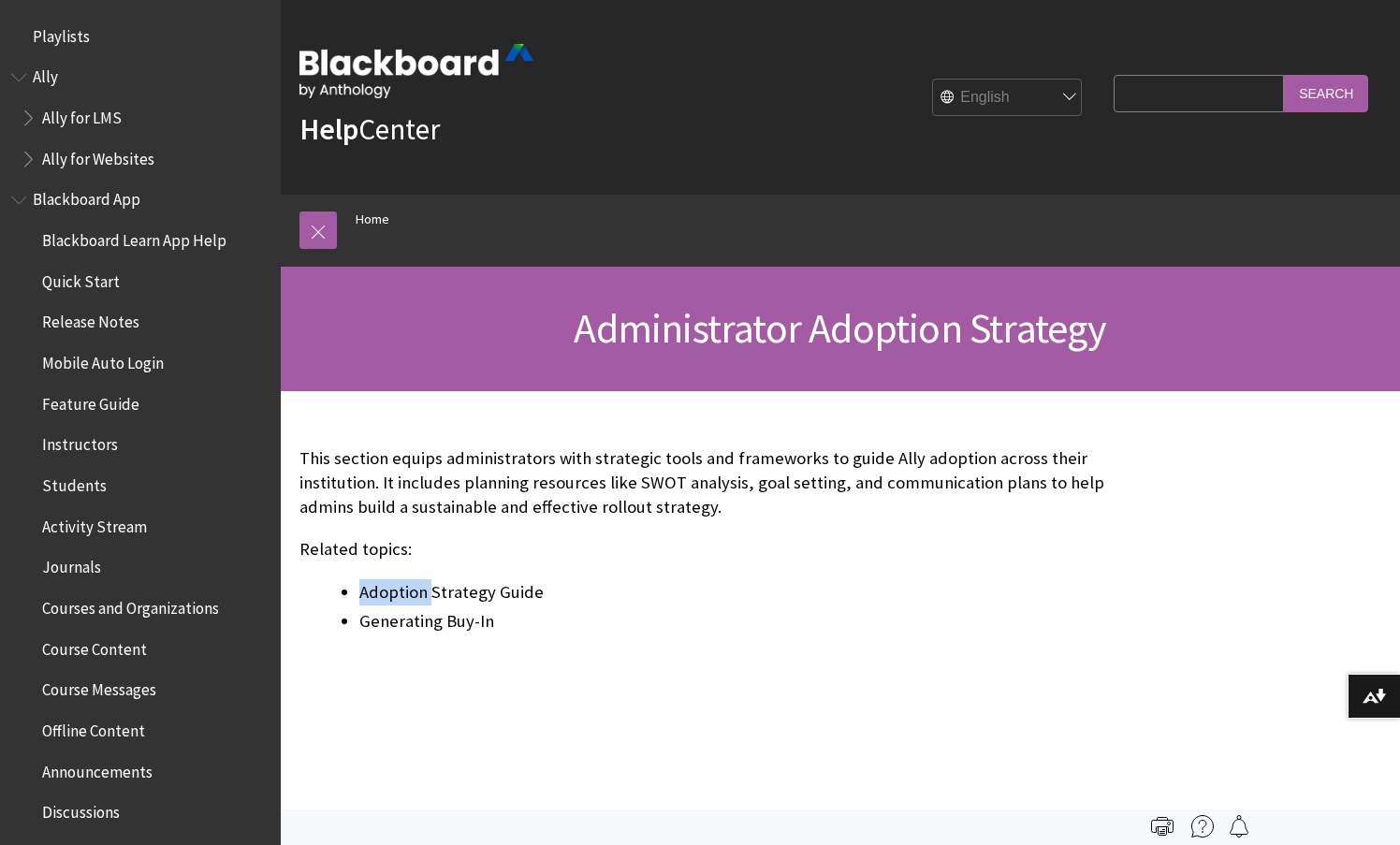 drag, startPoint x: 359, startPoint y: 595, endPoint x: 448, endPoint y: 595, distance: 89 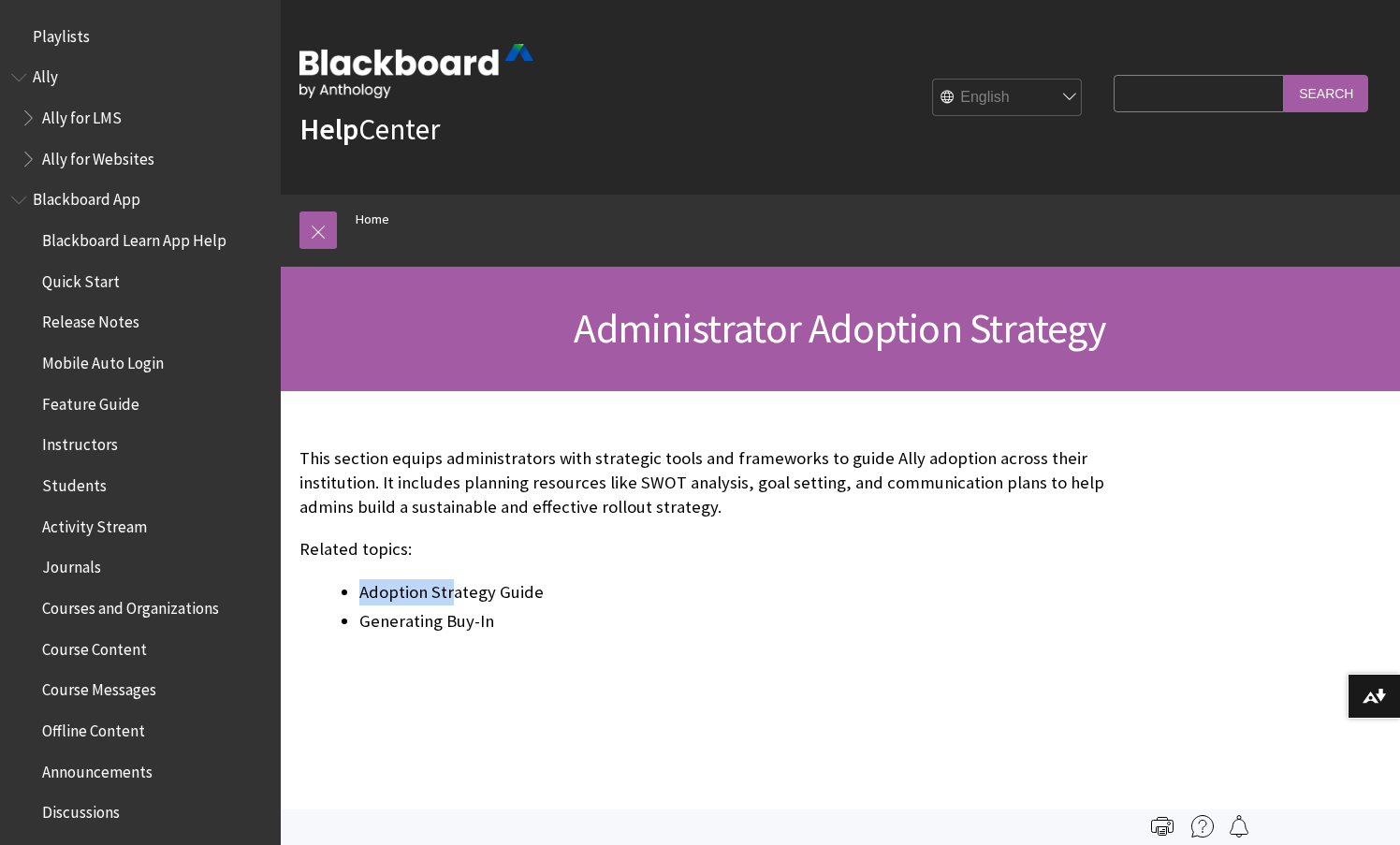 click on "Adoption Strategy Guide" at bounding box center [732, 592] 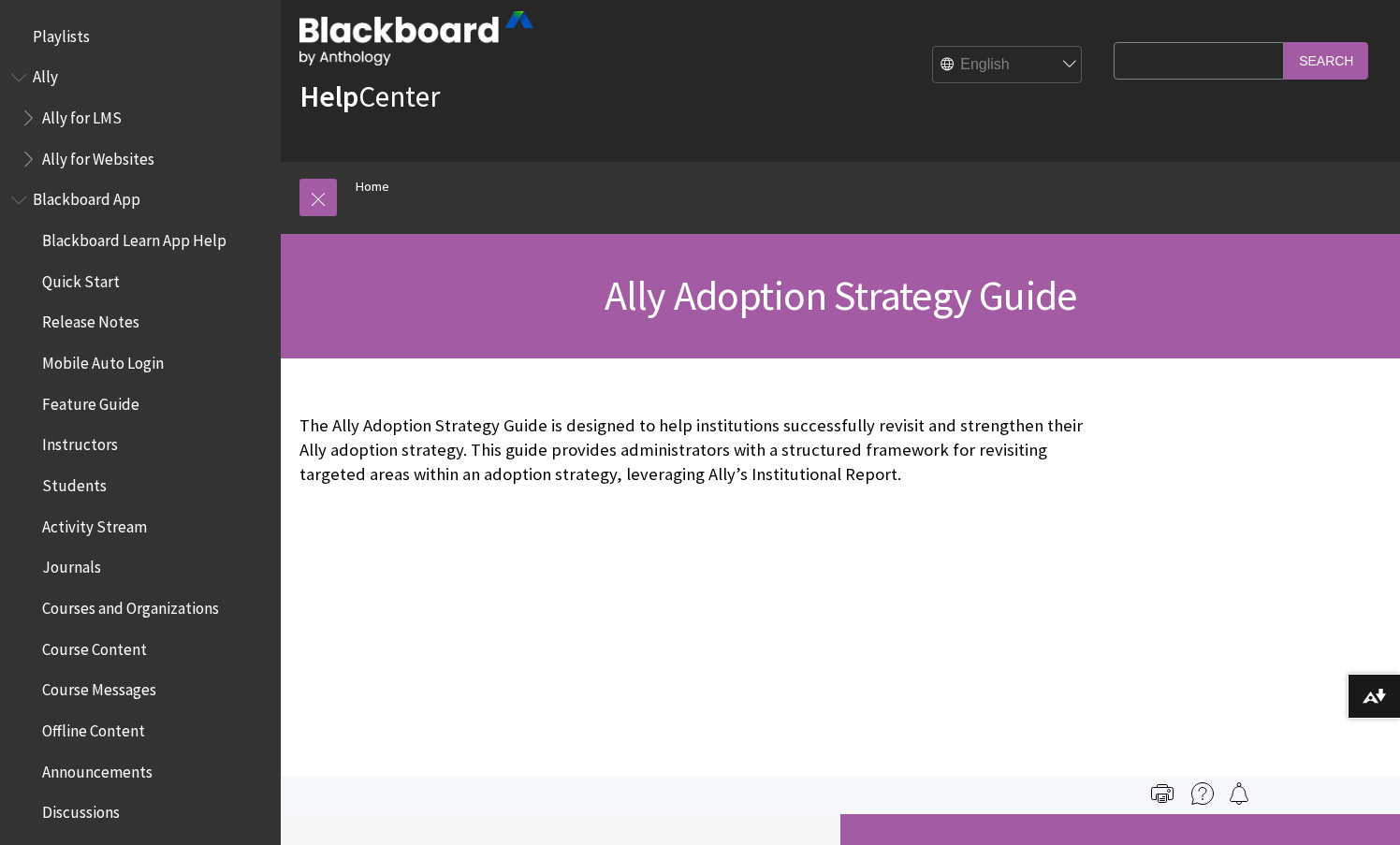 scroll, scrollTop: 0, scrollLeft: 0, axis: both 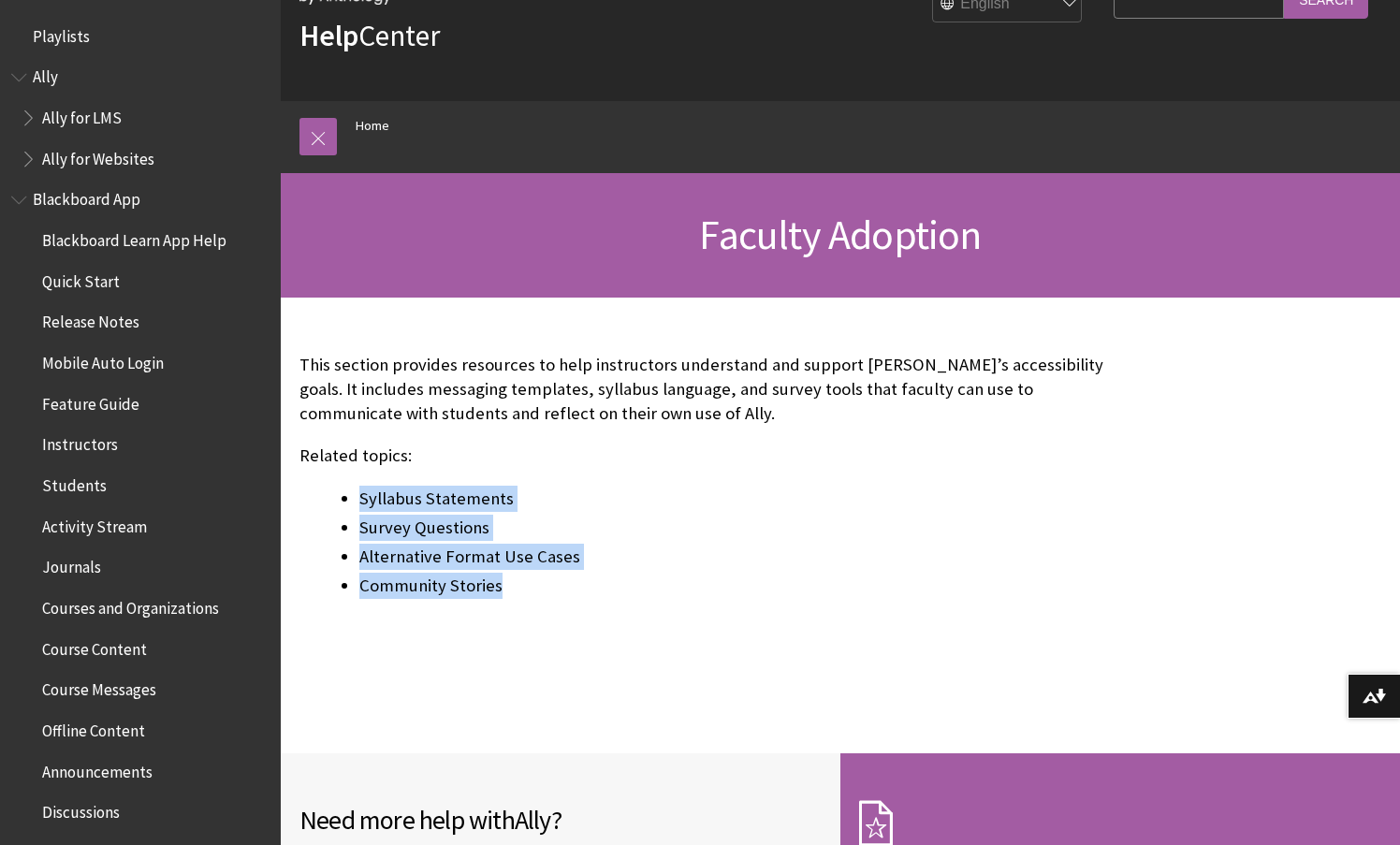 drag, startPoint x: 502, startPoint y: 584, endPoint x: 353, endPoint y: 495, distance: 173.5569 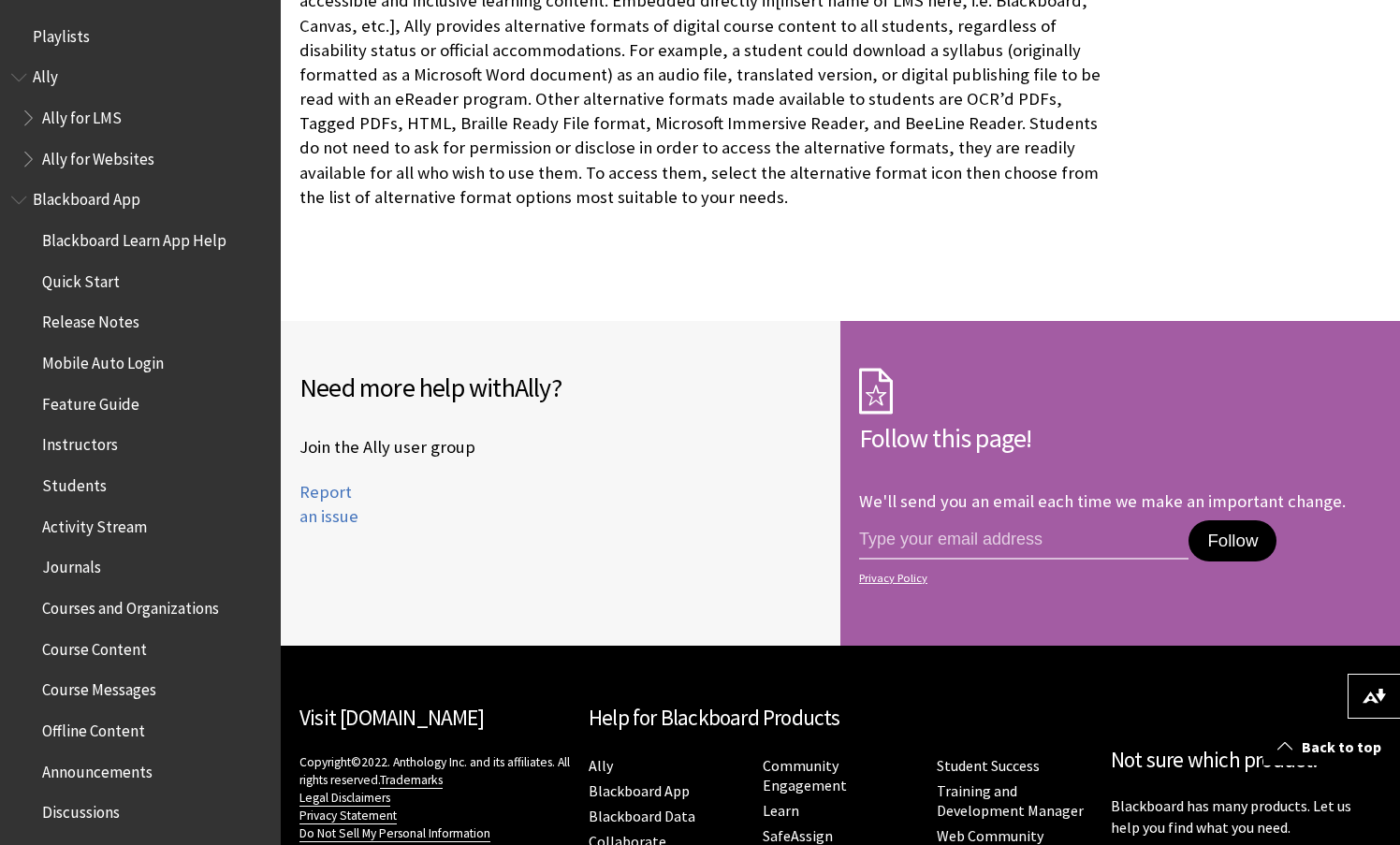 scroll, scrollTop: 911, scrollLeft: 0, axis: vertical 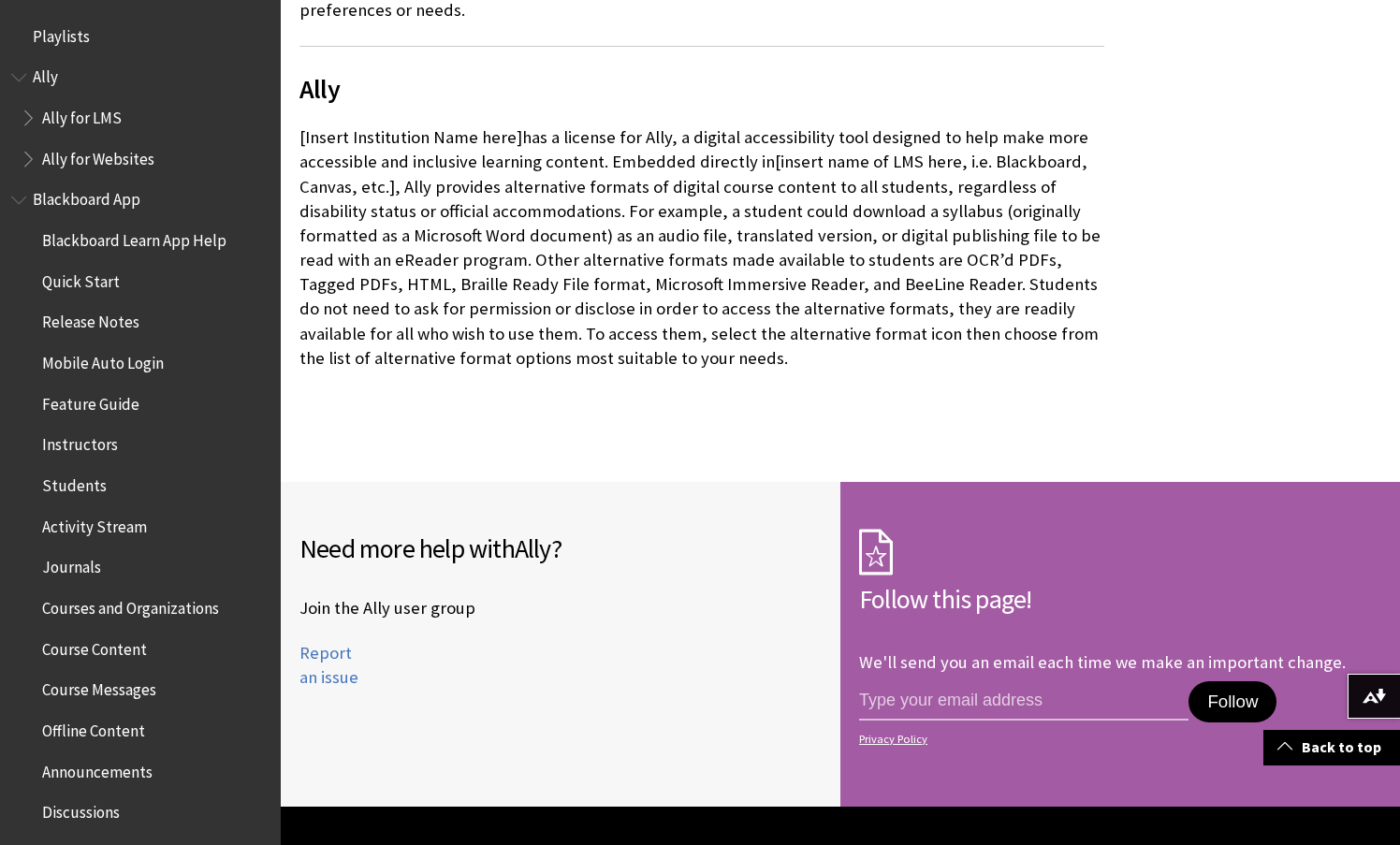 drag, startPoint x: 374, startPoint y: 310, endPoint x: 571, endPoint y: 345, distance: 200.085 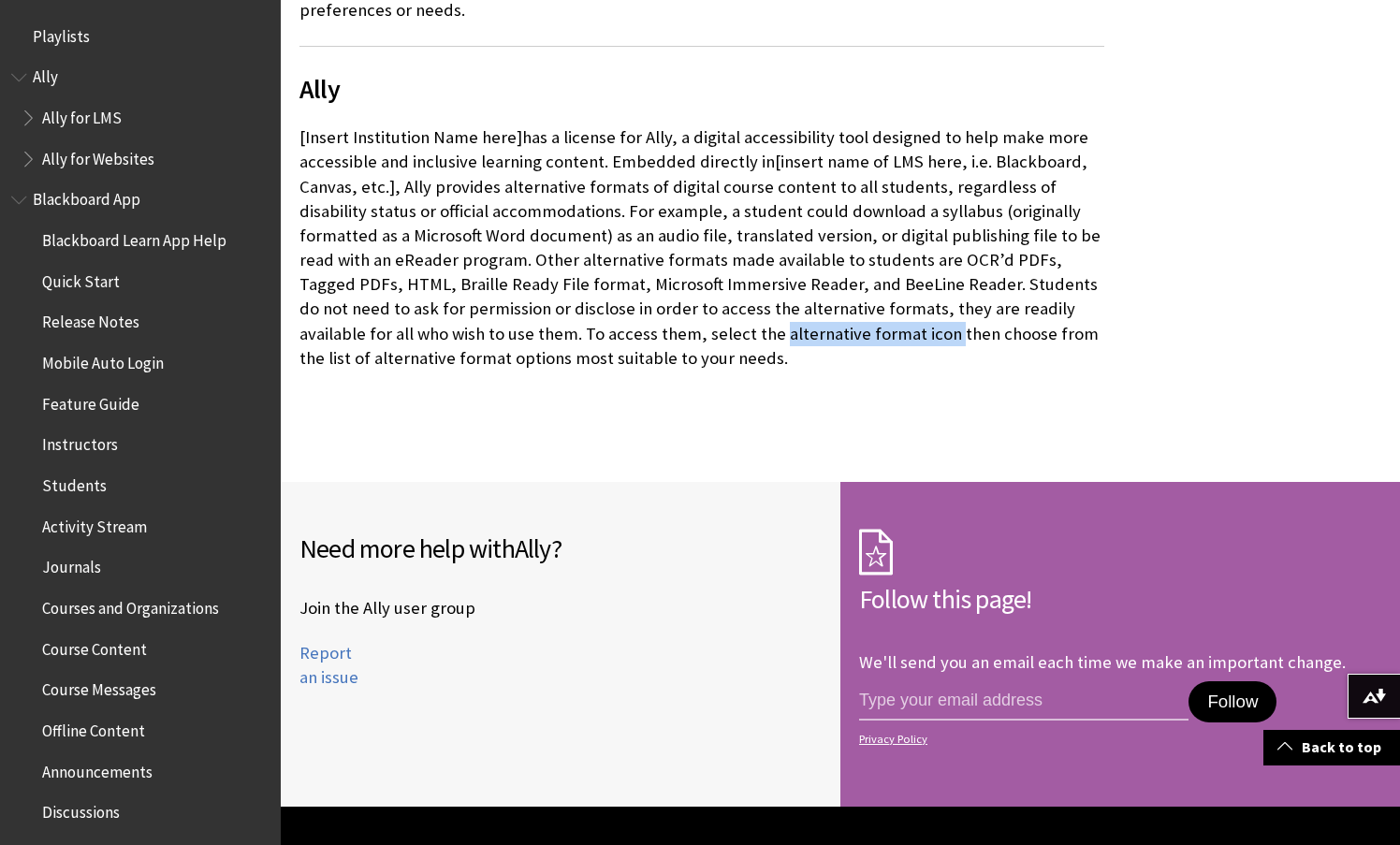drag, startPoint x: 612, startPoint y: 307, endPoint x: 736, endPoint y: 307, distance: 124 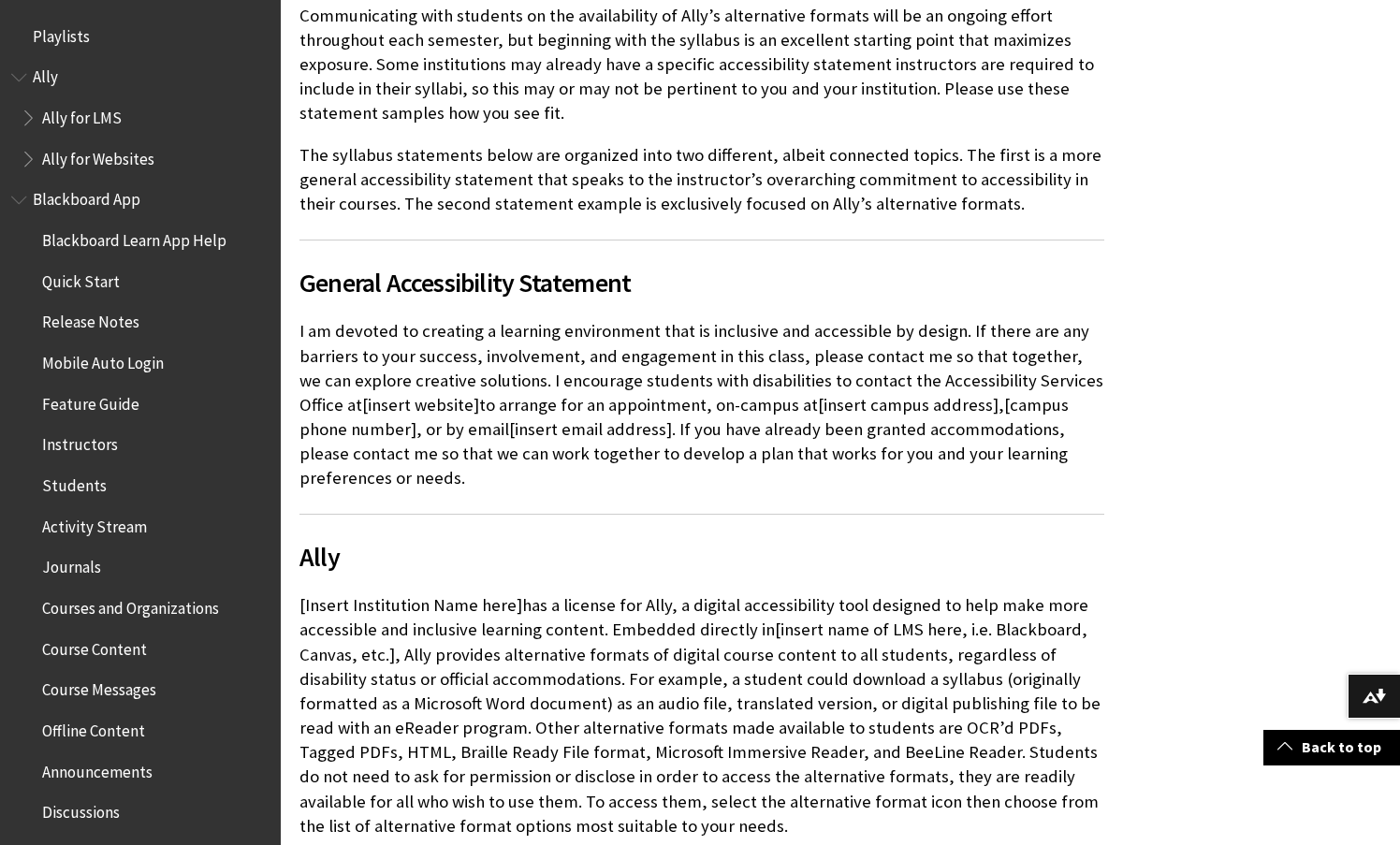 scroll, scrollTop: 536, scrollLeft: 0, axis: vertical 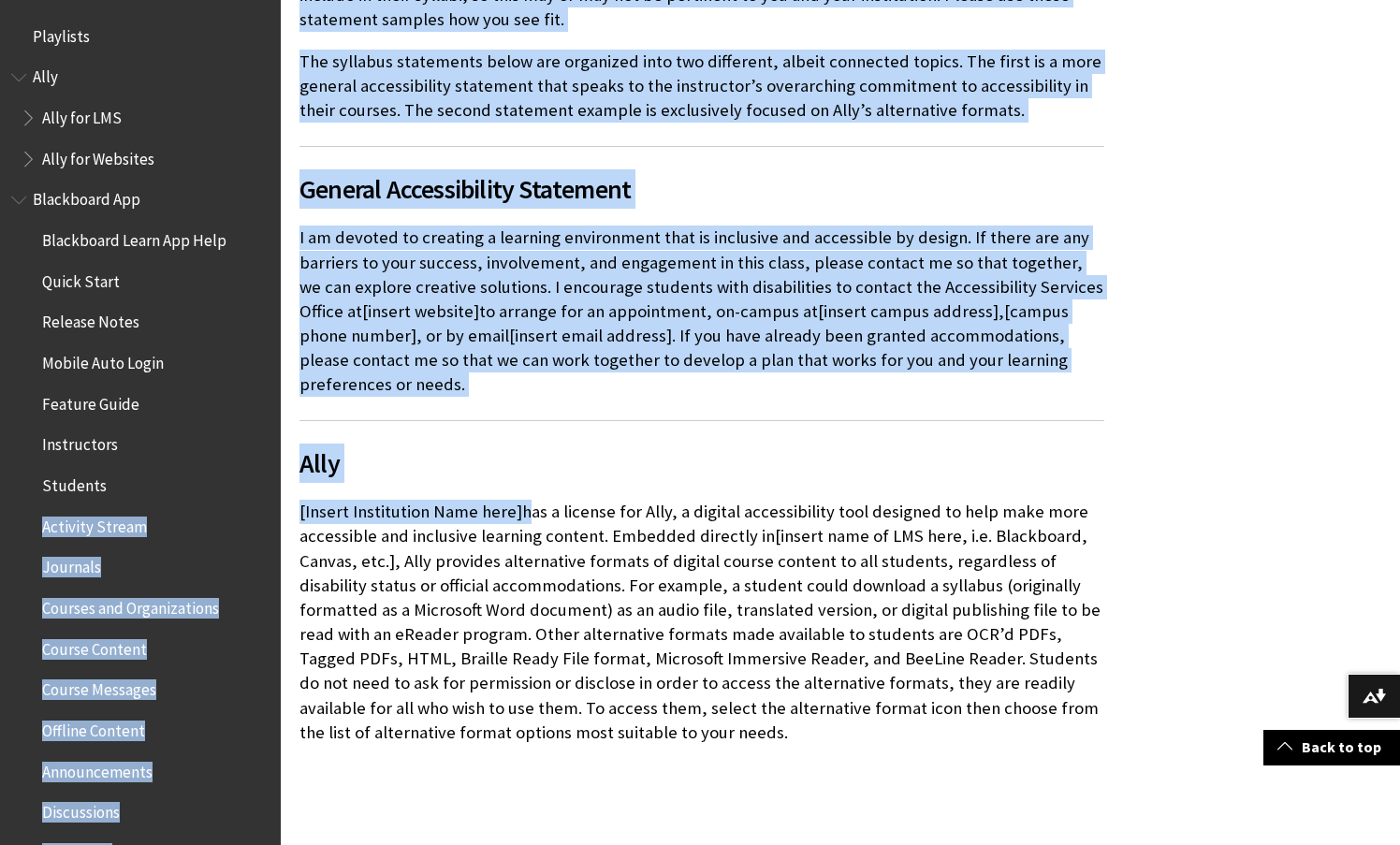 drag, startPoint x: 523, startPoint y: 487, endPoint x: 279, endPoint y: 483, distance: 244.03278 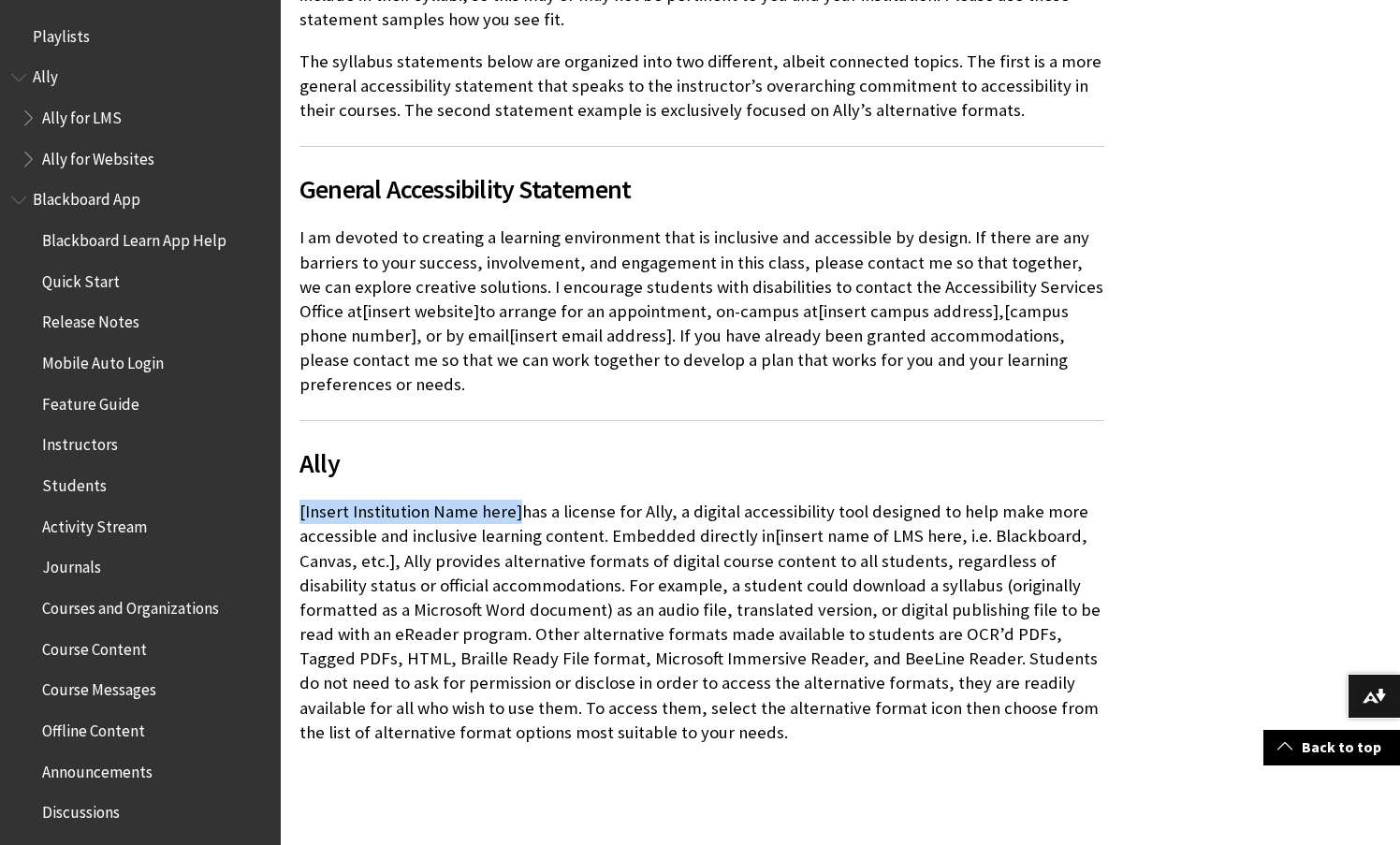 drag, startPoint x: 505, startPoint y: 486, endPoint x: 298, endPoint y: 483, distance: 207.02174 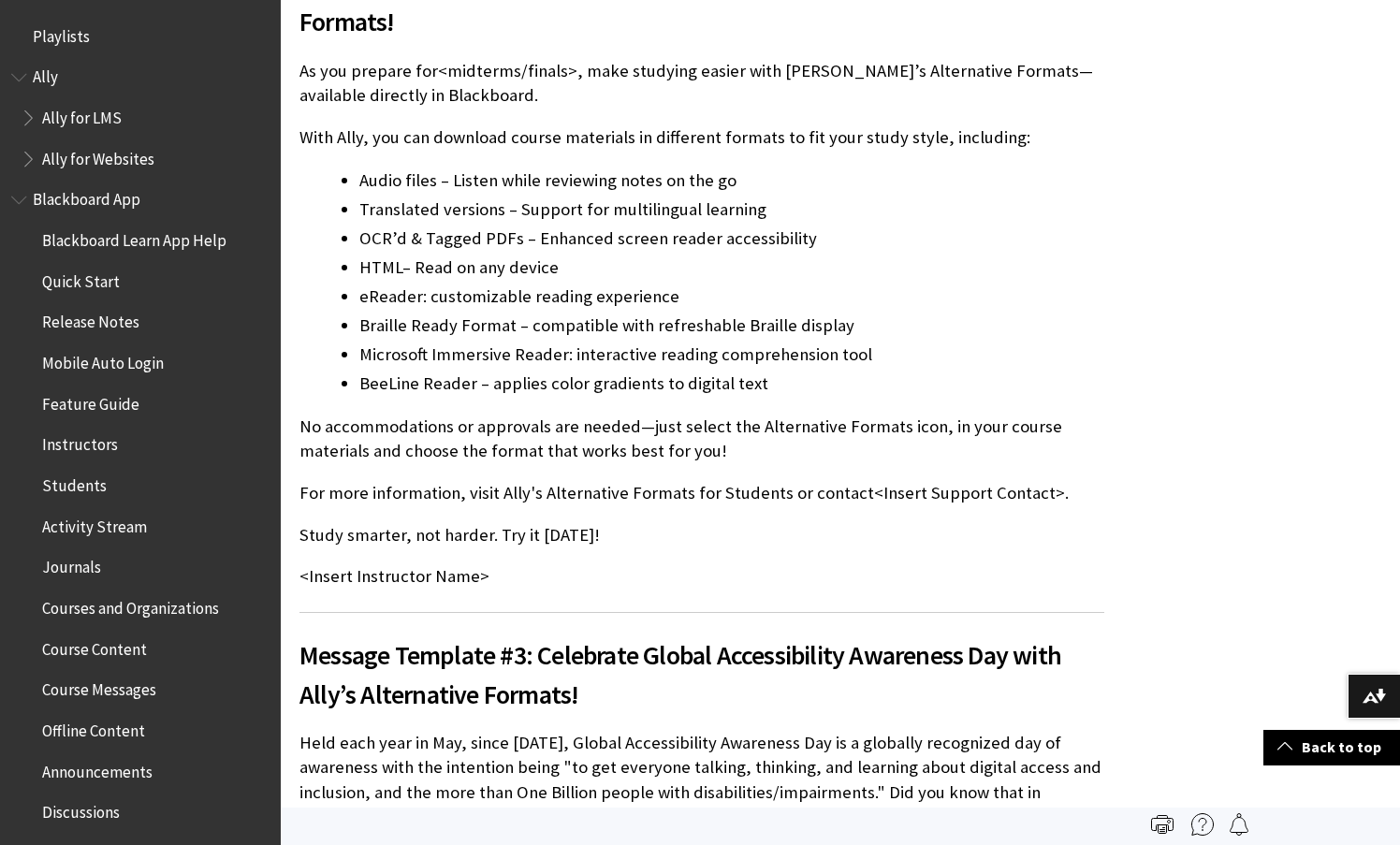 scroll, scrollTop: 1310, scrollLeft: 0, axis: vertical 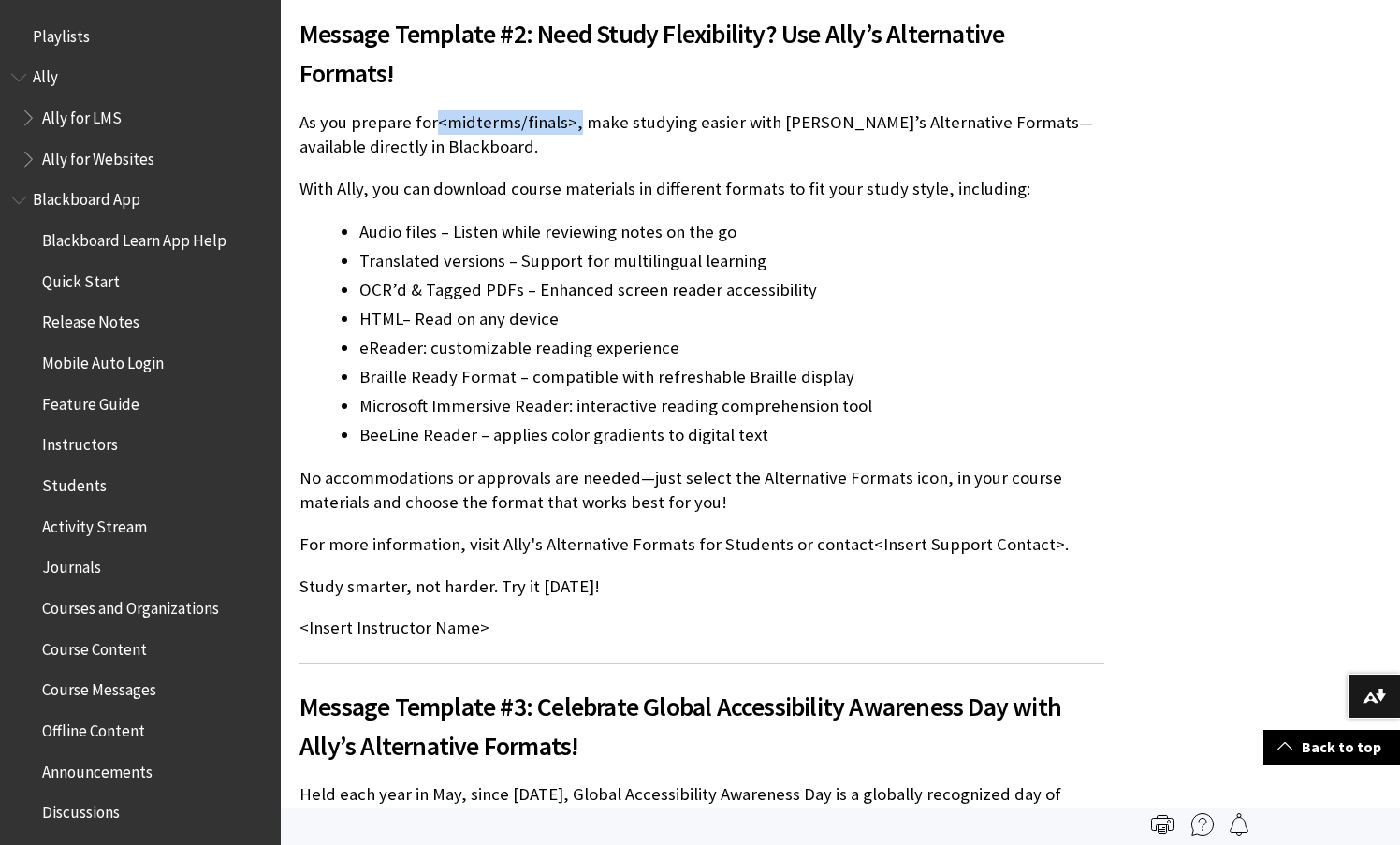 drag, startPoint x: 433, startPoint y: 122, endPoint x: 573, endPoint y: 119, distance: 140.0321 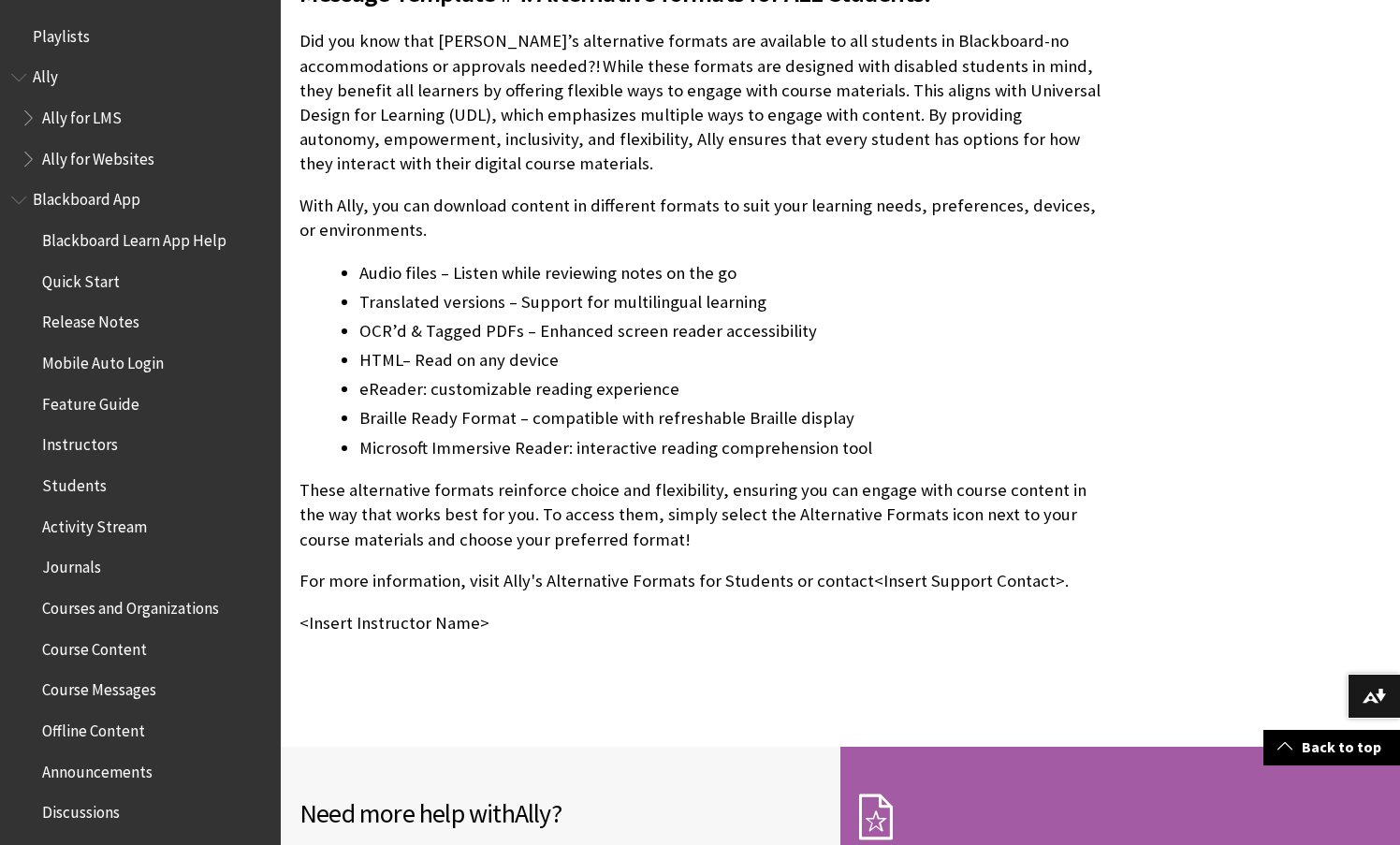 scroll, scrollTop: 2807, scrollLeft: 0, axis: vertical 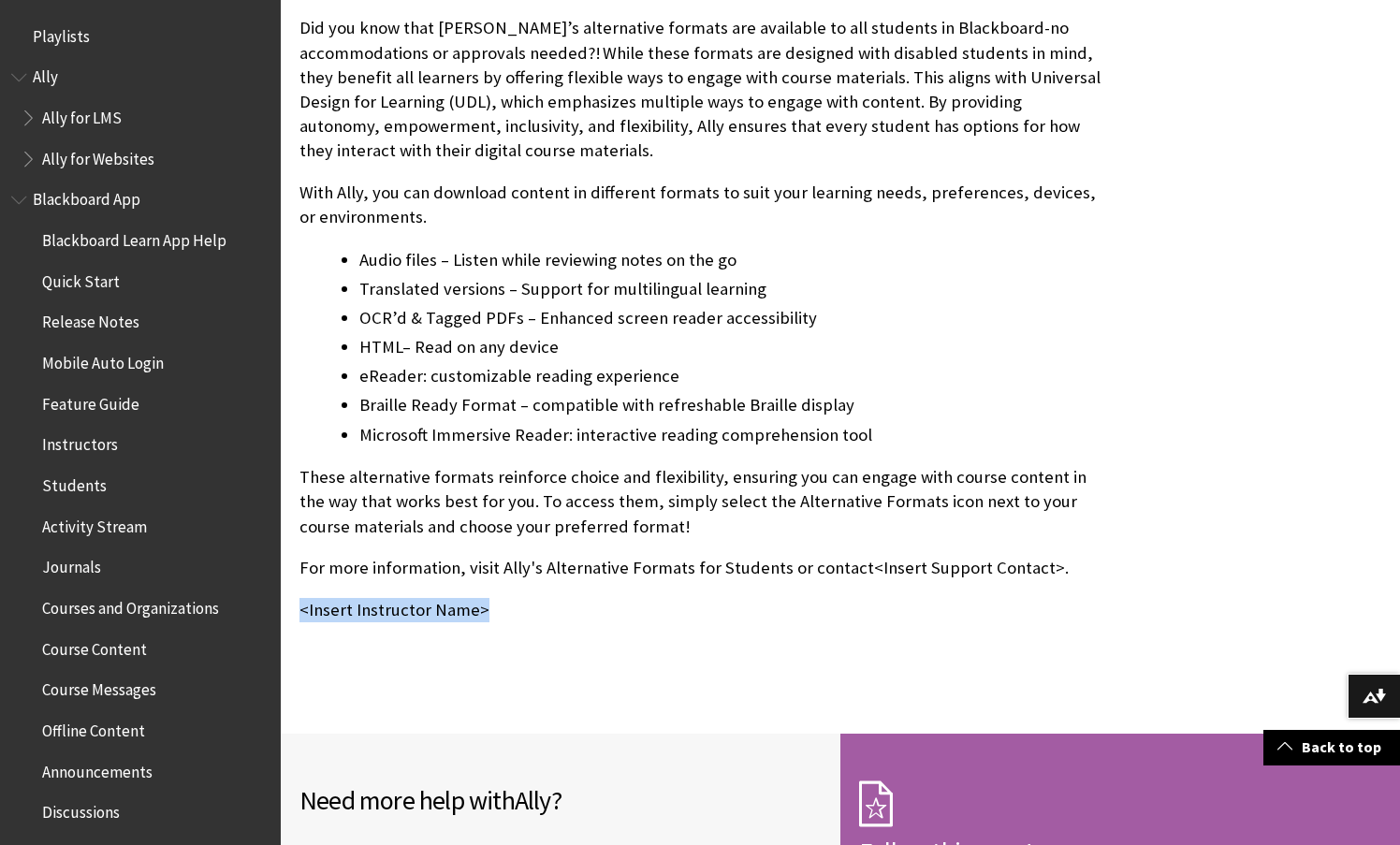 drag, startPoint x: 489, startPoint y: 584, endPoint x: 299, endPoint y: 585, distance: 190.00263 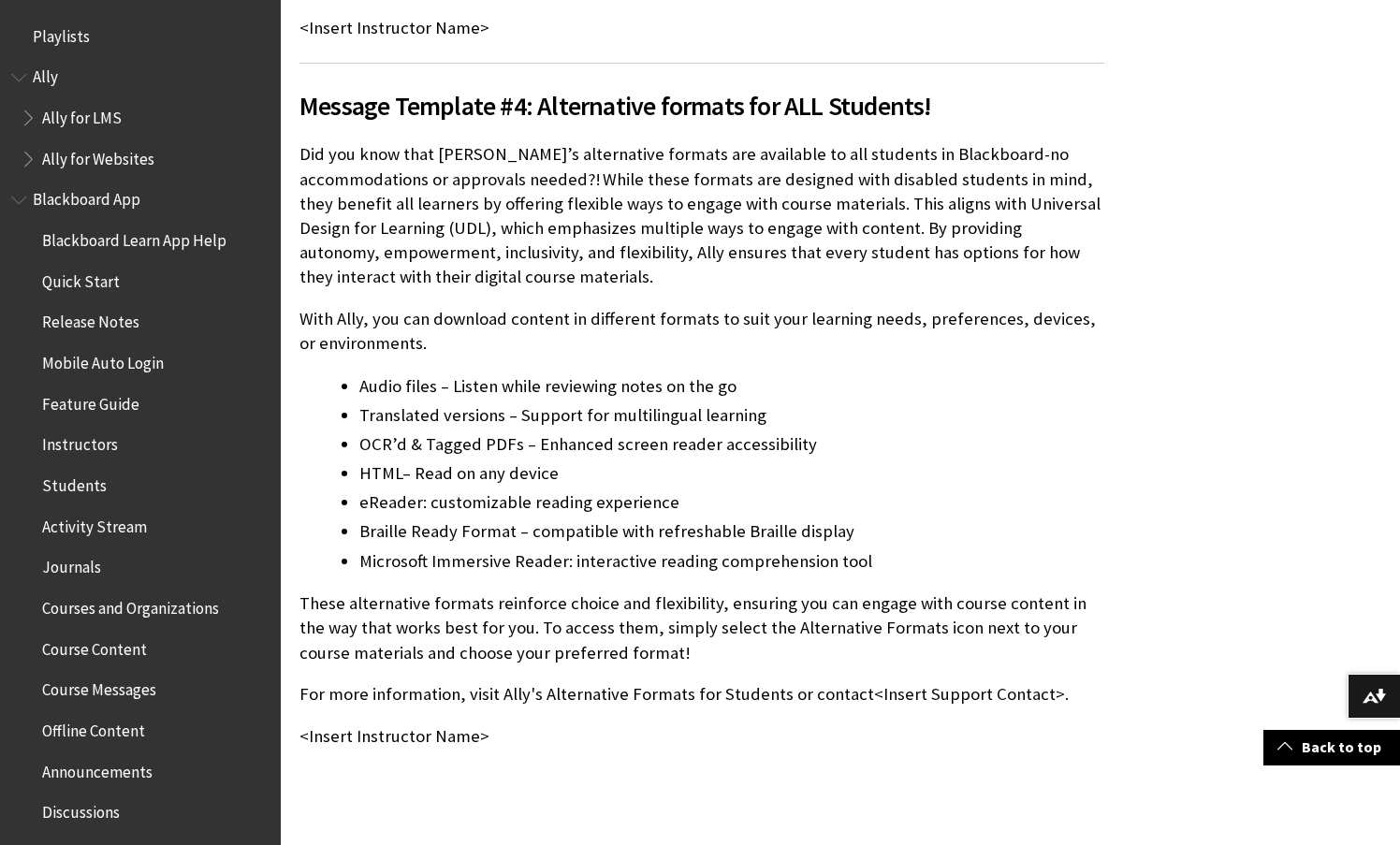 scroll, scrollTop: 2714, scrollLeft: 0, axis: vertical 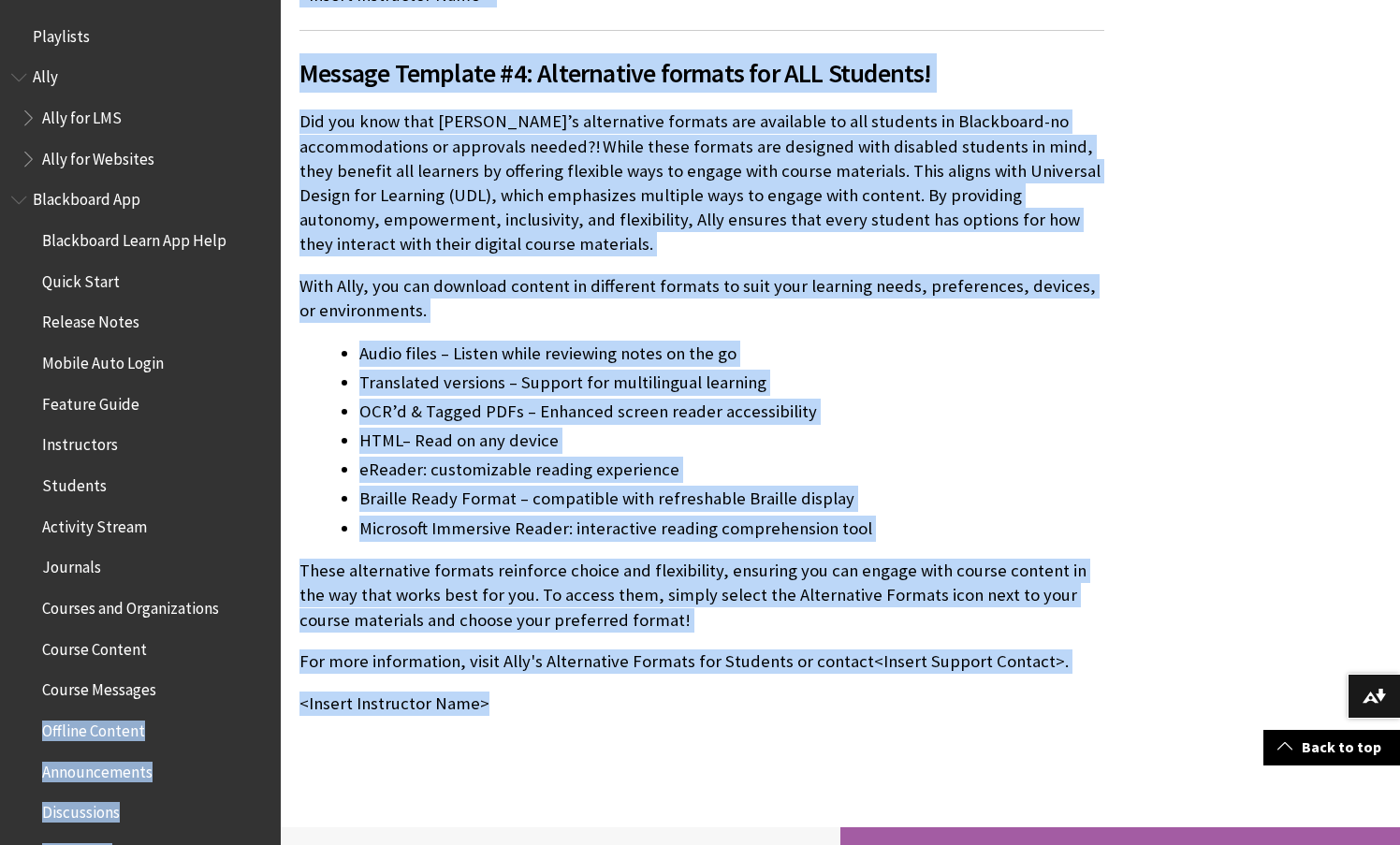 drag, startPoint x: 490, startPoint y: 681, endPoint x: 281, endPoint y: 673, distance: 209.15305 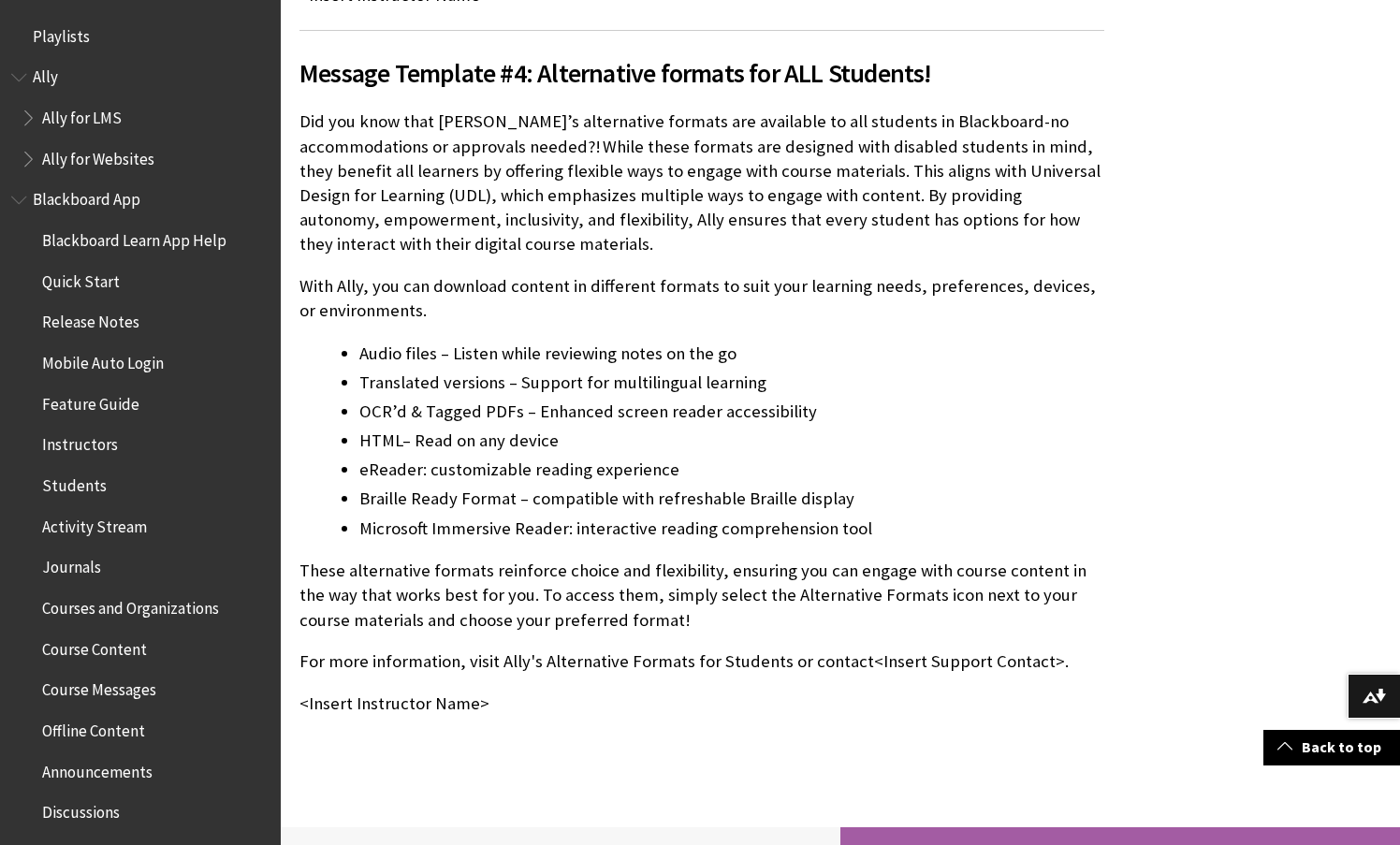 click on "<Insert Instructor Name>" at bounding box center (702, 704) 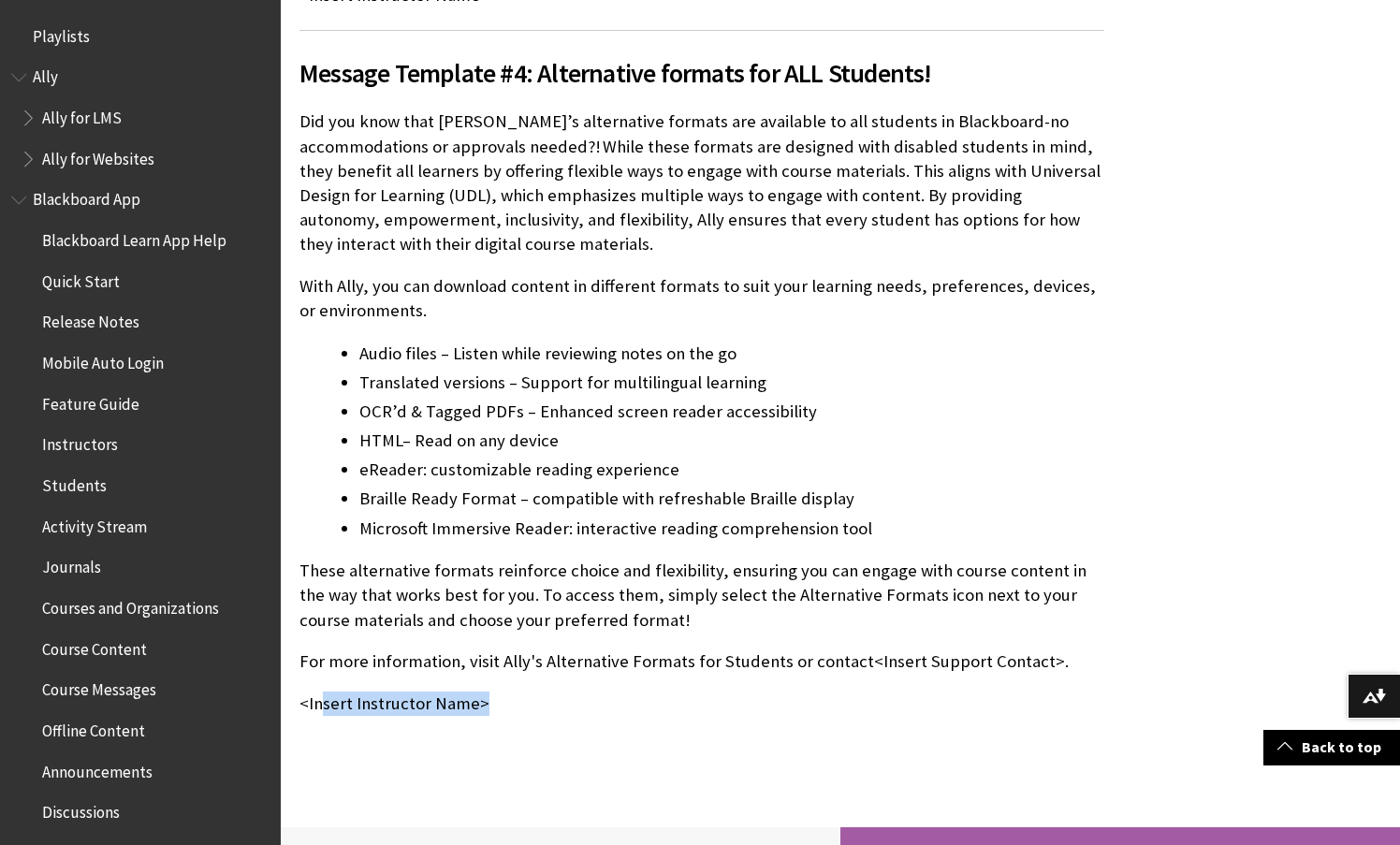 drag, startPoint x: 409, startPoint y: 684, endPoint x: 317, endPoint y: 684, distance: 92 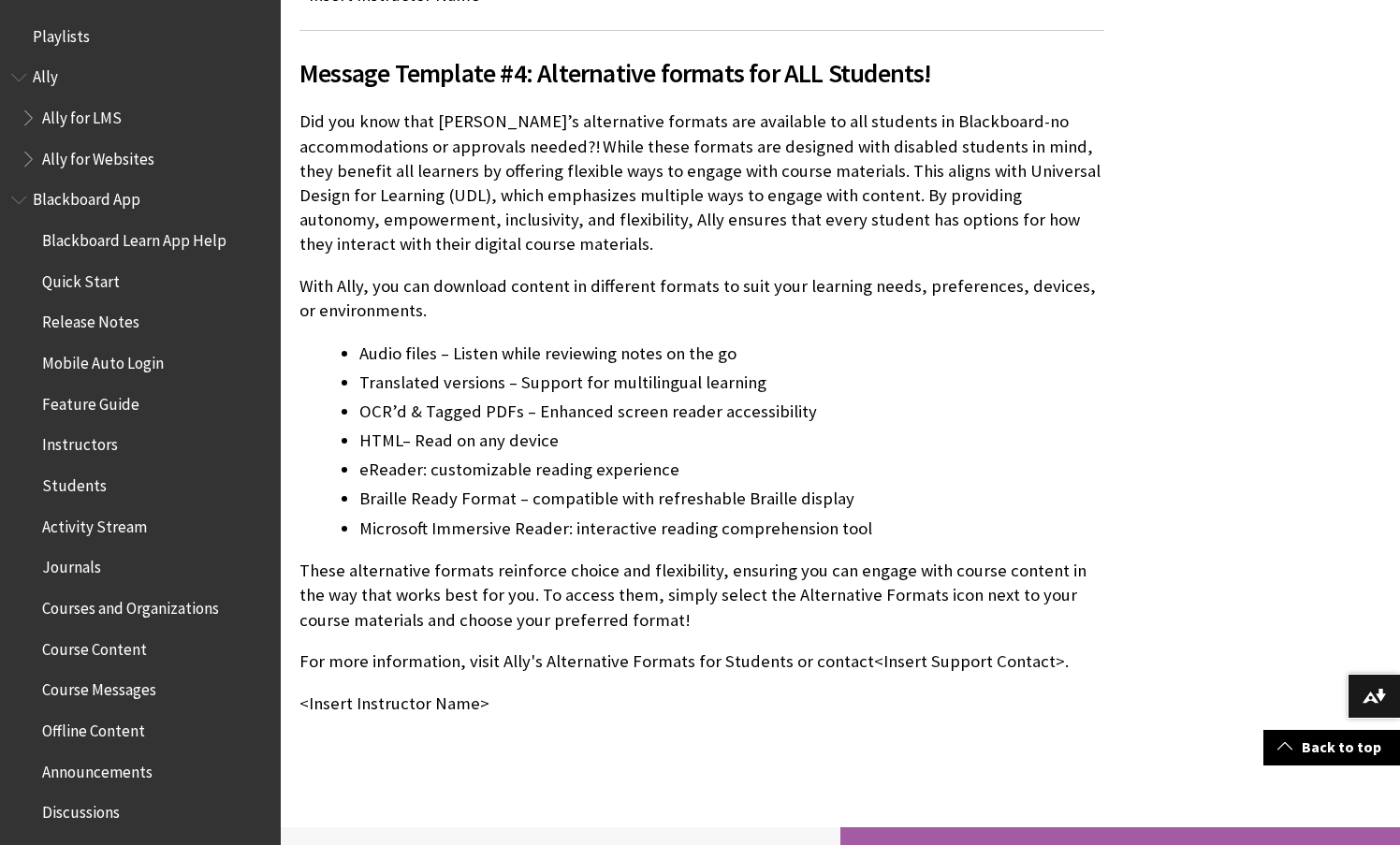 click on "For more information, visit Ally's Alternative Formats for Students or contact  <Insert Support Contact> ." at bounding box center (702, 662) 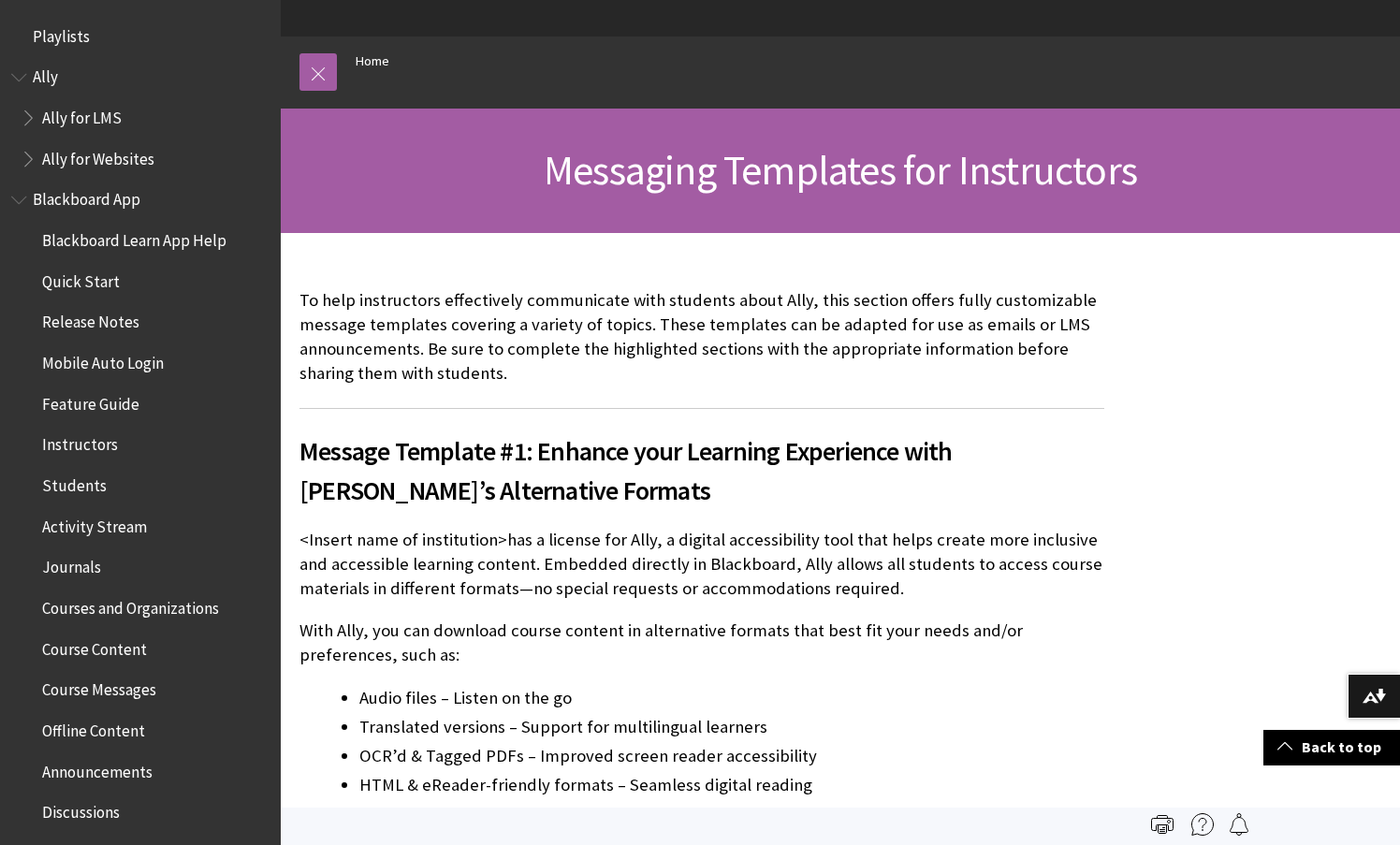 scroll, scrollTop: 0, scrollLeft: 0, axis: both 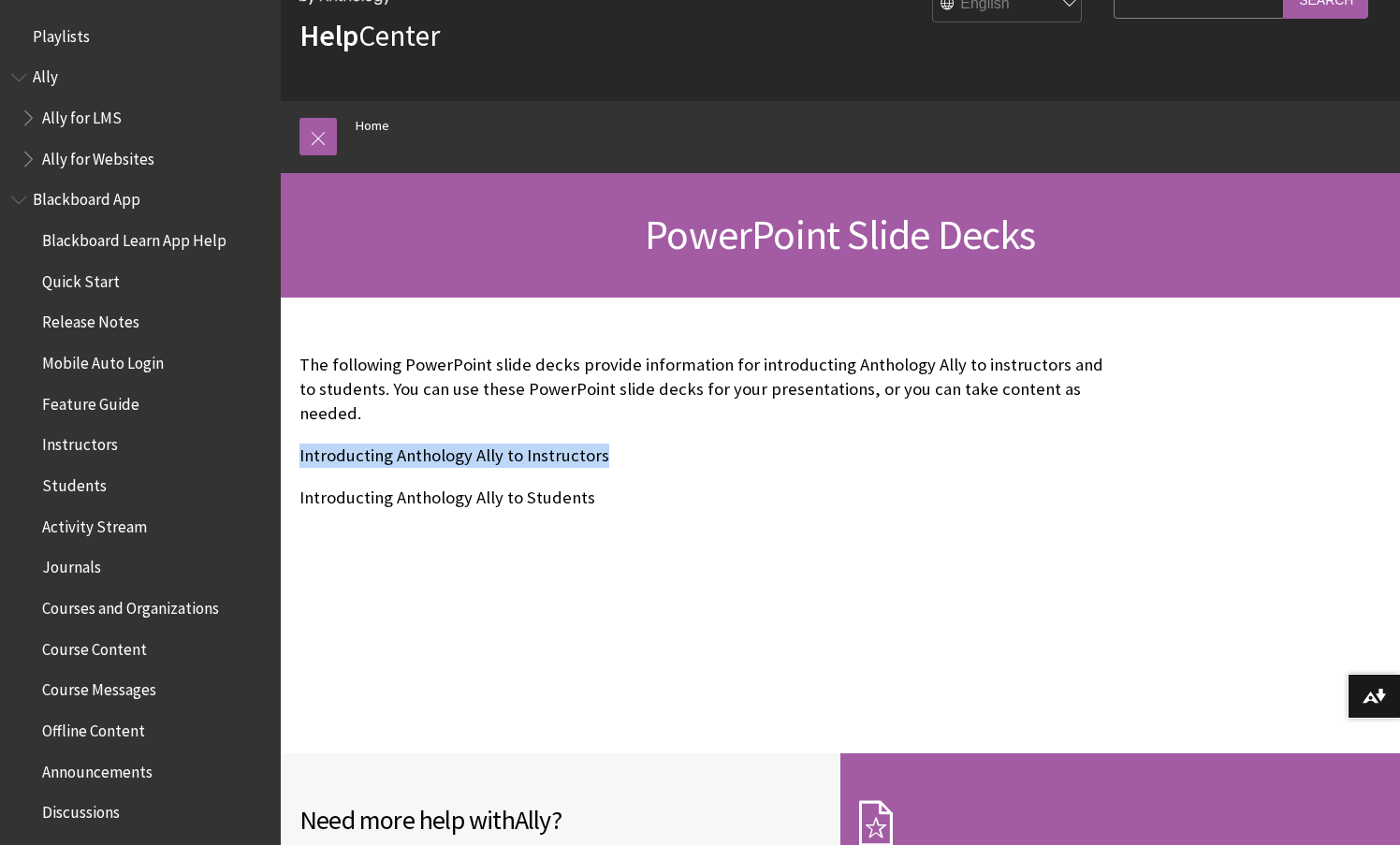 drag, startPoint x: 642, startPoint y: 430, endPoint x: 280, endPoint y: 426, distance: 362.0221 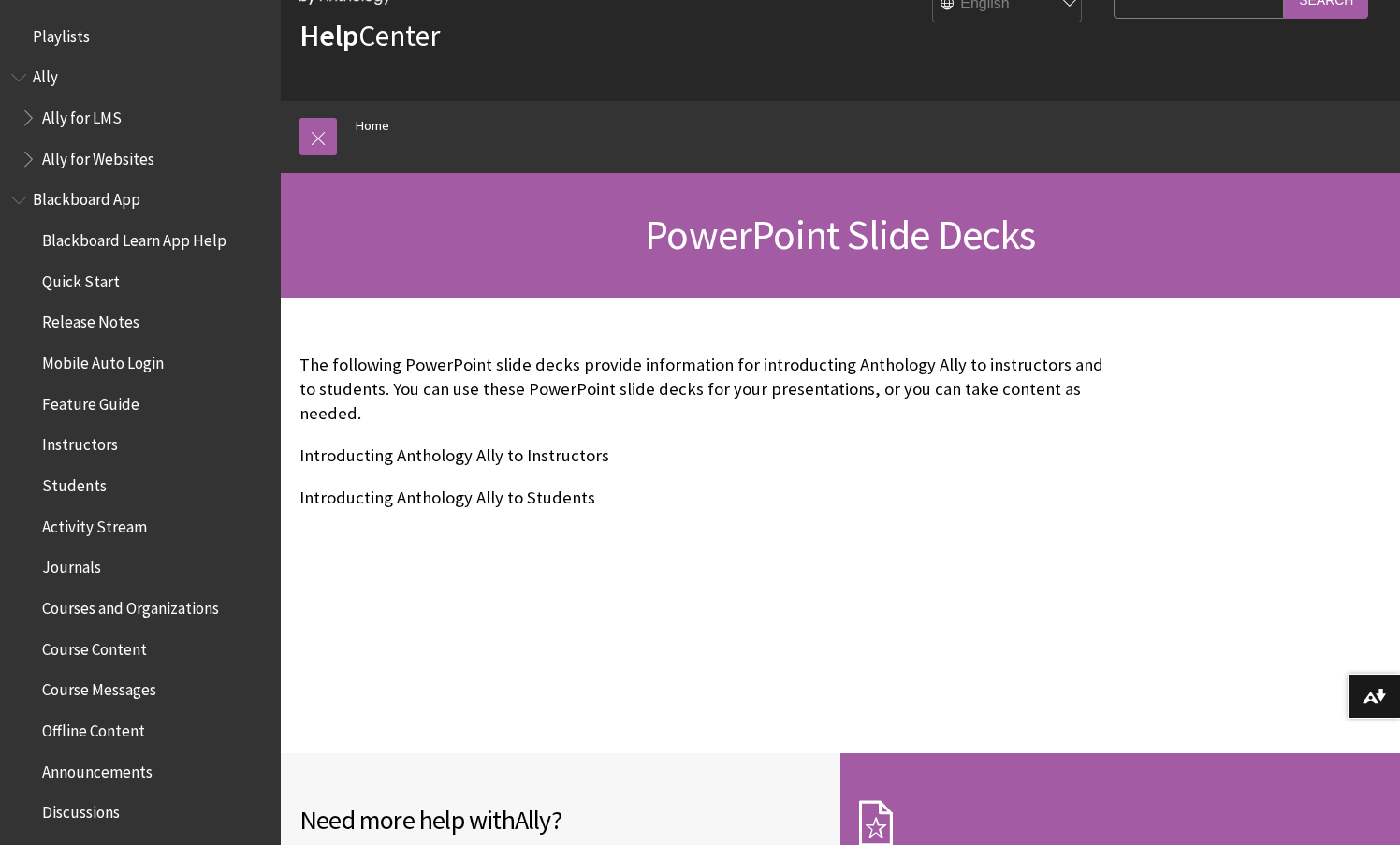 click on "Introducting Anthology Ally to Students" at bounding box center (702, 498) 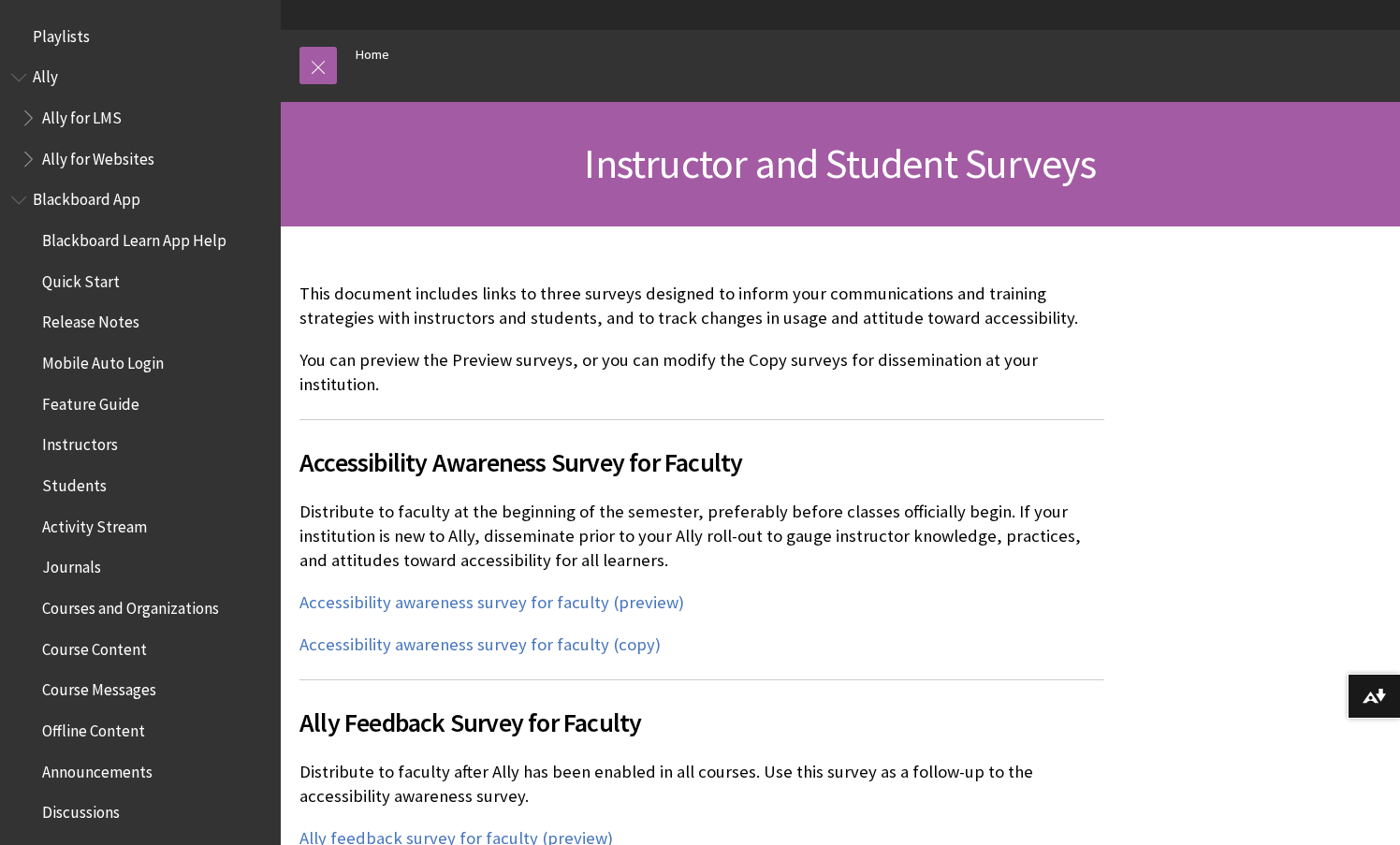 scroll, scrollTop: 187, scrollLeft: 0, axis: vertical 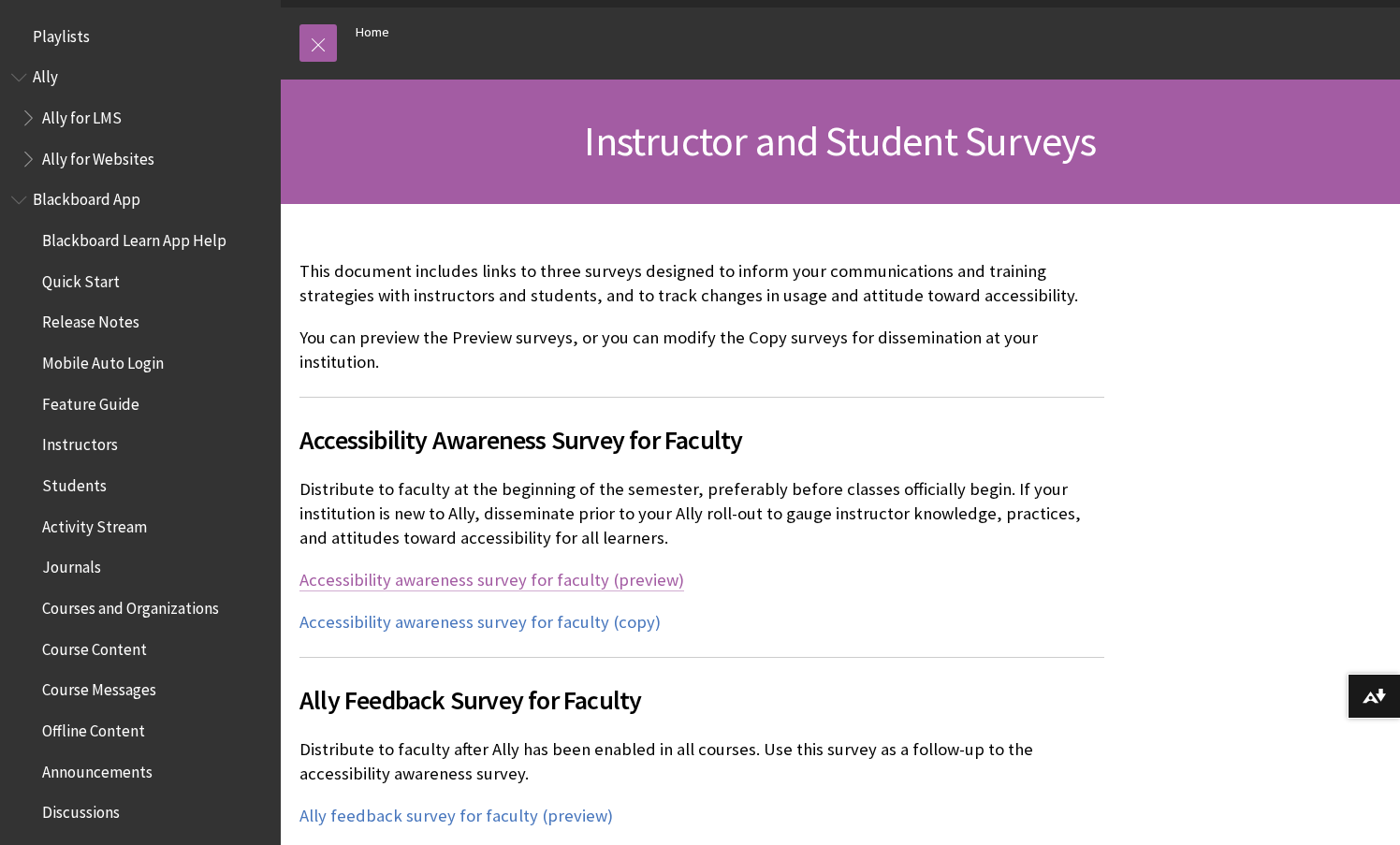 click on "Accessibility awareness survey for faculty (preview)" at bounding box center (491, 580) 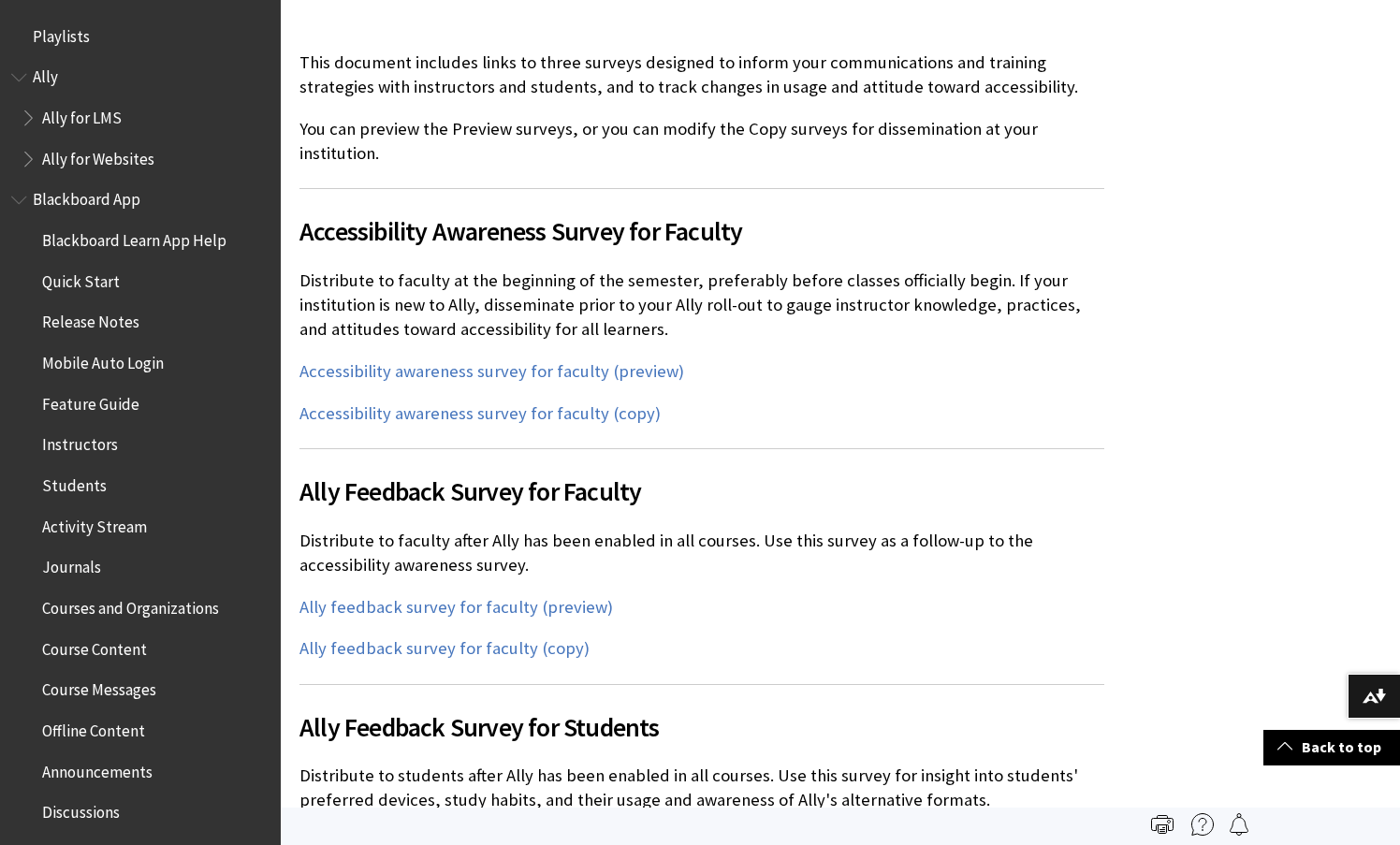 scroll, scrollTop: 374, scrollLeft: 0, axis: vertical 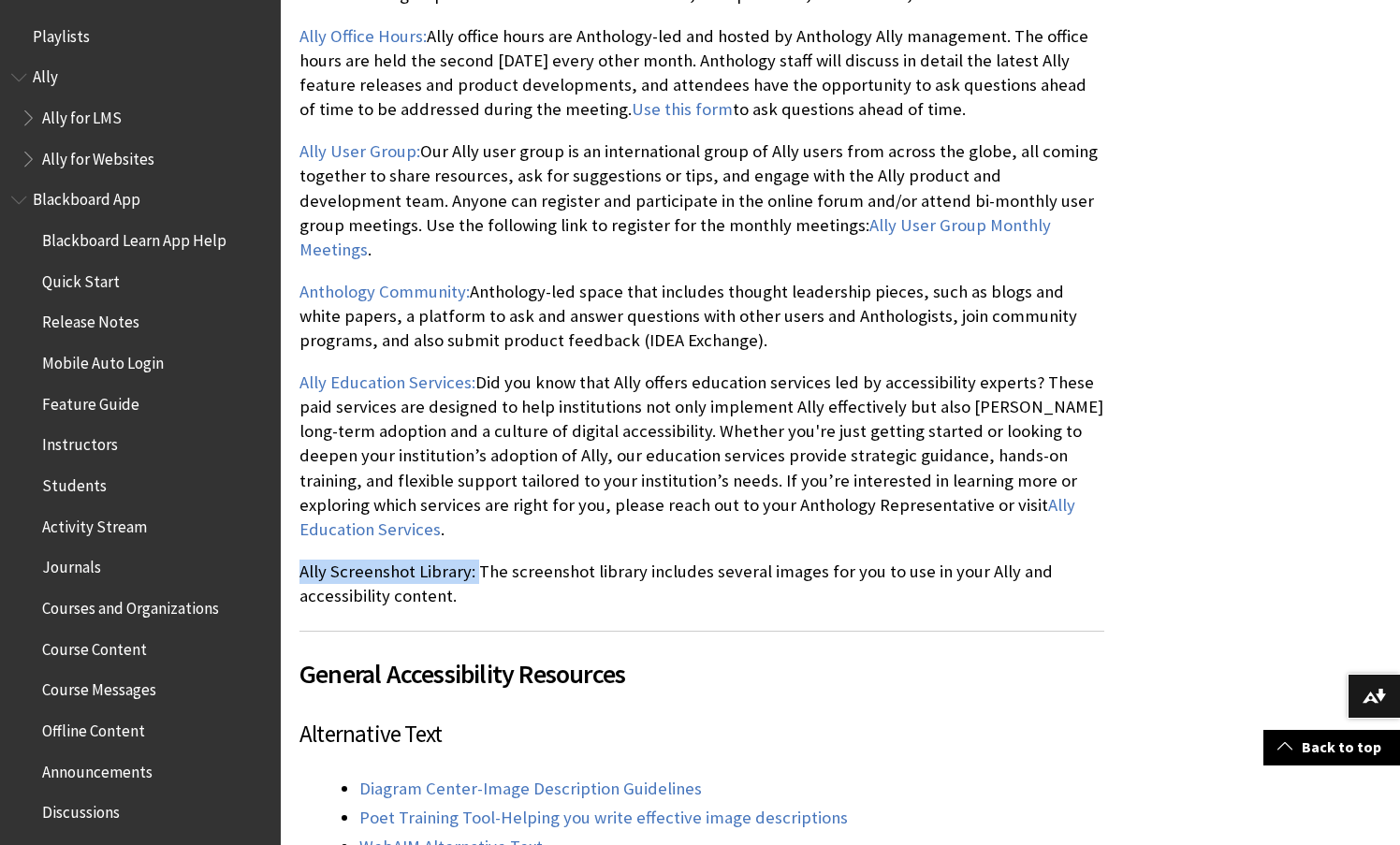 drag, startPoint x: 474, startPoint y: 527, endPoint x: 296, endPoint y: 532, distance: 178.07021 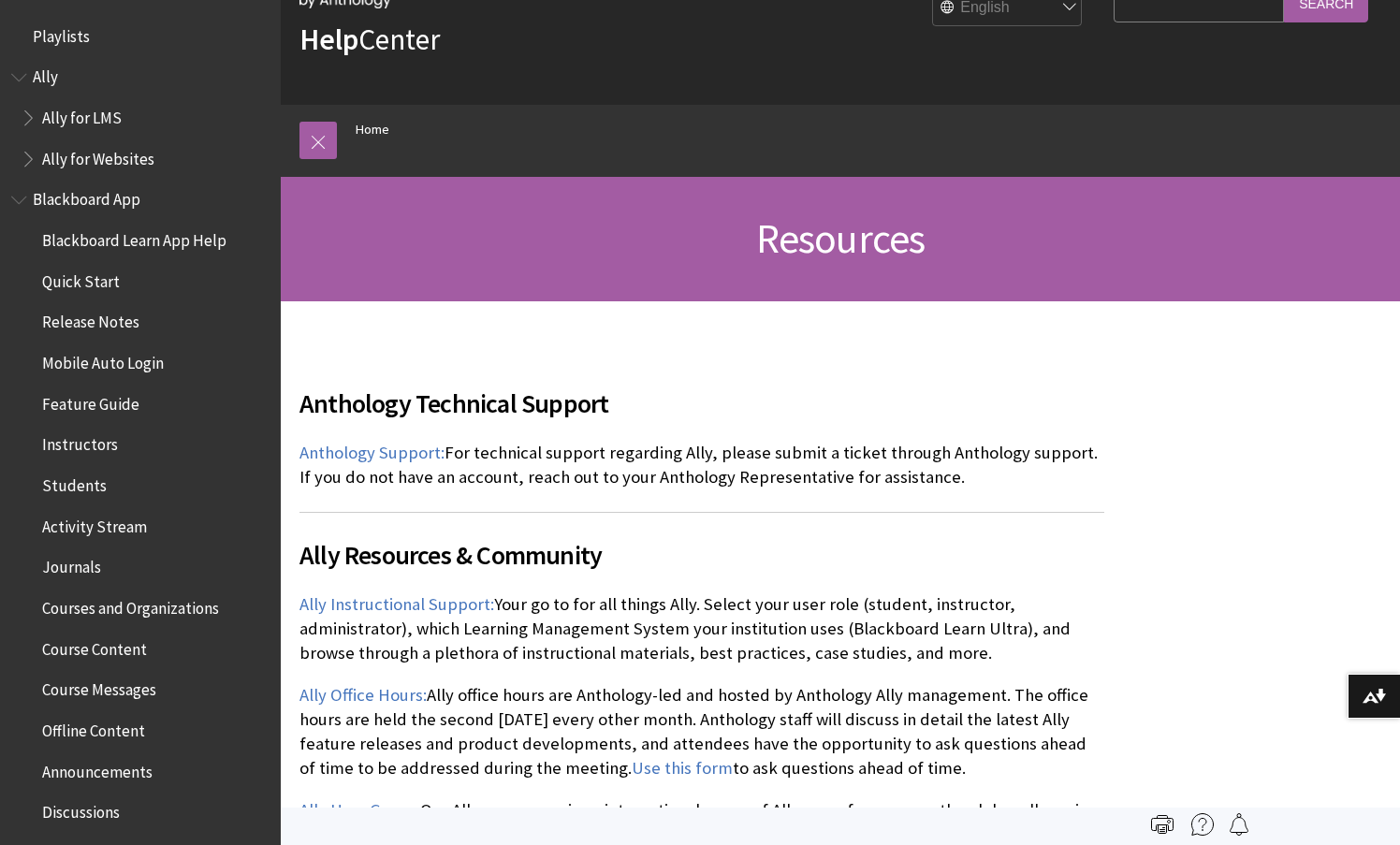 scroll, scrollTop: 0, scrollLeft: 0, axis: both 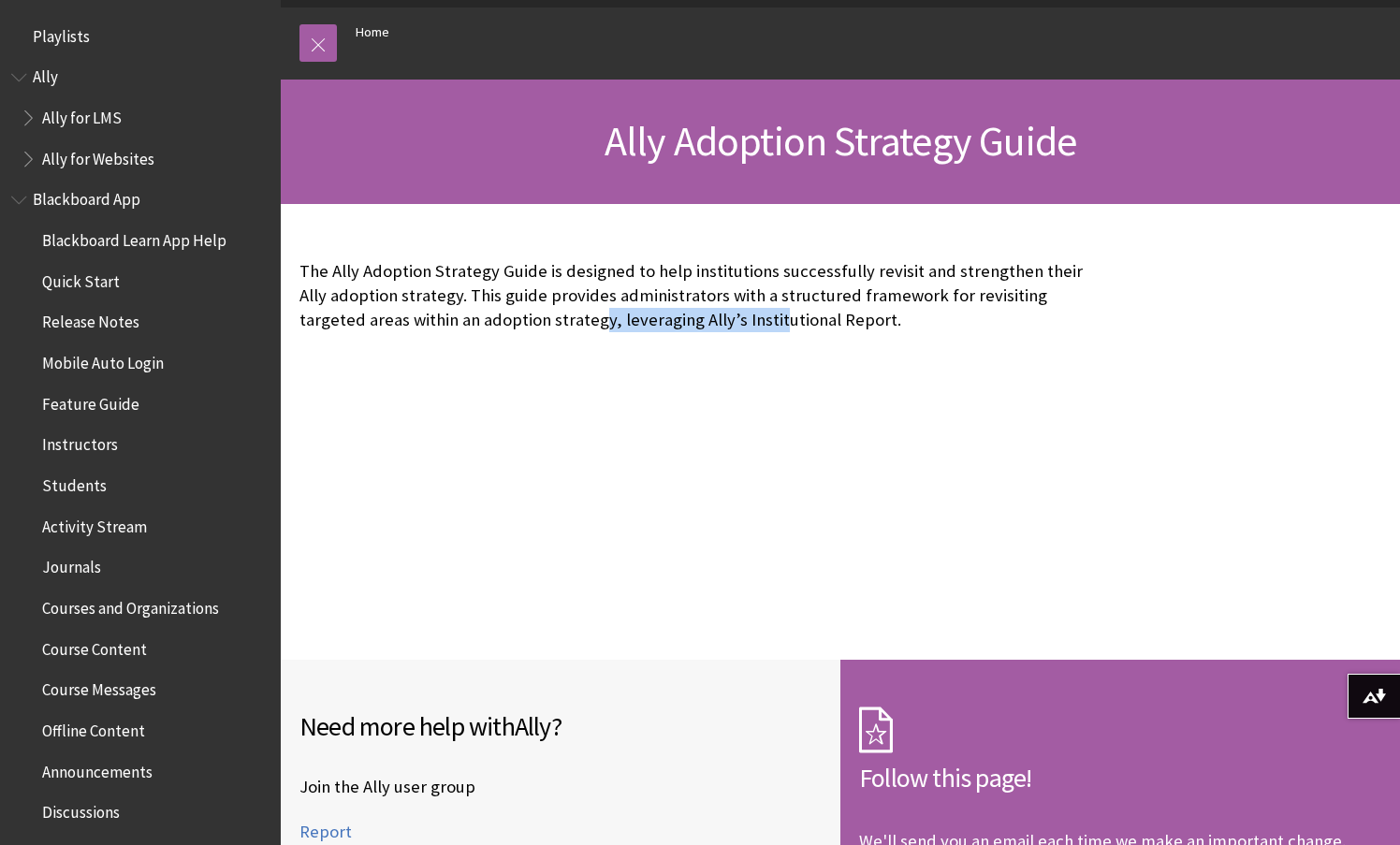 drag, startPoint x: 540, startPoint y: 323, endPoint x: 668, endPoint y: 337, distance: 128.76335 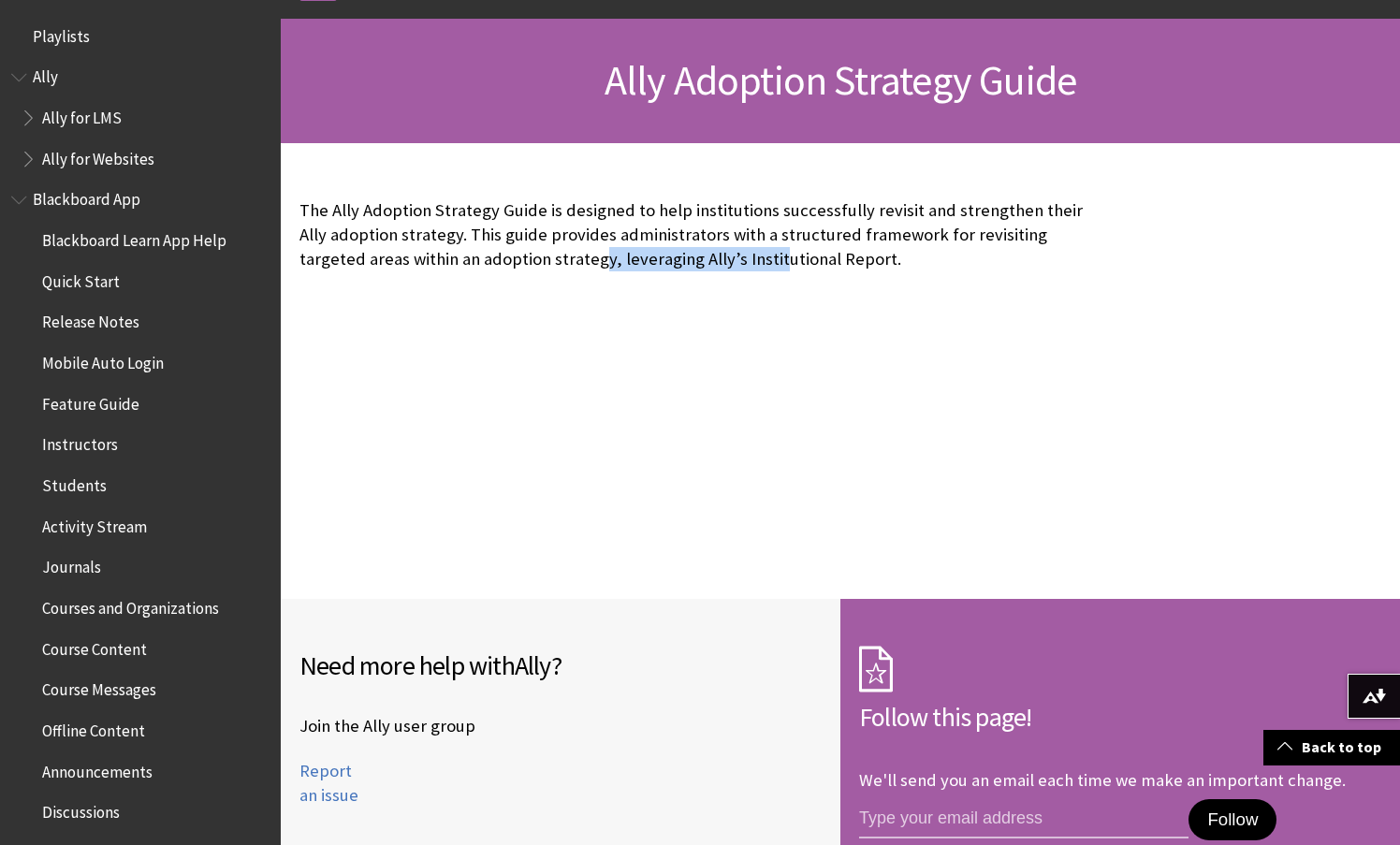 scroll, scrollTop: 281, scrollLeft: 0, axis: vertical 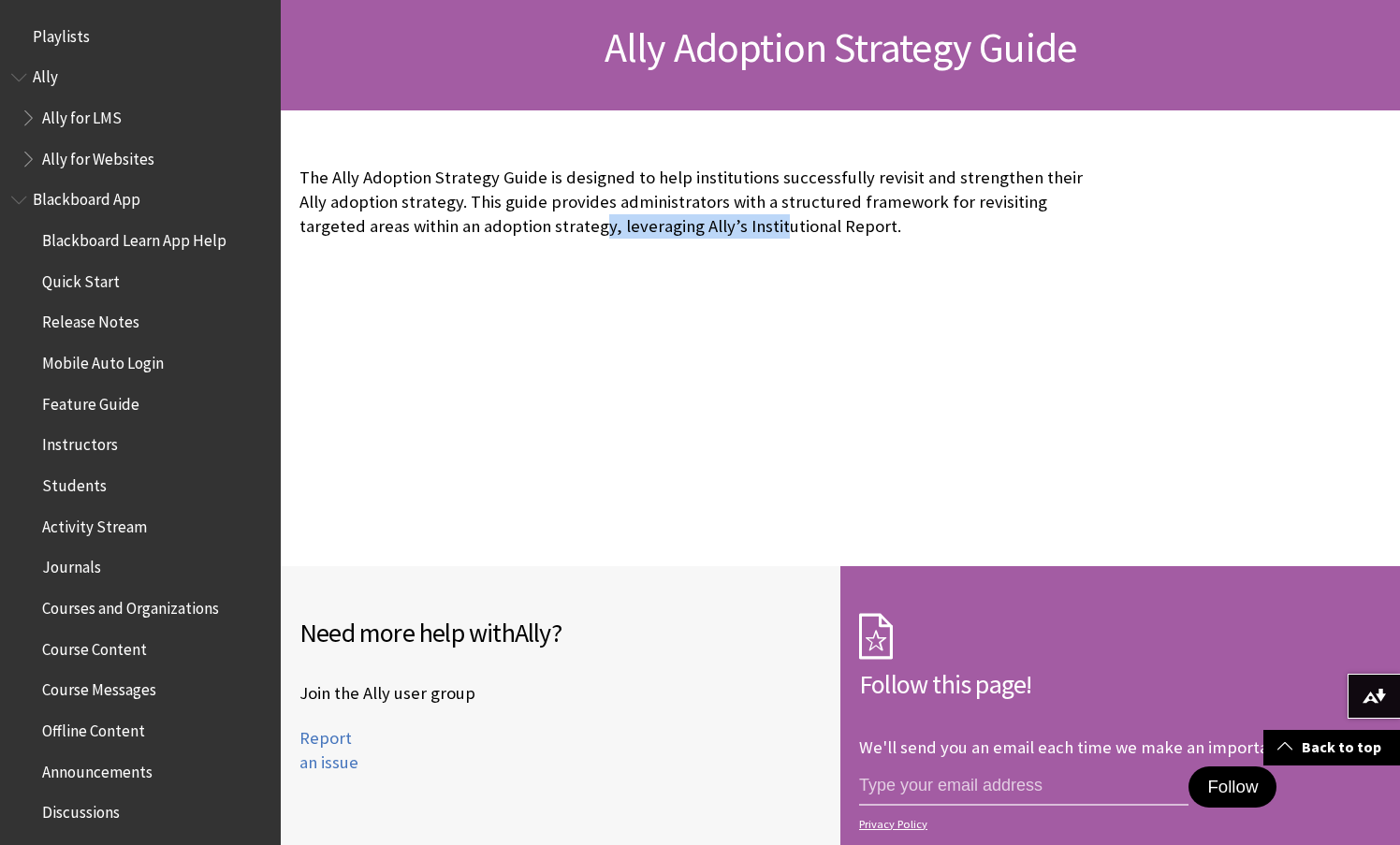 click at bounding box center [702, 319] 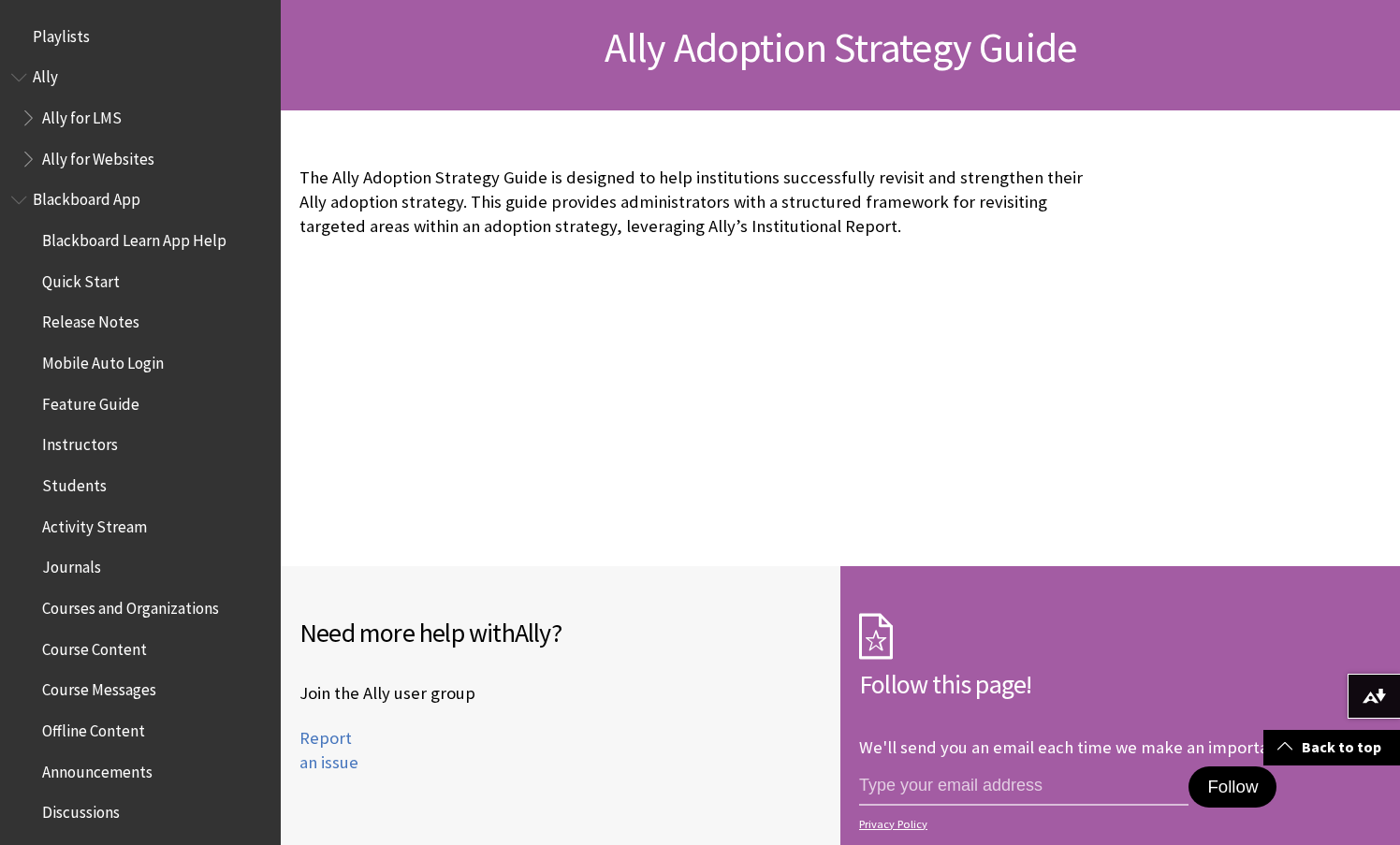 click on "The Ally Adoption Strategy Guide is designed to help institutions successfully revisit and strengthen their Ally adoption strategy. This guide provides administrators with a structured framework for revisiting targeted areas within an adoption strategy, leveraging Ally’s Institutional Report." at bounding box center (702, 202) 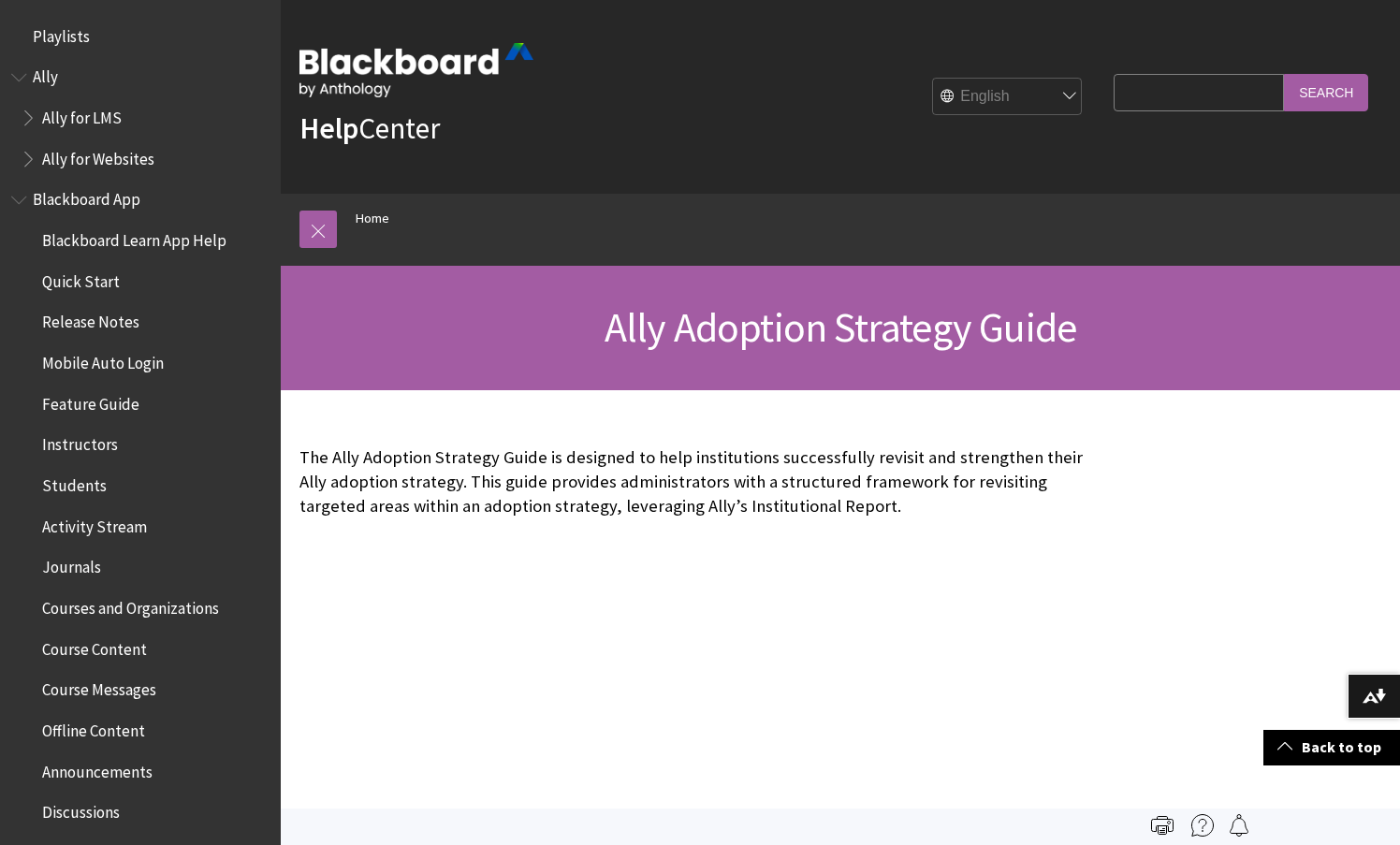 scroll, scrollTop: 0, scrollLeft: 0, axis: both 